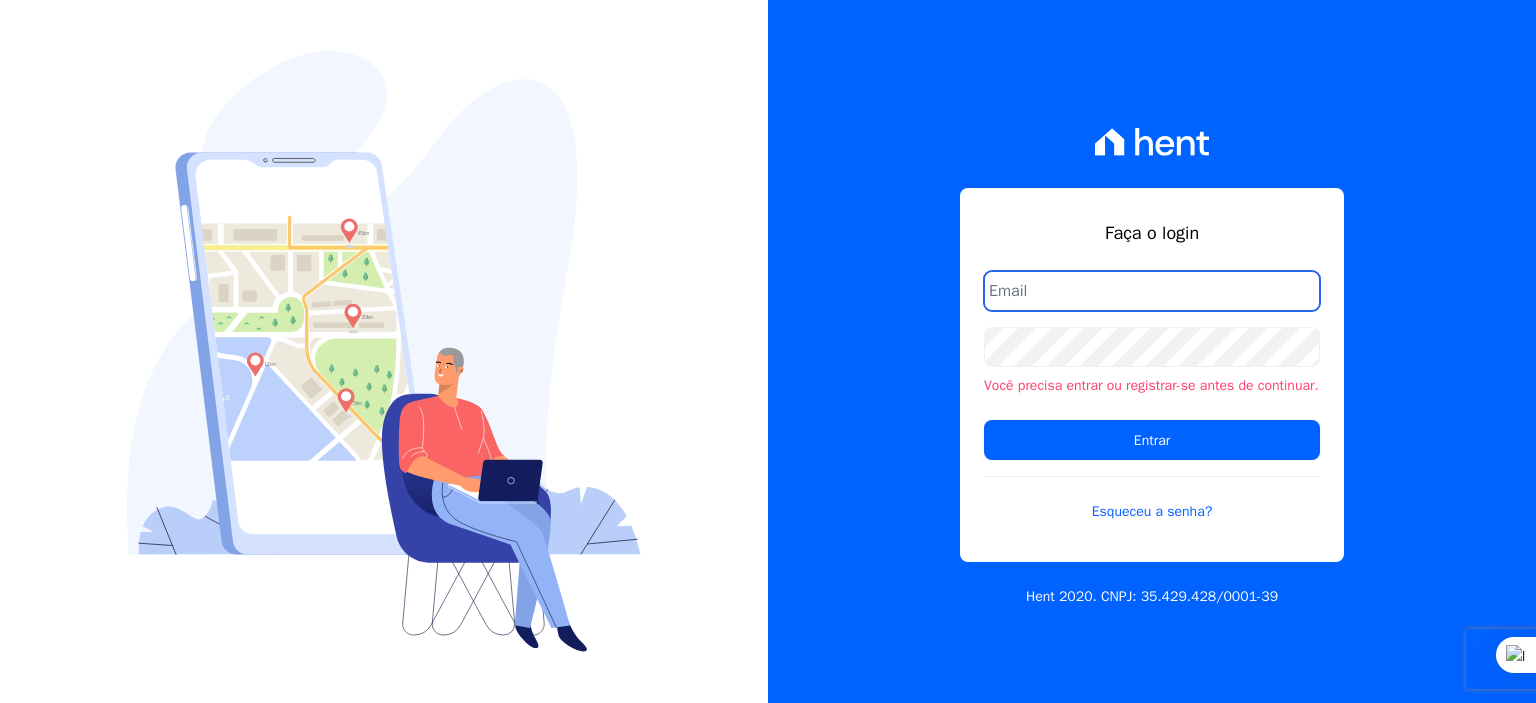 scroll, scrollTop: 0, scrollLeft: 0, axis: both 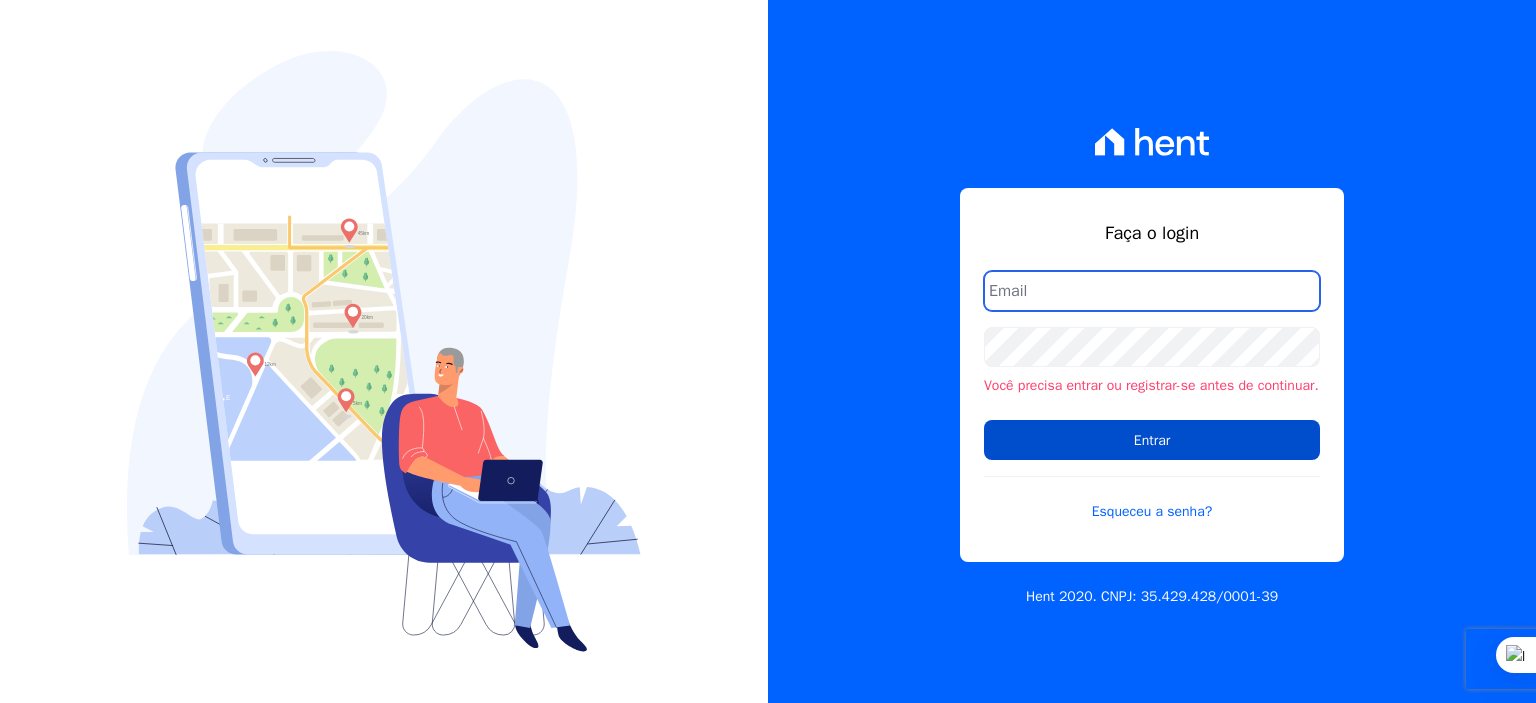 type on "[PERSON_NAME][EMAIL_ADDRESS][PERSON_NAME][DOMAIN_NAME]" 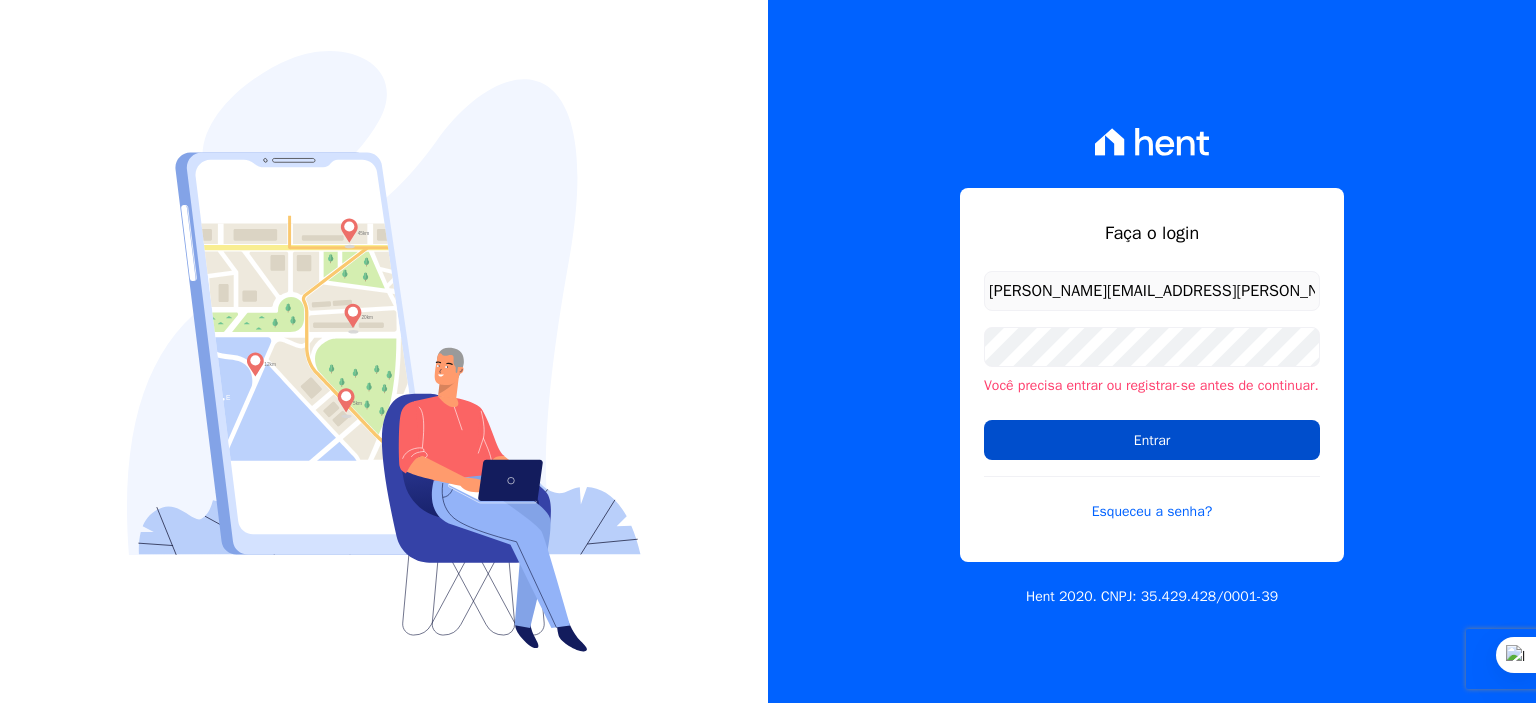 click on "Entrar" at bounding box center (1152, 440) 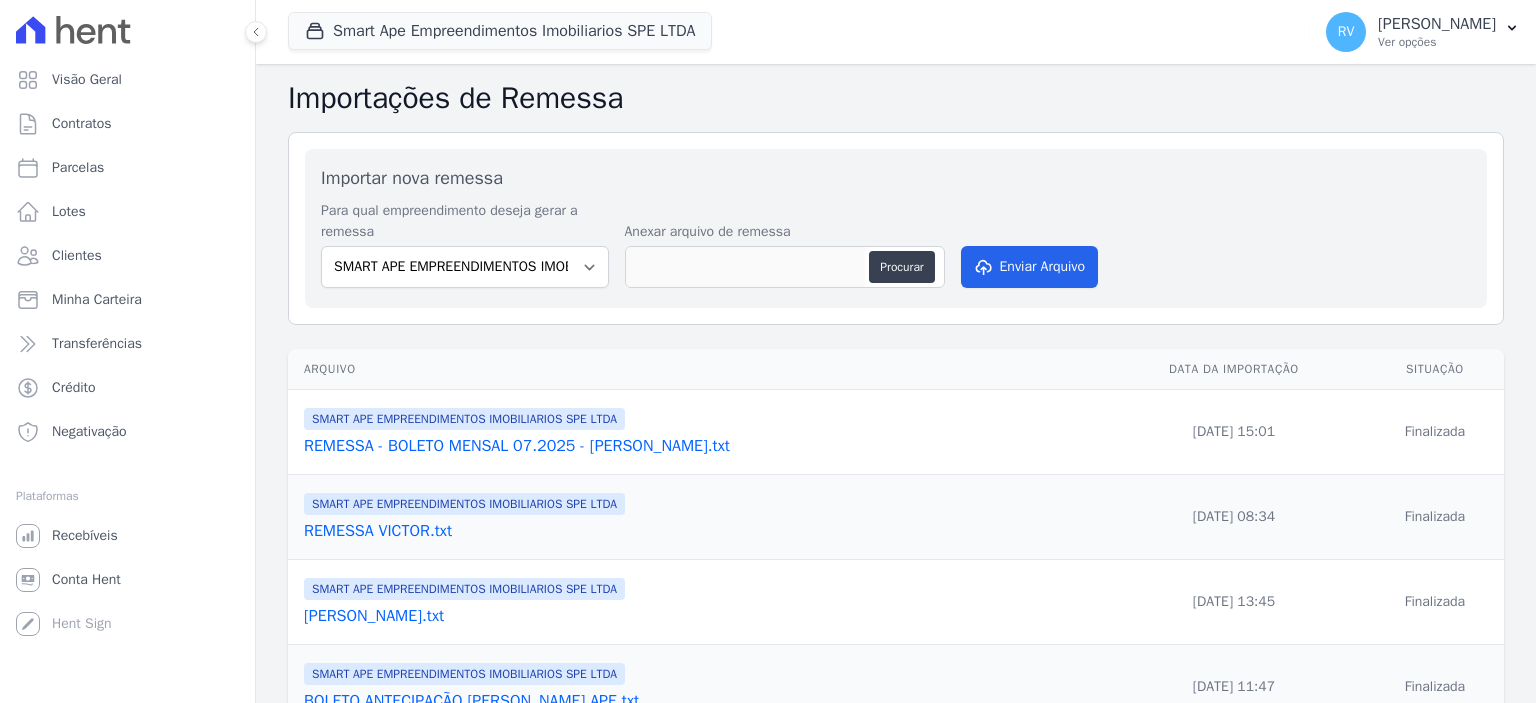 scroll, scrollTop: 0, scrollLeft: 0, axis: both 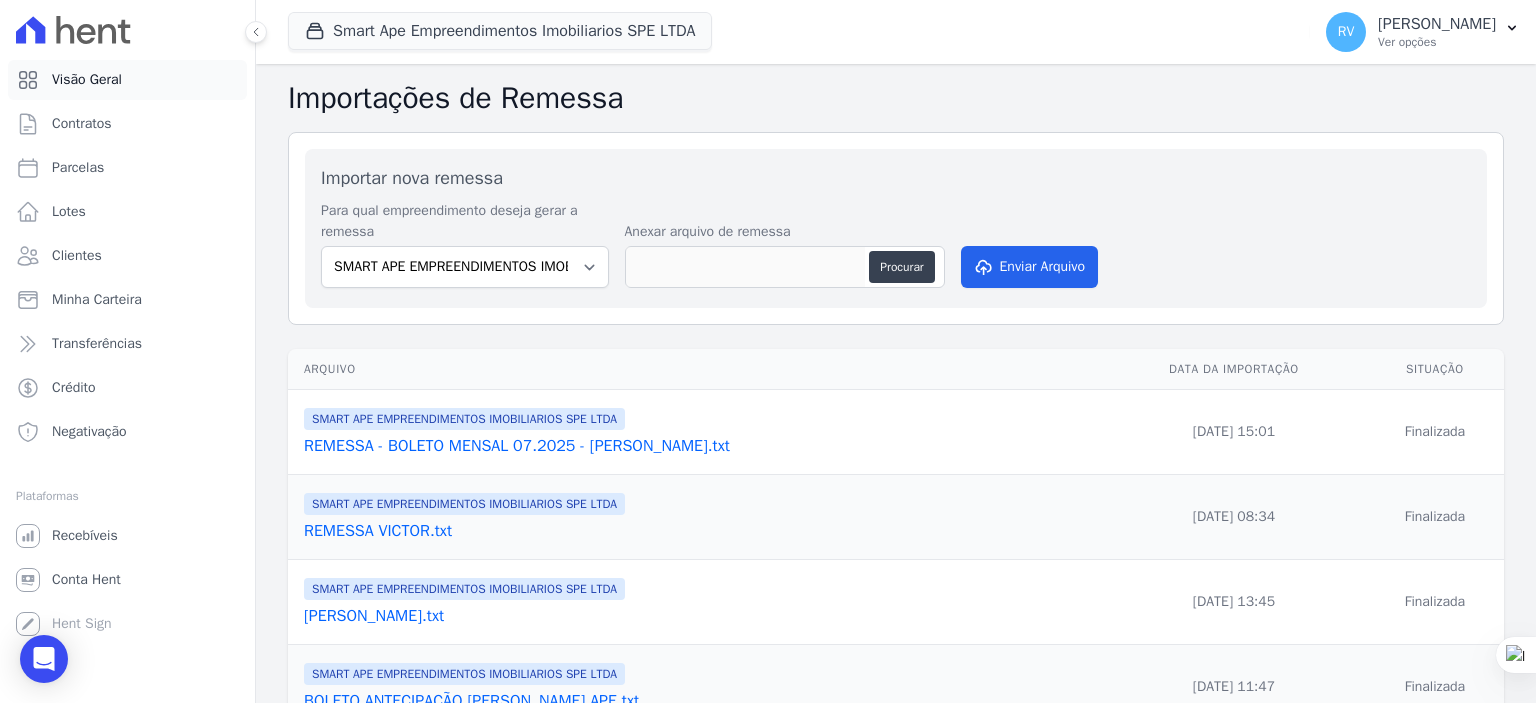 click on "Visão Geral" at bounding box center [87, 80] 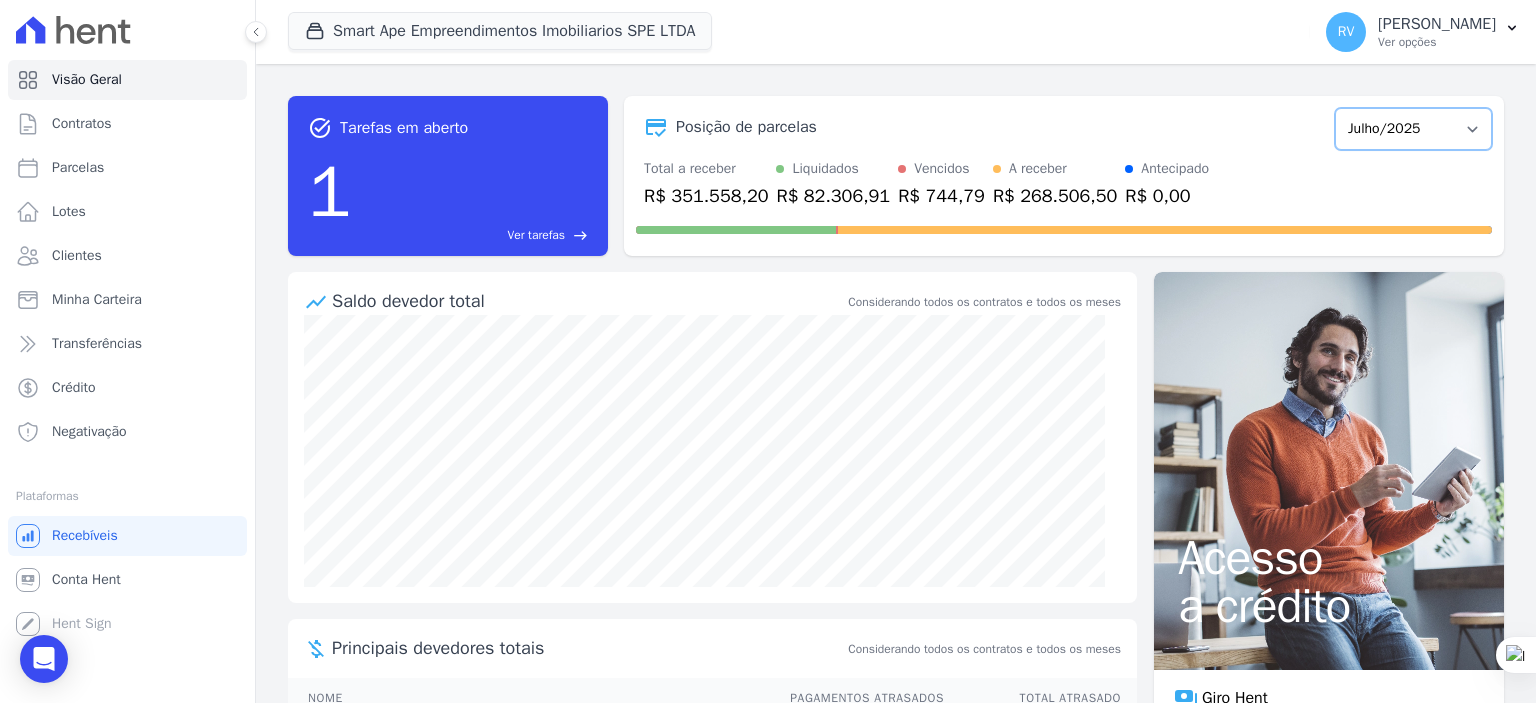 click on "Março/2024
Abril/2024
Maio/2024
Junho/2024
Julho/2024
Agosto/2024
Setembro/2024
Outubro/2024
Novembro/2024
Dezembro/2024
Janeiro/2025
Fevereiro/2025
Março/2025
Abril/2025
Maio/2025
Junho/2025
Julho/2025
Agosto/2025
Setembro/2025
Outubro/2025
Novembro/2025
Dezembro/2025
Janeiro/2026
Fevereiro/2026
Março/2026
Abril/2026
Maio/2026
Junho/2026
Julho/2026
Agosto/2026
Setembro/2026
Outubro/2026
Novembro/2026
Dezembro/2026
Janeiro/2027
Fevereiro/2027
Março/2027
Abril/2027
Maio/2027
Junho/2027
Julho/2027
Agosto/2027
Setembro/2027
Outubro/2027
Novembro/2027
Dezembro/2027
Janeiro/2028
Fevereiro/2028
Março/2028
Abril/2028
Maio/2028
Junho/2028
Julho/2028
Agosto/2028
Setembro/2028
Outubro/2028
Novembro/2028
Dezembro/2028
Janeiro/2029
Fevereiro/2029
Março/2029
Abril/2029
Maio/2029
Junho/2029
Julho/2029
Agosto/2029
Setembro/2029
Outubro/2029" at bounding box center (1413, 129) 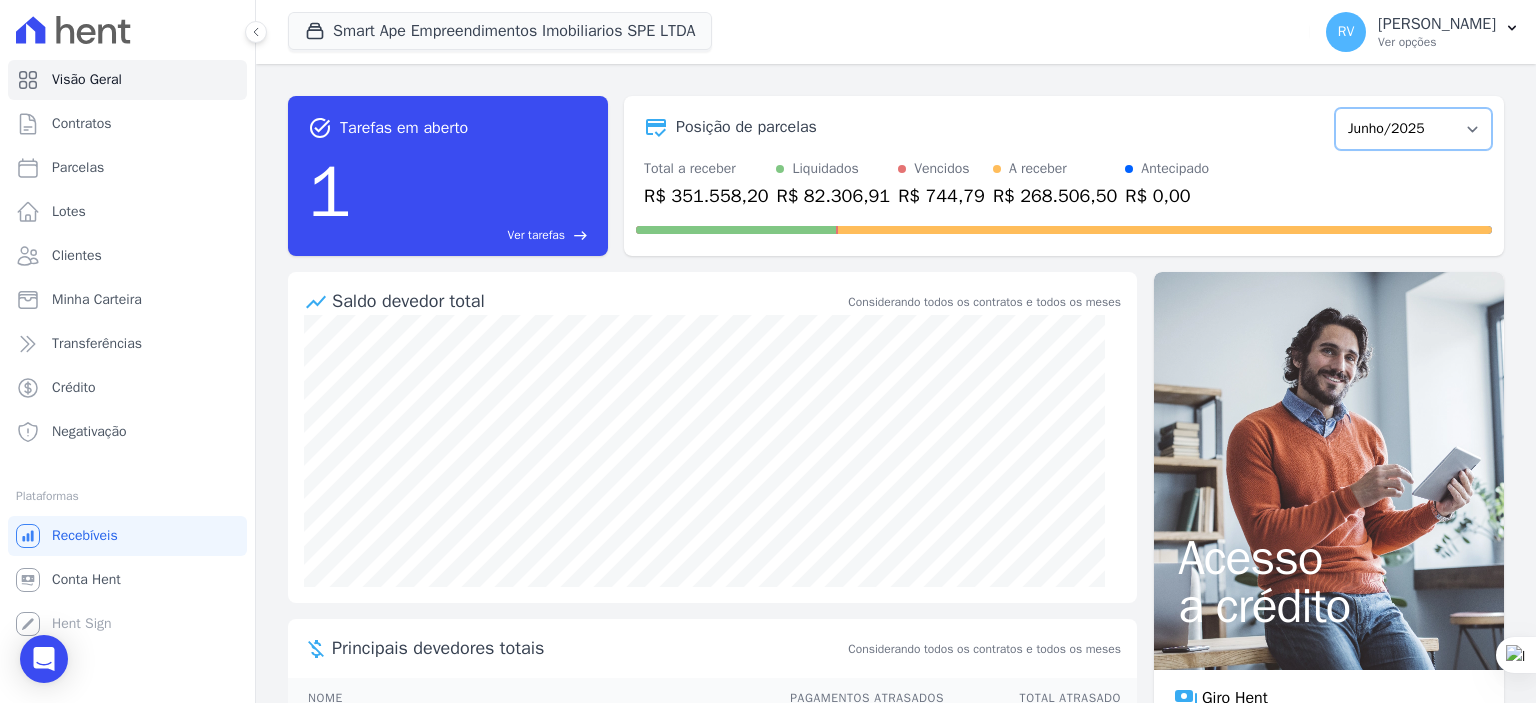 click on "Março/2024
Abril/2024
Maio/2024
Junho/2024
Julho/2024
Agosto/2024
Setembro/2024
Outubro/2024
Novembro/2024
Dezembro/2024
[GEOGRAPHIC_DATA]/2025
Fevereiro/2025
Março/2025
Abril/2025
Maio/2025
Junho/2025
Julho/2025
Agosto/2025
Setembro/2025
Outubro/2025
Novembro/2025
Dezembro/2025
Janeiro/2026
Fevereiro/2026
Março/2026
Abril/2026
Maio/2026
Junho/2026
Julho/2026
Agosto/2026
Setembro/2026
Outubro/2026
Novembro/2026
Dezembro/2026
Janeiro/2027
Fevereiro/2027
Março/2027
Abril/2027
Maio/2027
Junho/2027
Julho/2027
Agosto/2027
Setembro/2027
Outubro/2027
Novembro/2027
Dezembro/2027
Janeiro/2028
Fevereiro/2028
Março/2028
Abril/2028
Maio/2028
Junho/2028
Julho/2028
Agosto/2028
Setembro/2028
Outubro/2028
Novembro/2028
Dezembro/2028
Janeiro/2029
Fevereiro/2029
Março/2029
Abril/2029
Maio/2029
Junho/2029
Julho/2029
Agosto/2029
Setembro/2029
[GEOGRAPHIC_DATA]/2029" at bounding box center [1413, 129] 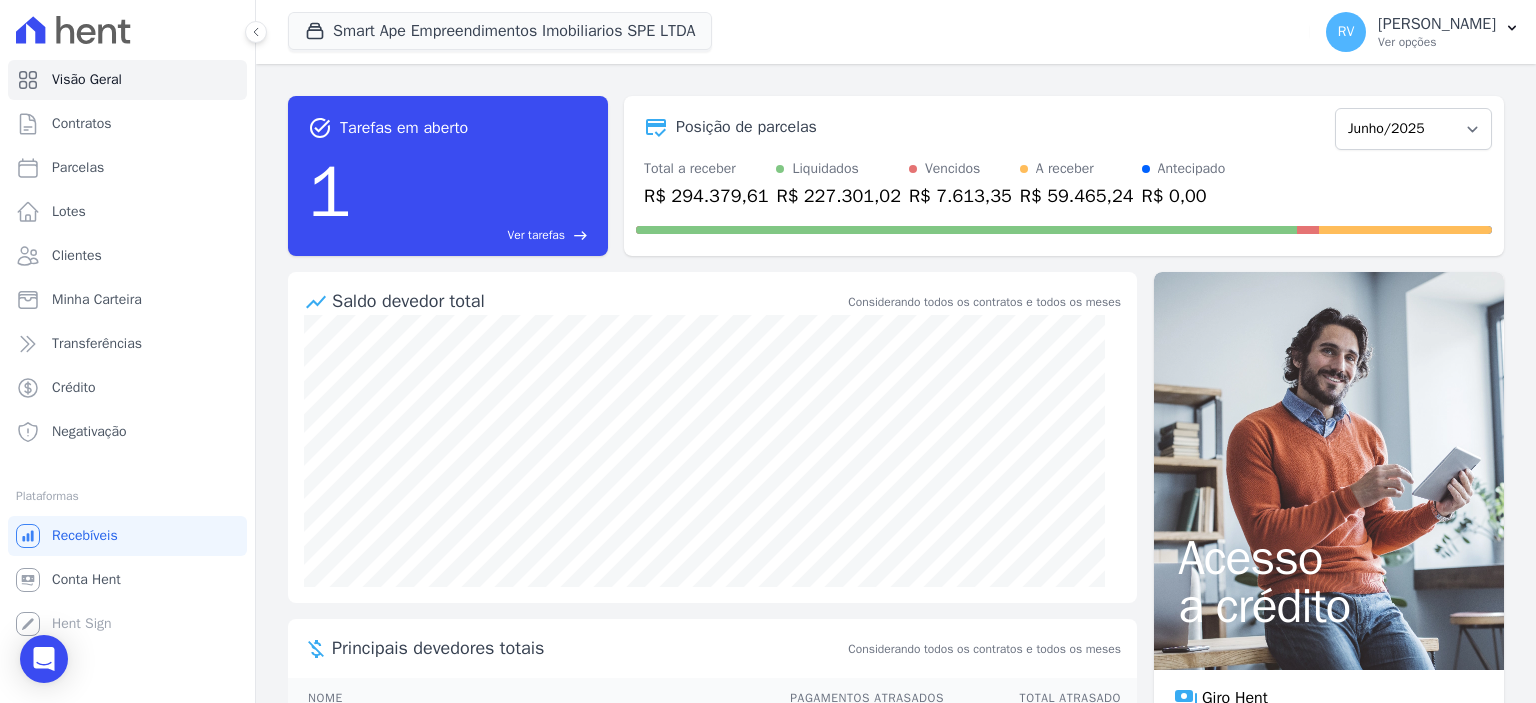 scroll, scrollTop: 0, scrollLeft: 0, axis: both 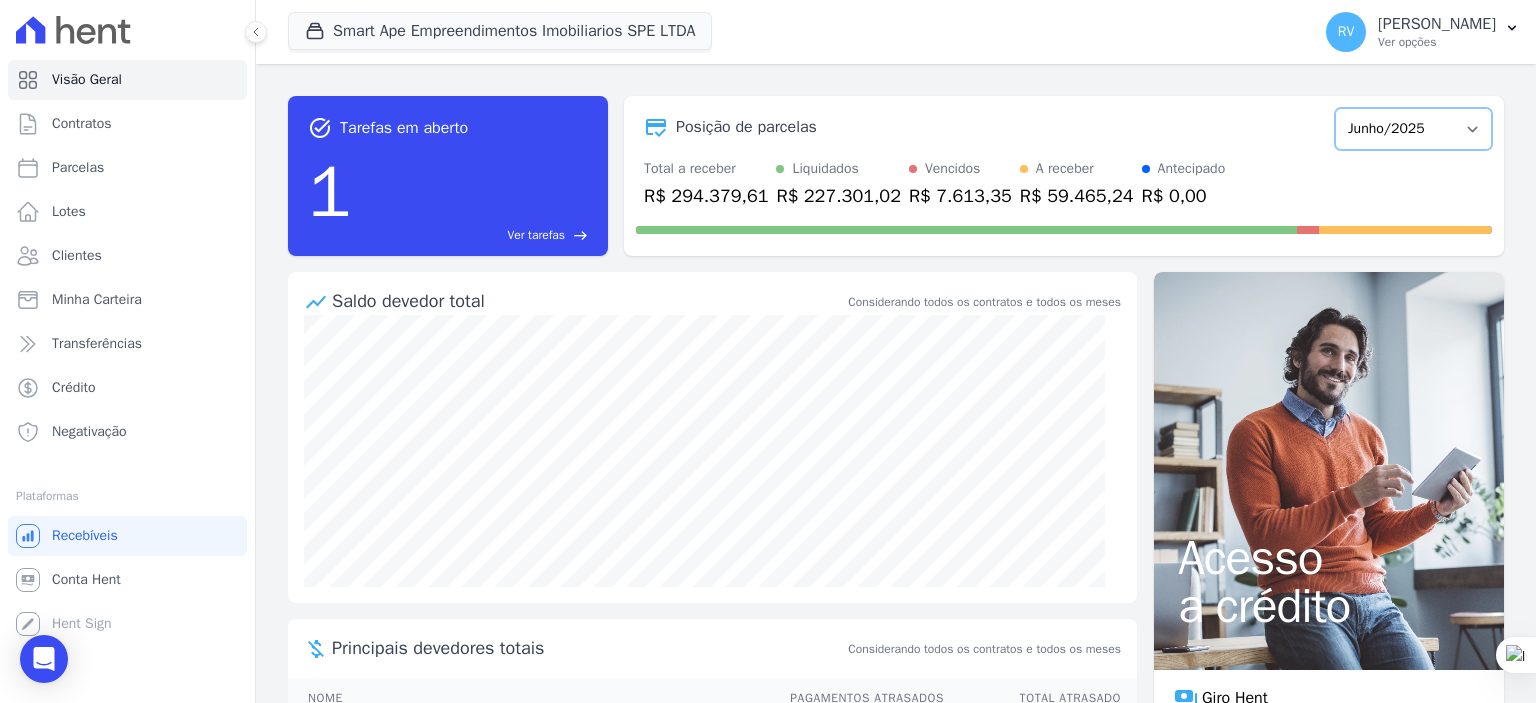 click on "Março/2024
Abril/2024
Maio/2024
Junho/2024
Julho/2024
Agosto/2024
Setembro/2024
Outubro/2024
Novembro/2024
Dezembro/2024
[GEOGRAPHIC_DATA]/2025
Fevereiro/2025
Março/2025
Abril/2025
Maio/2025
Junho/2025
Julho/2025
Agosto/2025
Setembro/2025
Outubro/2025
Novembro/2025
Dezembro/2025
Janeiro/2026
Fevereiro/2026
Março/2026
Abril/2026
Maio/2026
Junho/2026
Julho/2026
Agosto/2026
Setembro/2026
Outubro/2026
Novembro/2026
Dezembro/2026
Janeiro/2027
Fevereiro/2027
Março/2027
Abril/2027
Maio/2027
Junho/2027
Julho/2027
Agosto/2027
Setembro/2027
Outubro/2027
Novembro/2027
Dezembro/2027
Janeiro/2028
Fevereiro/2028
Março/2028
Abril/2028
Maio/2028
Junho/2028
Julho/2028
Agosto/2028
Setembro/2028
Outubro/2028
Novembro/2028
Dezembro/2028
Janeiro/2029
Fevereiro/2029
Março/2029
Abril/2029
Maio/2029
Junho/2029
Julho/2029
Agosto/2029
Setembro/2029
[GEOGRAPHIC_DATA]/2029" at bounding box center [1413, 129] 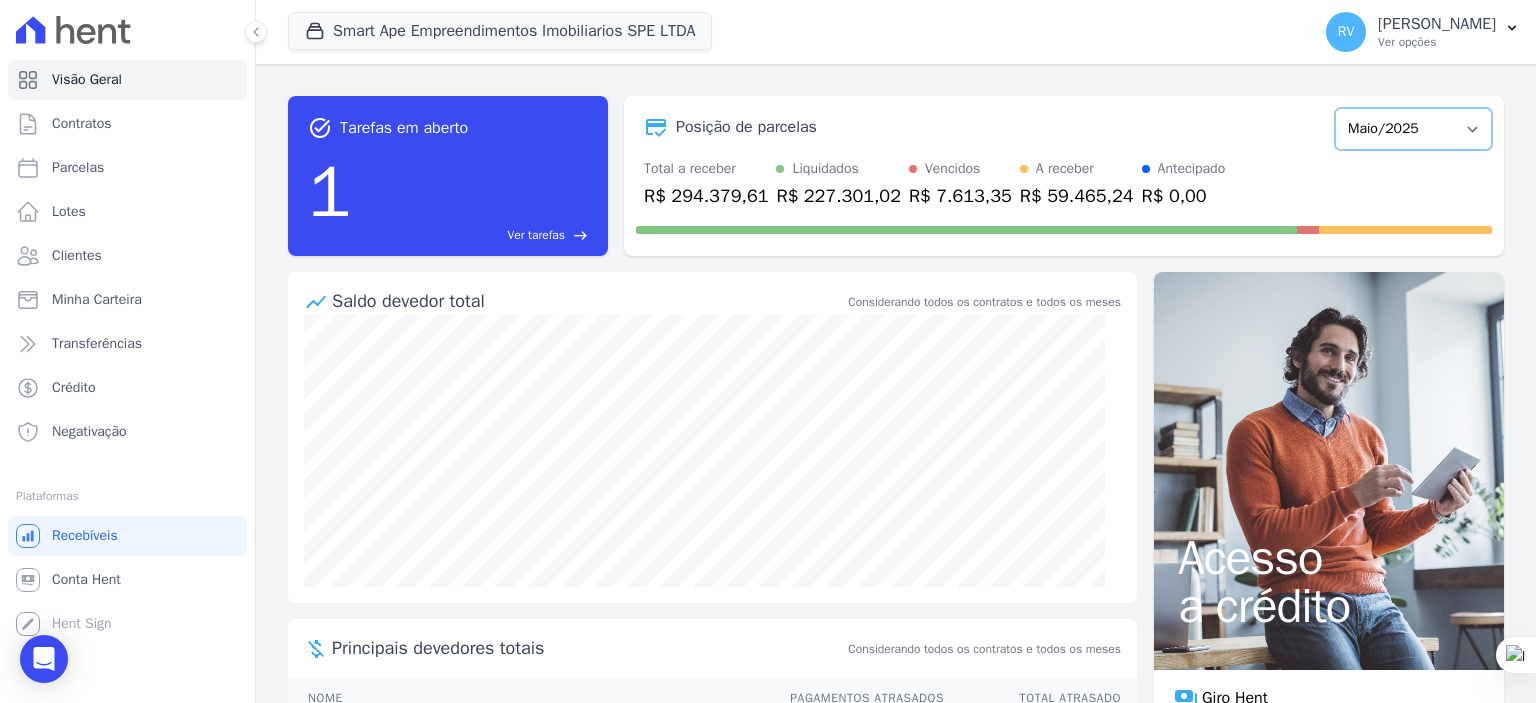 click on "Março/2024
Abril/2024
Maio/2024
Junho/2024
Julho/2024
Agosto/2024
Setembro/2024
Outubro/2024
Novembro/2024
Dezembro/2024
Janeiro/2025
Fevereiro/2025
Março/2025
Abril/2025
Maio/2025
Junho/2025
Julho/2025
Agosto/2025
Setembro/2025
Outubro/2025
Novembro/2025
Dezembro/2025
Janeiro/2026
Fevereiro/2026
Março/2026
Abril/2026
Maio/2026
Junho/2026
Julho/2026
Agosto/2026
Setembro/2026
Outubro/2026
Novembro/2026
Dezembro/2026
Janeiro/2027
Fevereiro/2027
Março/2027
Abril/2027
Maio/2027
Junho/2027
Julho/2027
Agosto/2027
Setembro/2027
Outubro/2027
Novembro/2027
Dezembro/2027
Janeiro/2028
Fevereiro/2028
Março/2028
Abril/2028
Maio/2028
Junho/2028
Julho/2028
Agosto/2028
Setembro/2028
Outubro/2028
Novembro/2028
Dezembro/2028
Janeiro/2029
Fevereiro/2029
Março/2029
Abril/2029
Maio/2029
Junho/2029
Julho/2029
Agosto/2029
Setembro/2029
Outubro/2029" at bounding box center (1413, 129) 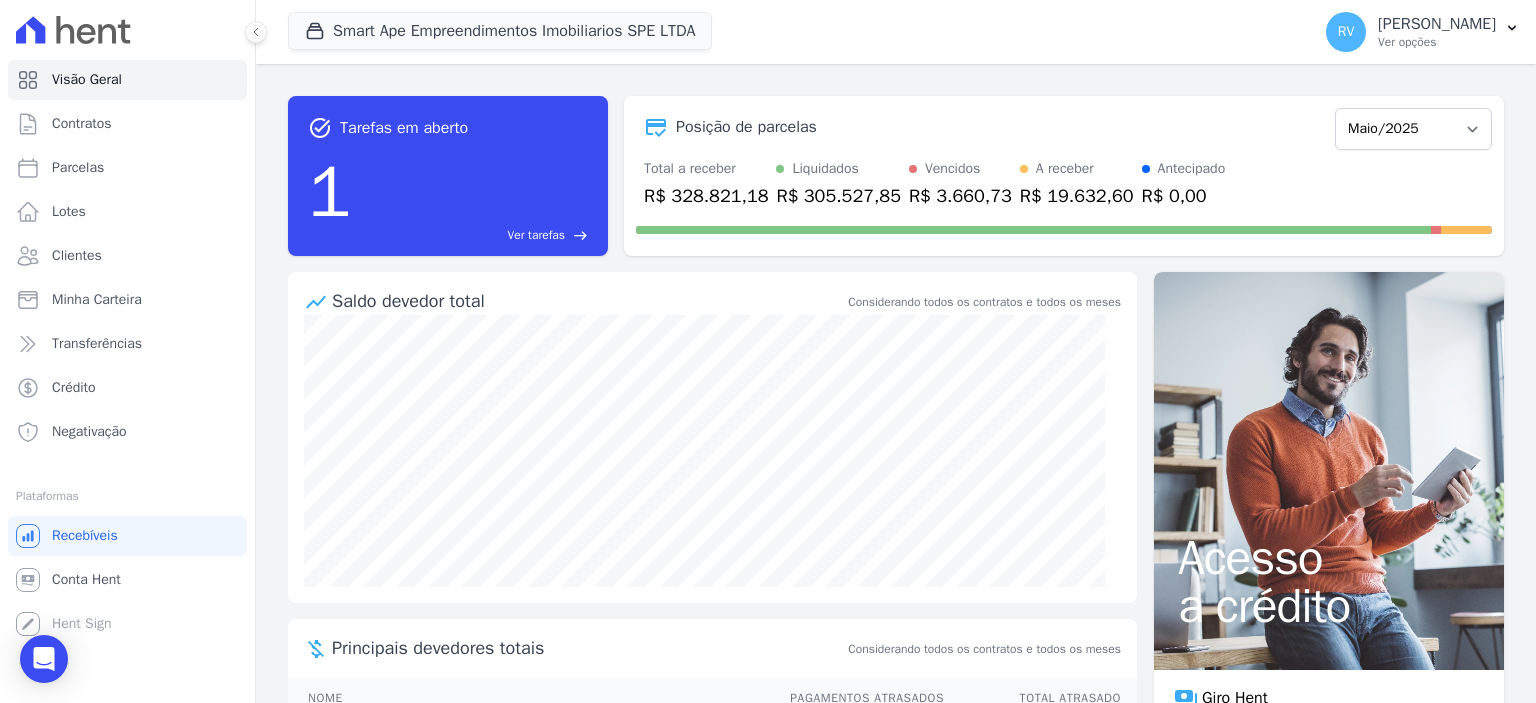 scroll, scrollTop: 0, scrollLeft: 0, axis: both 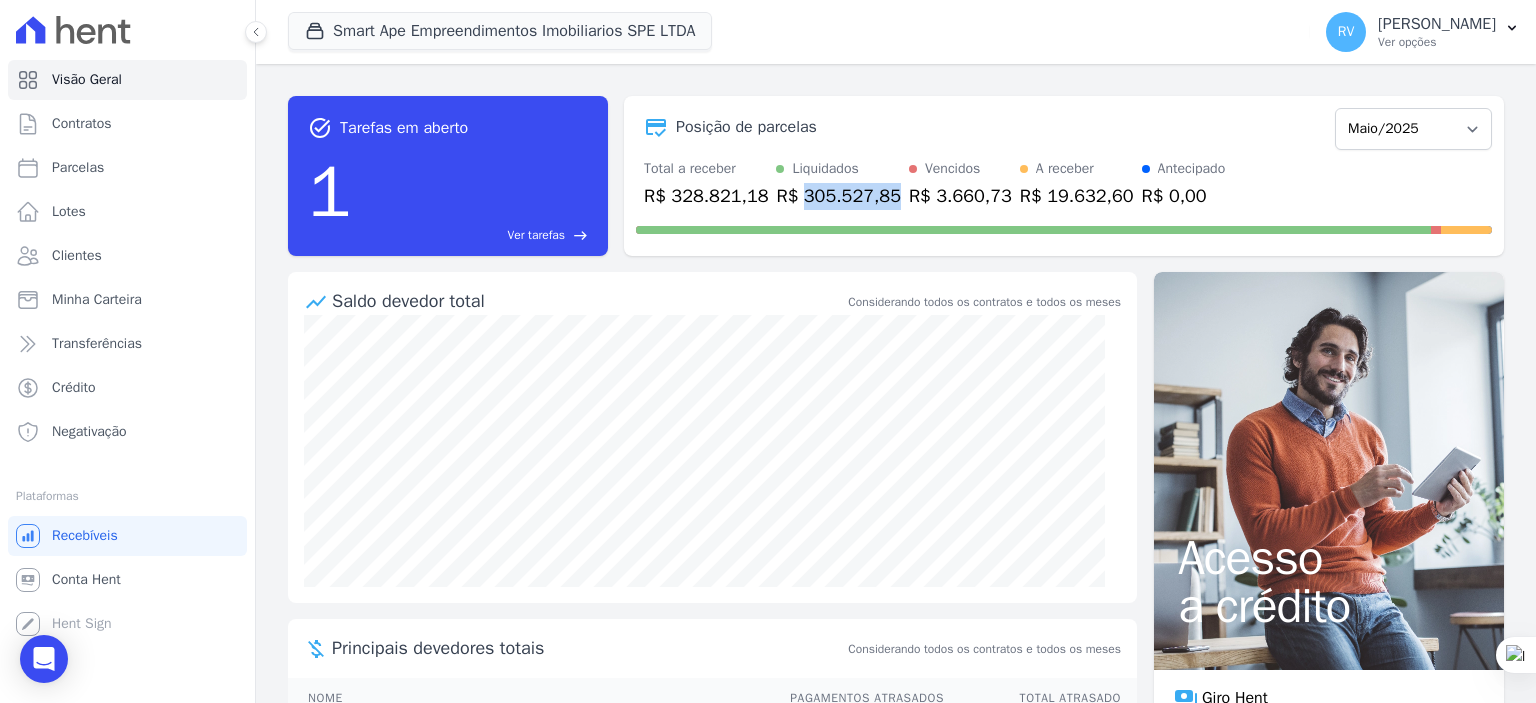 drag, startPoint x: 788, startPoint y: 194, endPoint x: 872, endPoint y: 192, distance: 84.0238 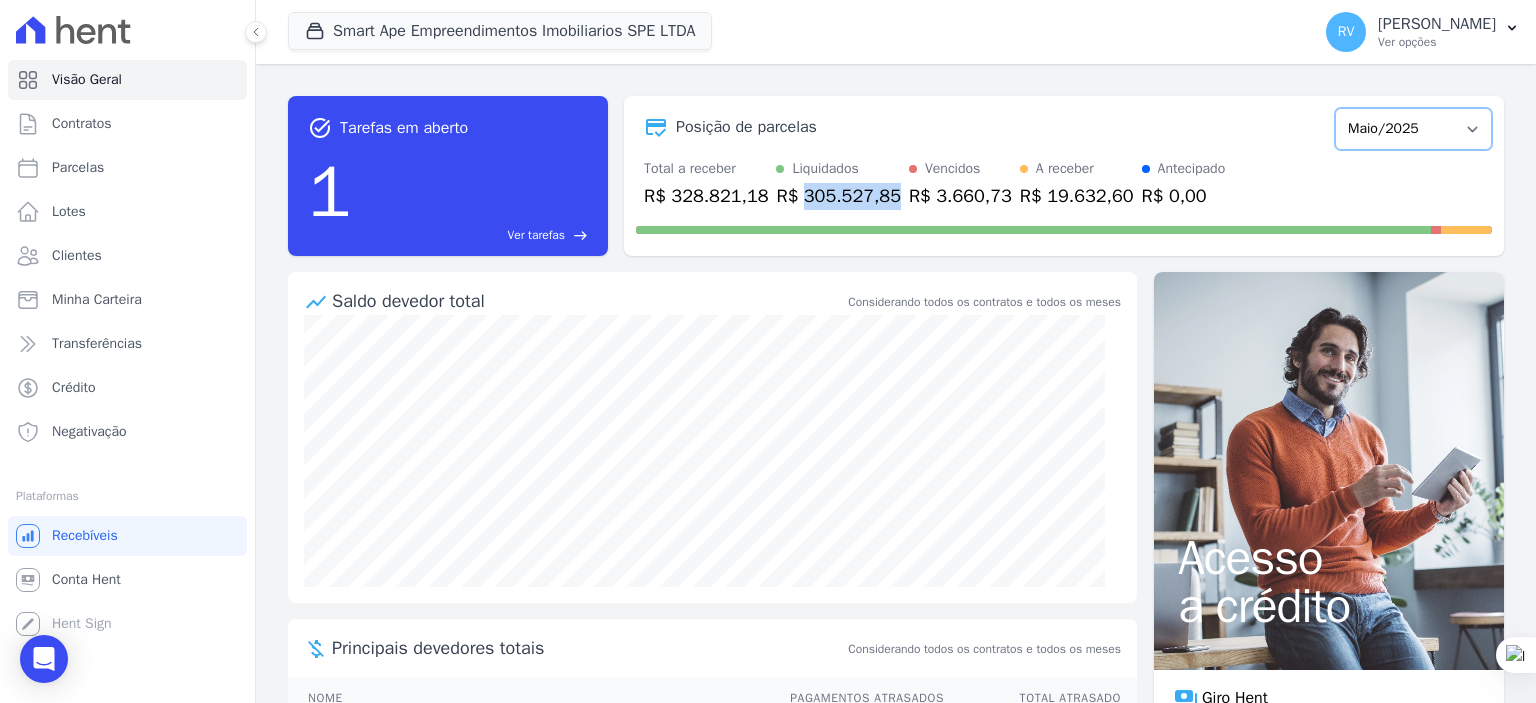 drag, startPoint x: 1349, startPoint y: 130, endPoint x: 1349, endPoint y: 145, distance: 15 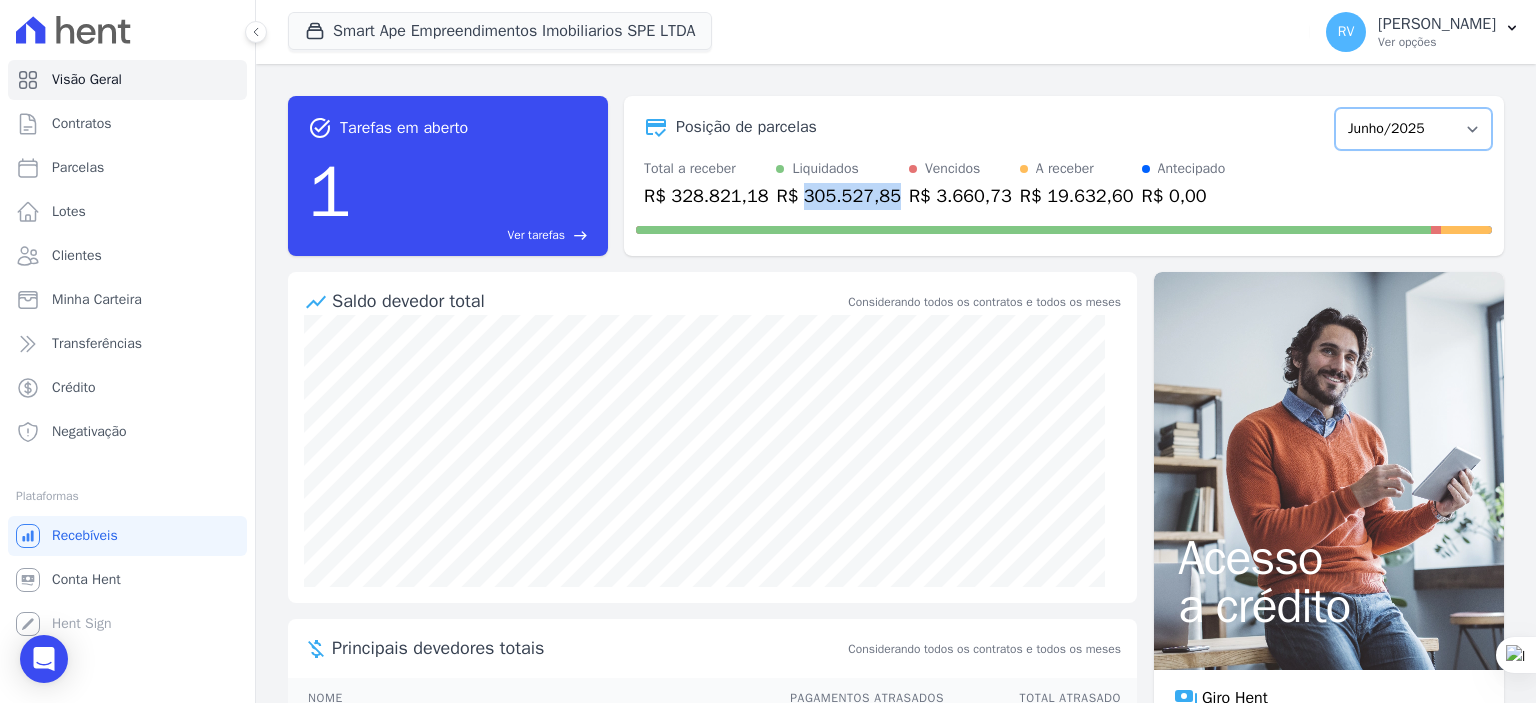 click on "Março/2024
Abril/2024
Maio/2024
Junho/2024
Julho/2024
Agosto/2024
Setembro/2024
Outubro/2024
Novembro/2024
Dezembro/2024
Janeiro/2025
Fevereiro/2025
Março/2025
Abril/2025
Maio/2025
Junho/2025
Julho/2025
Agosto/2025
Setembro/2025
Outubro/2025
Novembro/2025
Dezembro/2025
Janeiro/2026
Fevereiro/2026
Março/2026
Abril/2026
Maio/2026
Junho/2026
Julho/2026
Agosto/2026
Setembro/2026
Outubro/2026
Novembro/2026
Dezembro/2026
Janeiro/2027
Fevereiro/2027
Março/2027
Abril/2027
Maio/2027
Junho/2027
Julho/2027
Agosto/2027
Setembro/2027
Outubro/2027
Novembro/2027
Dezembro/2027
Janeiro/2028
Fevereiro/2028
Março/2028
Abril/2028
Maio/2028
Junho/2028
Julho/2028
Agosto/2028
Setembro/2028
Outubro/2028
Novembro/2028
Dezembro/2028
Janeiro/2029
Fevereiro/2029
Março/2029
Abril/2029
Maio/2029
Junho/2029
Julho/2029
Agosto/2029
Setembro/2029
Outubro/2029" at bounding box center (1413, 129) 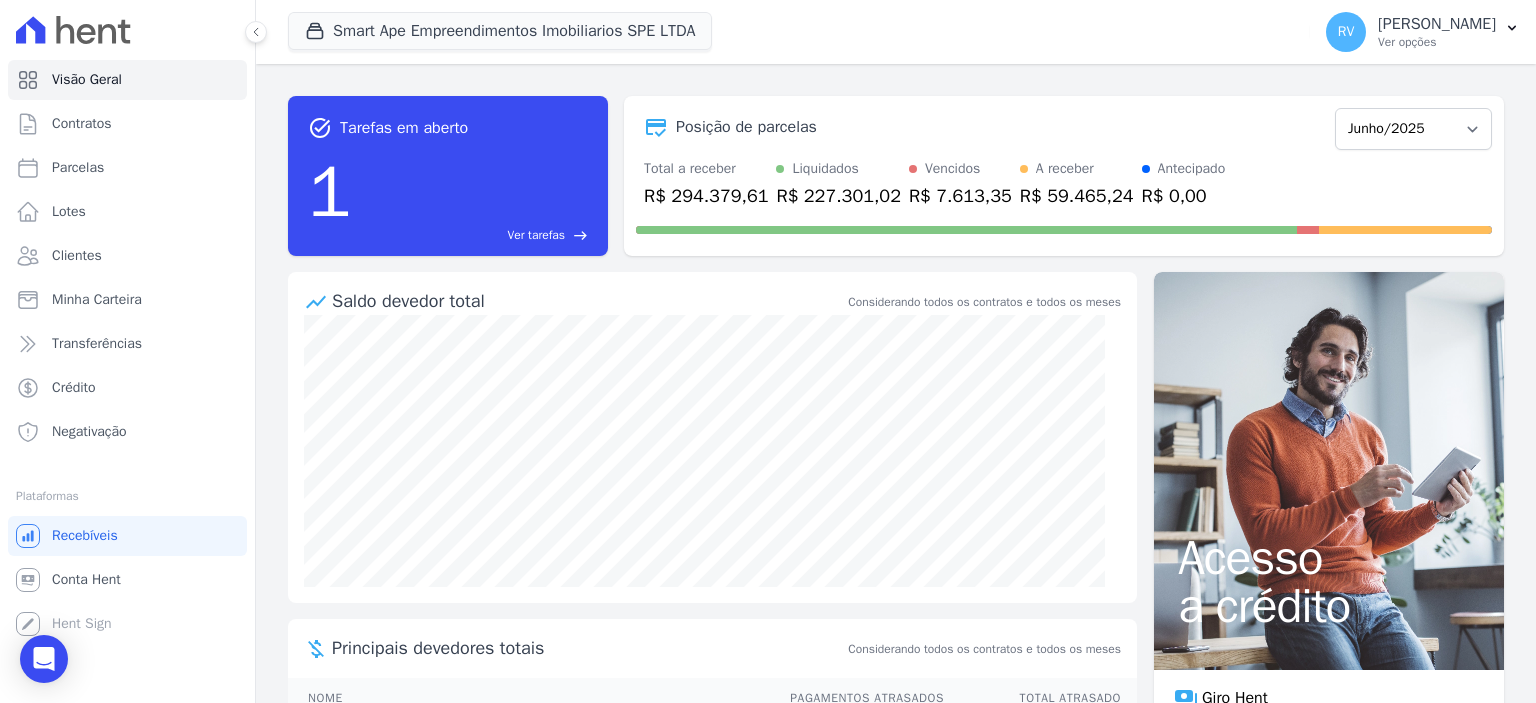 scroll, scrollTop: 0, scrollLeft: 0, axis: both 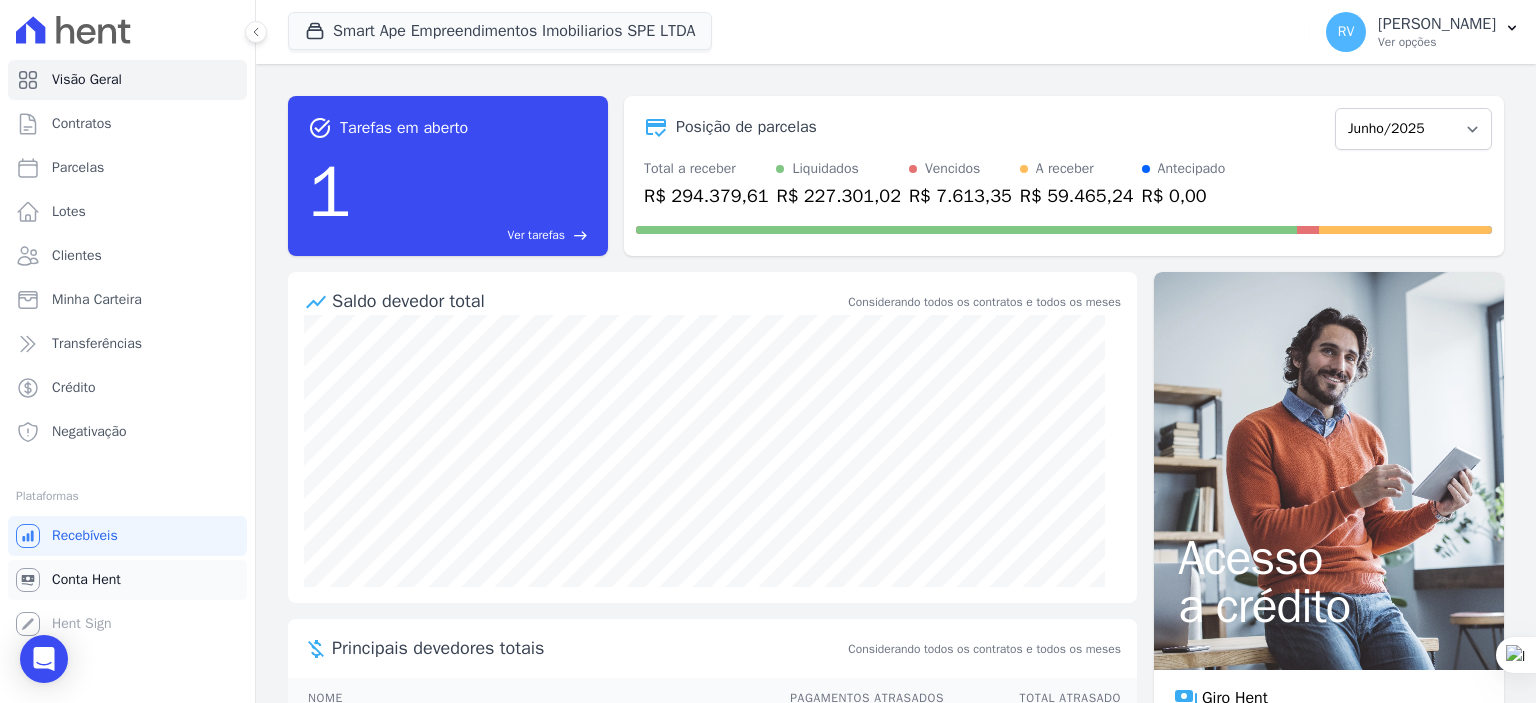 click on "Conta Hent" at bounding box center (86, 580) 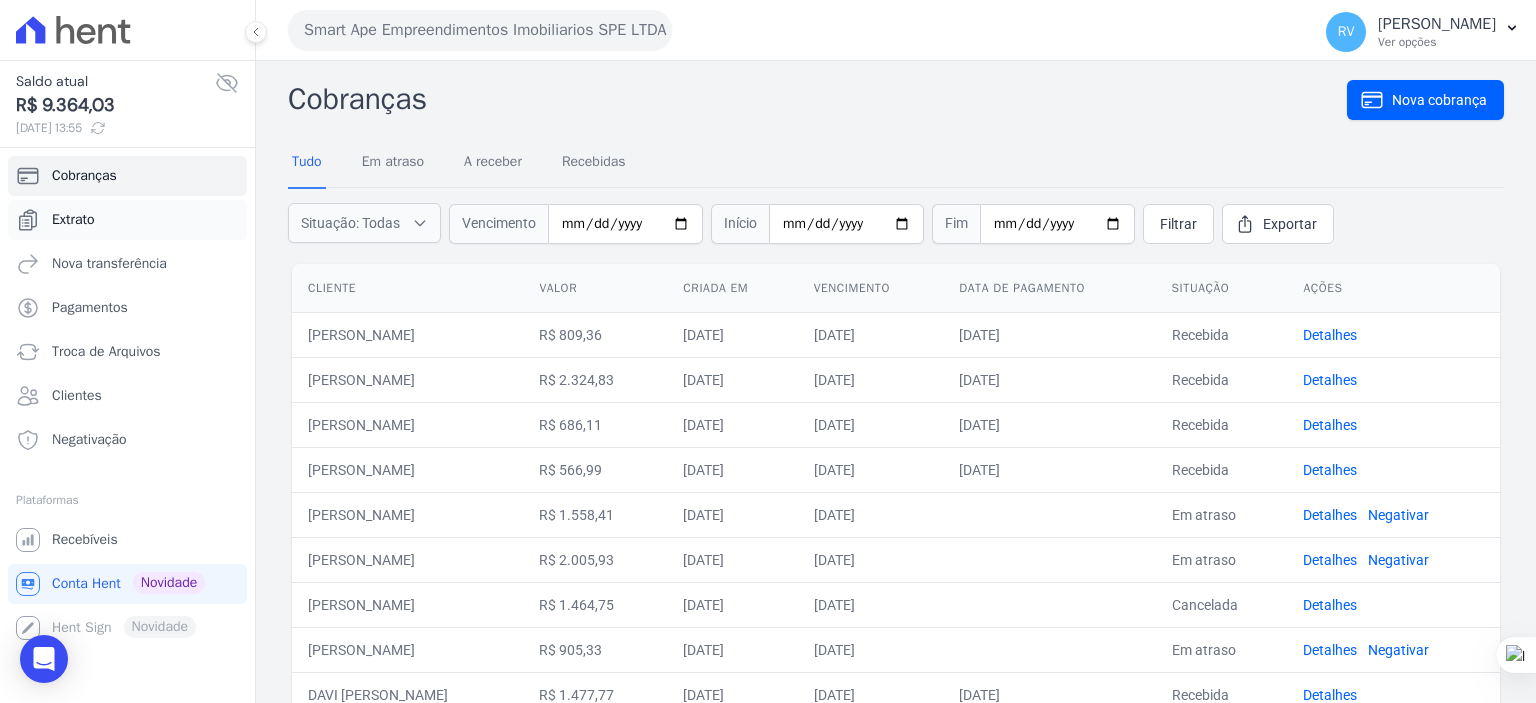 click on "Extrato" at bounding box center [127, 220] 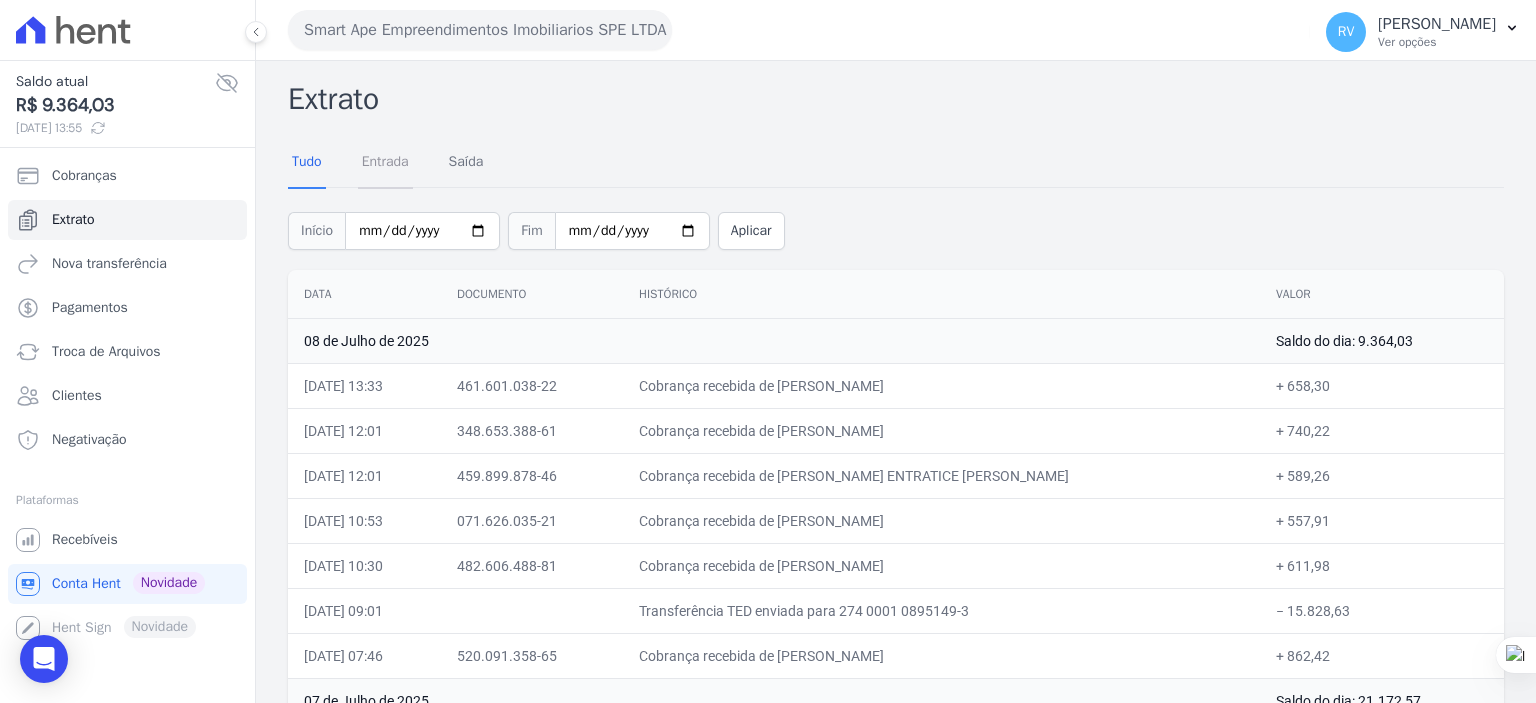 click on "Entrada" at bounding box center (385, 163) 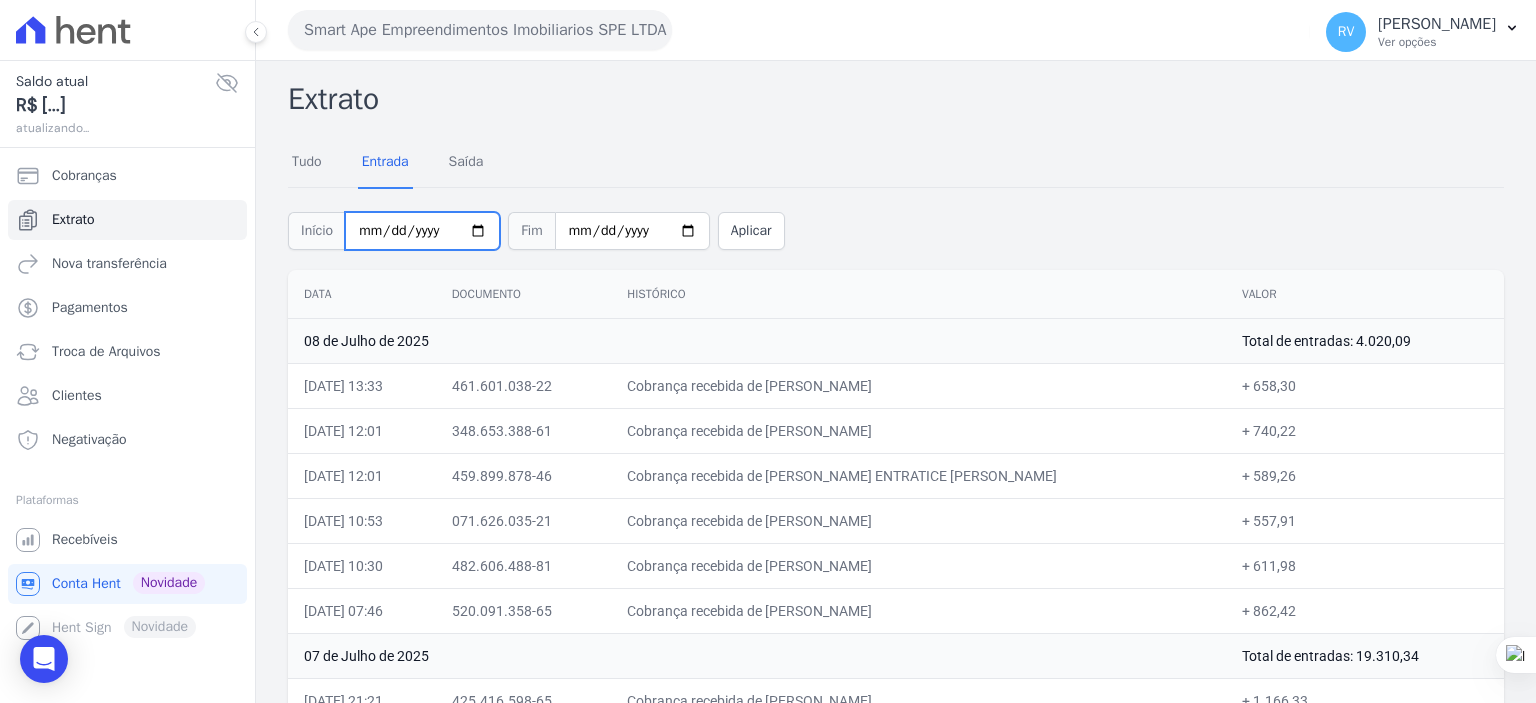 click on "2025-07-01" at bounding box center (422, 231) 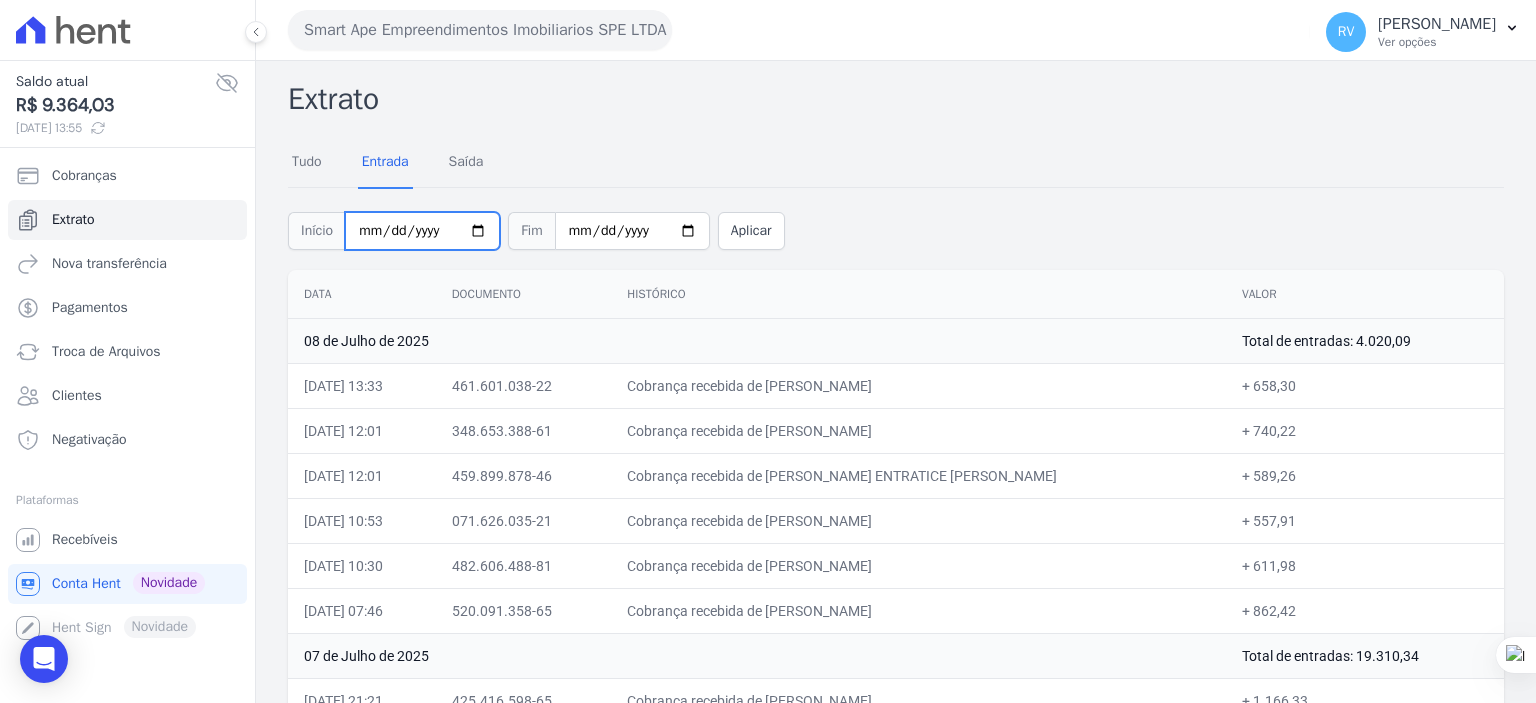 type on "2025-07-07" 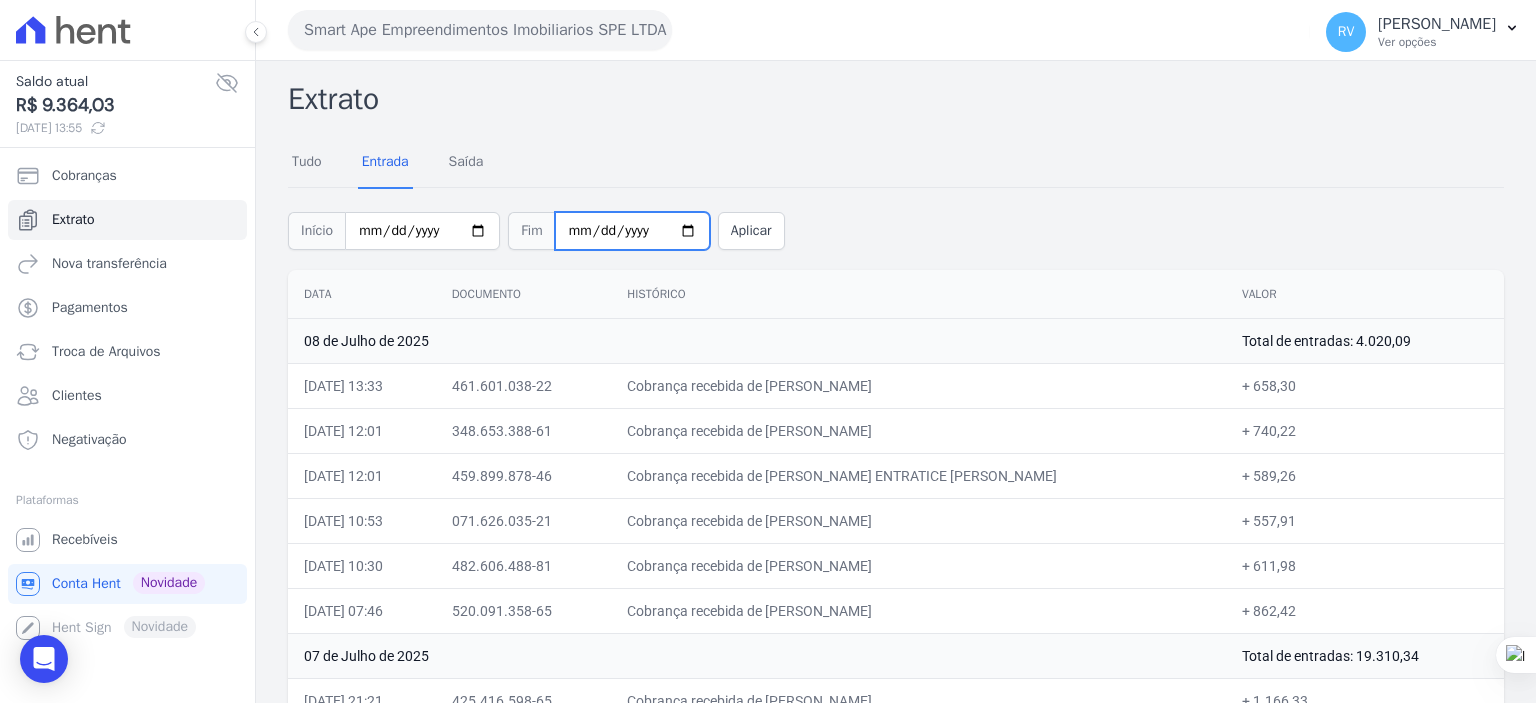 click on "2025-07-08" at bounding box center [632, 231] 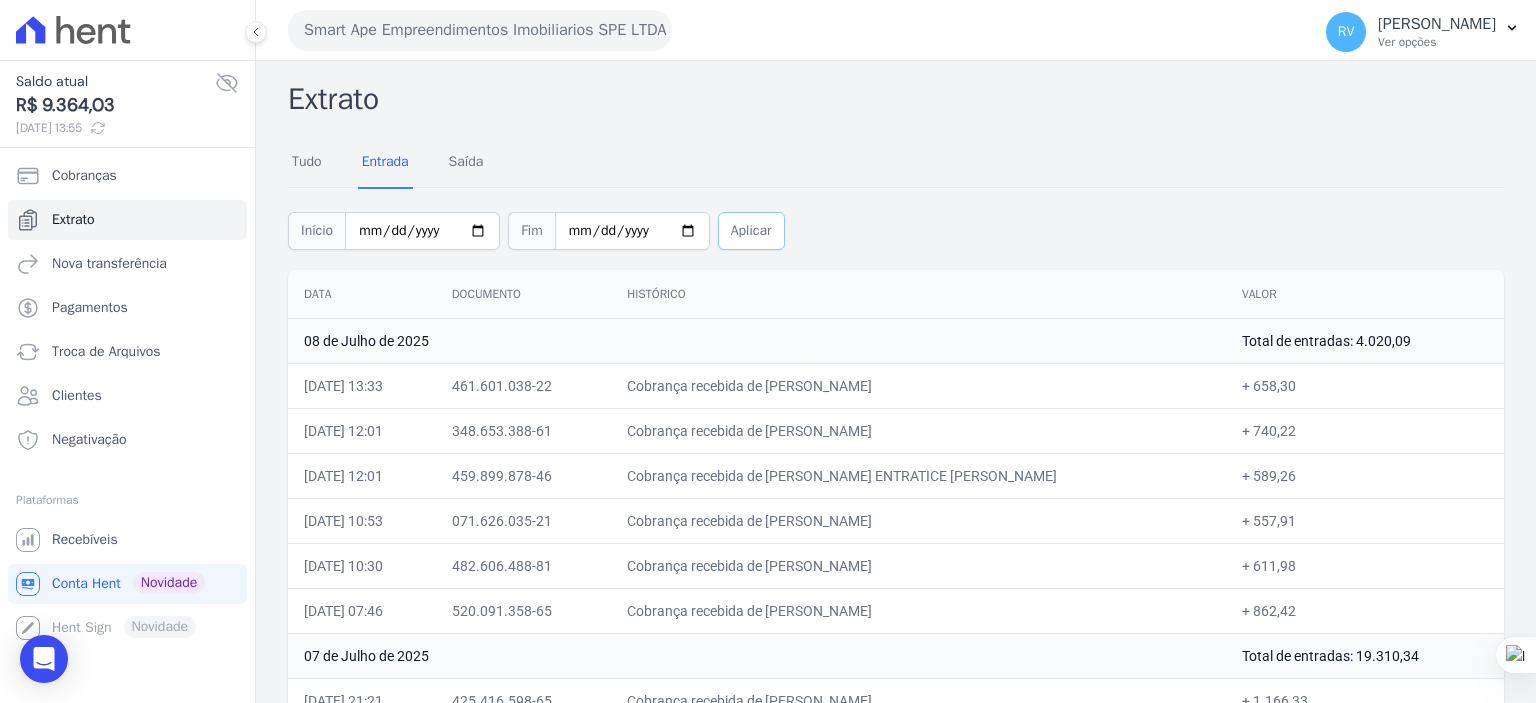 click on "Aplicar" at bounding box center (751, 231) 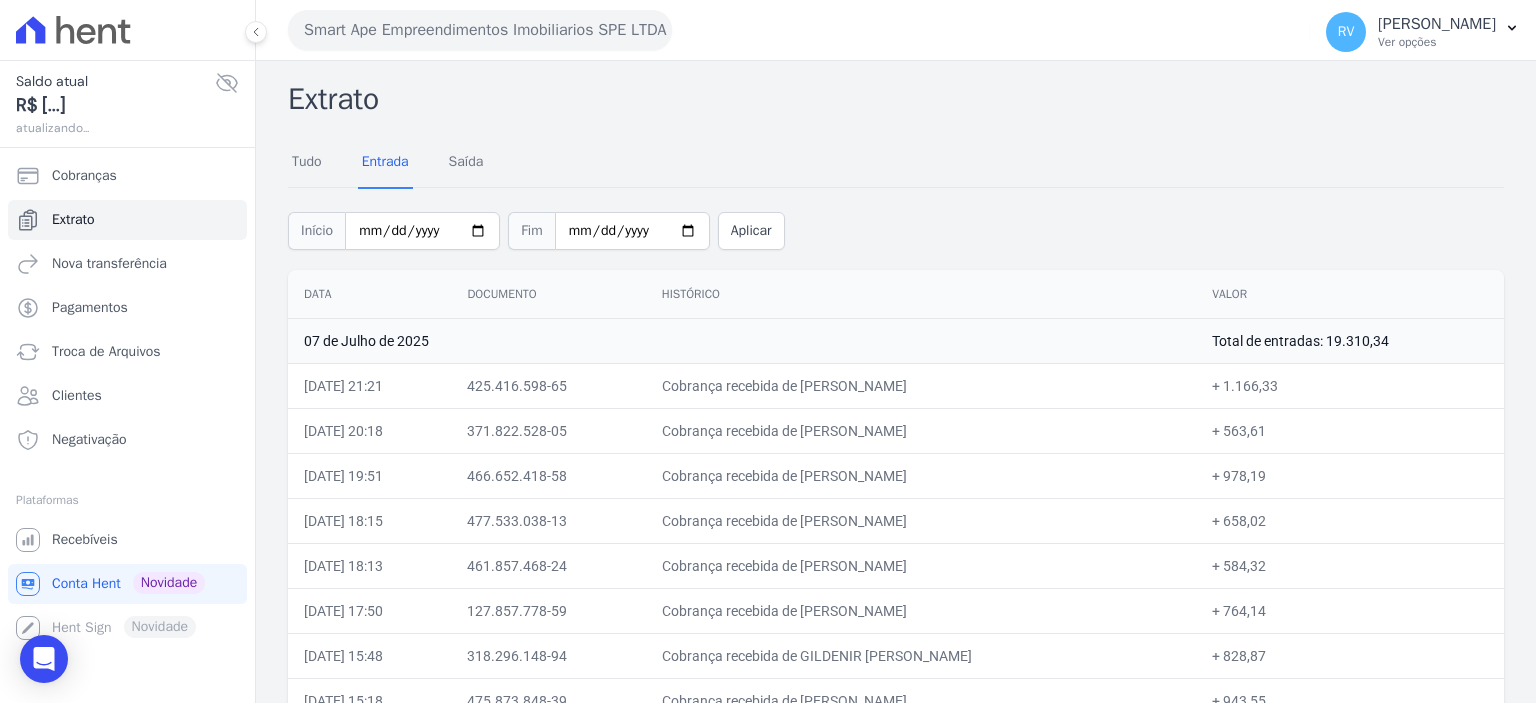 scroll, scrollTop: 0, scrollLeft: 0, axis: both 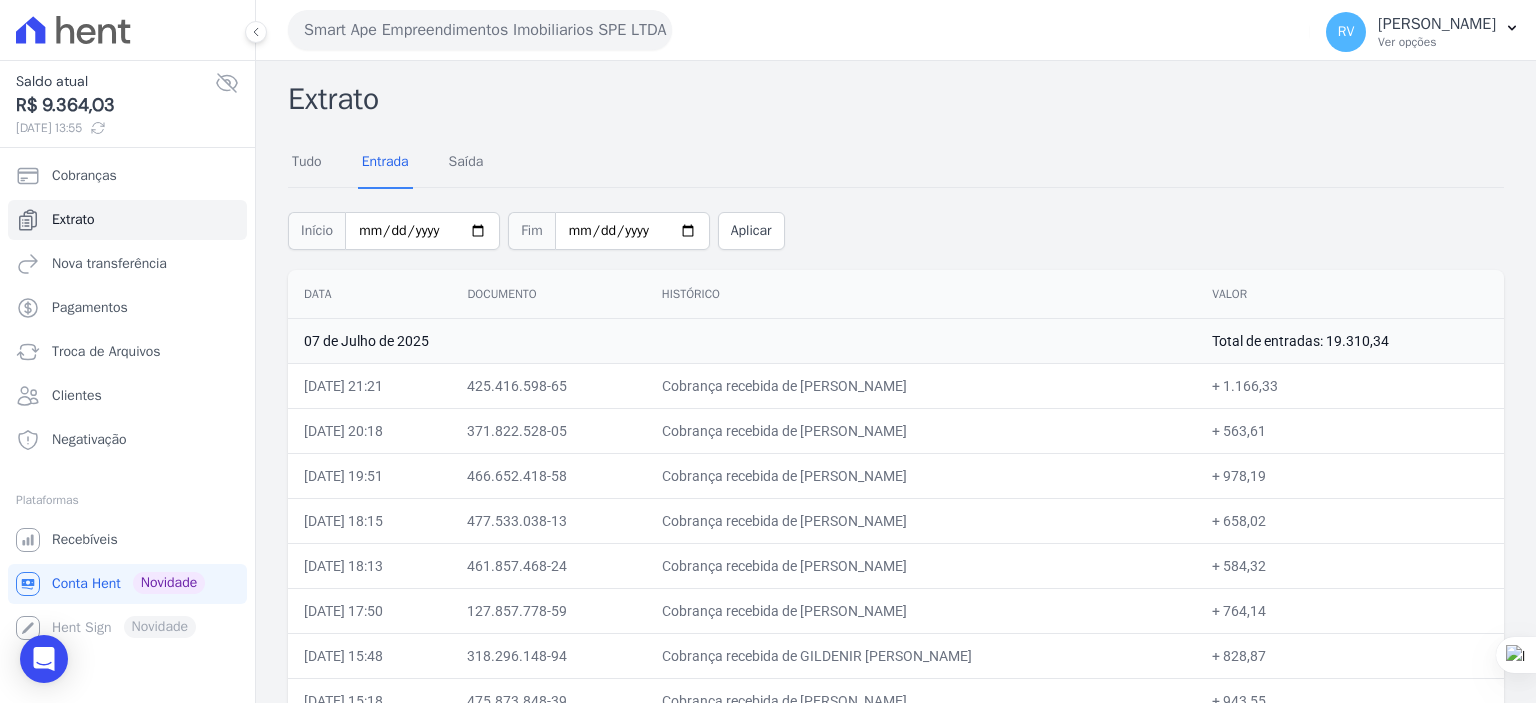 drag, startPoint x: 819, startPoint y: 563, endPoint x: 1008, endPoint y: 563, distance: 189 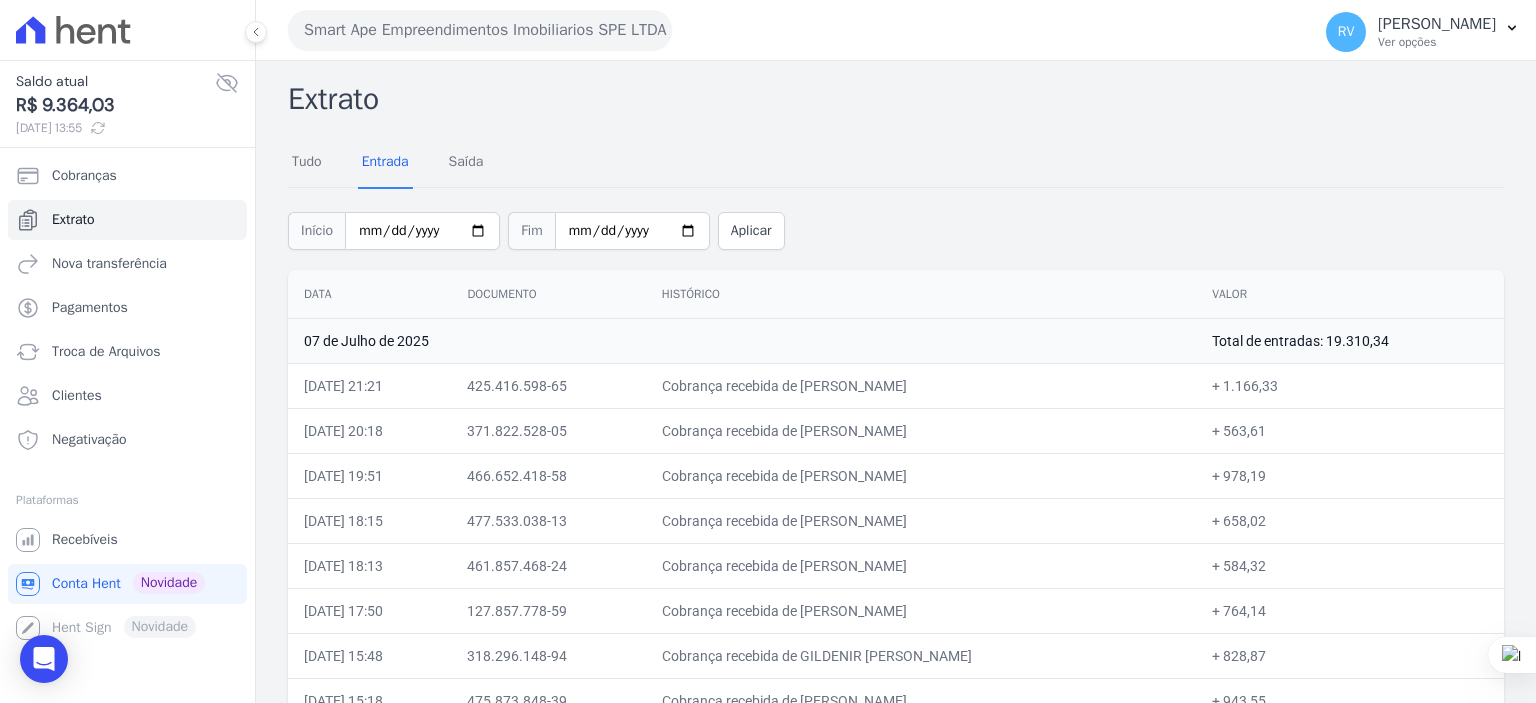 copy on "CLAUDIA MARIA GENNA" 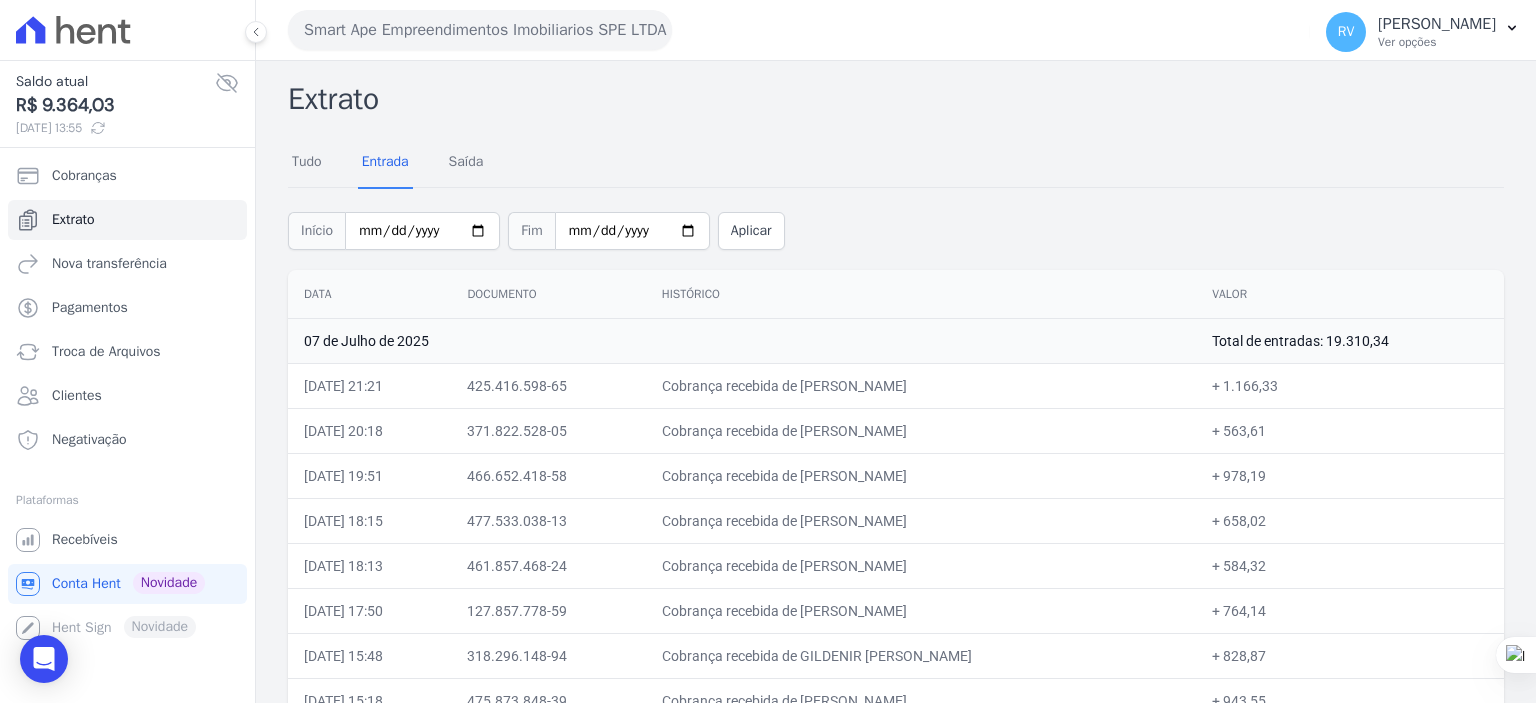 drag, startPoint x: 1240, startPoint y: 606, endPoint x: 1277, endPoint y: 607, distance: 37.01351 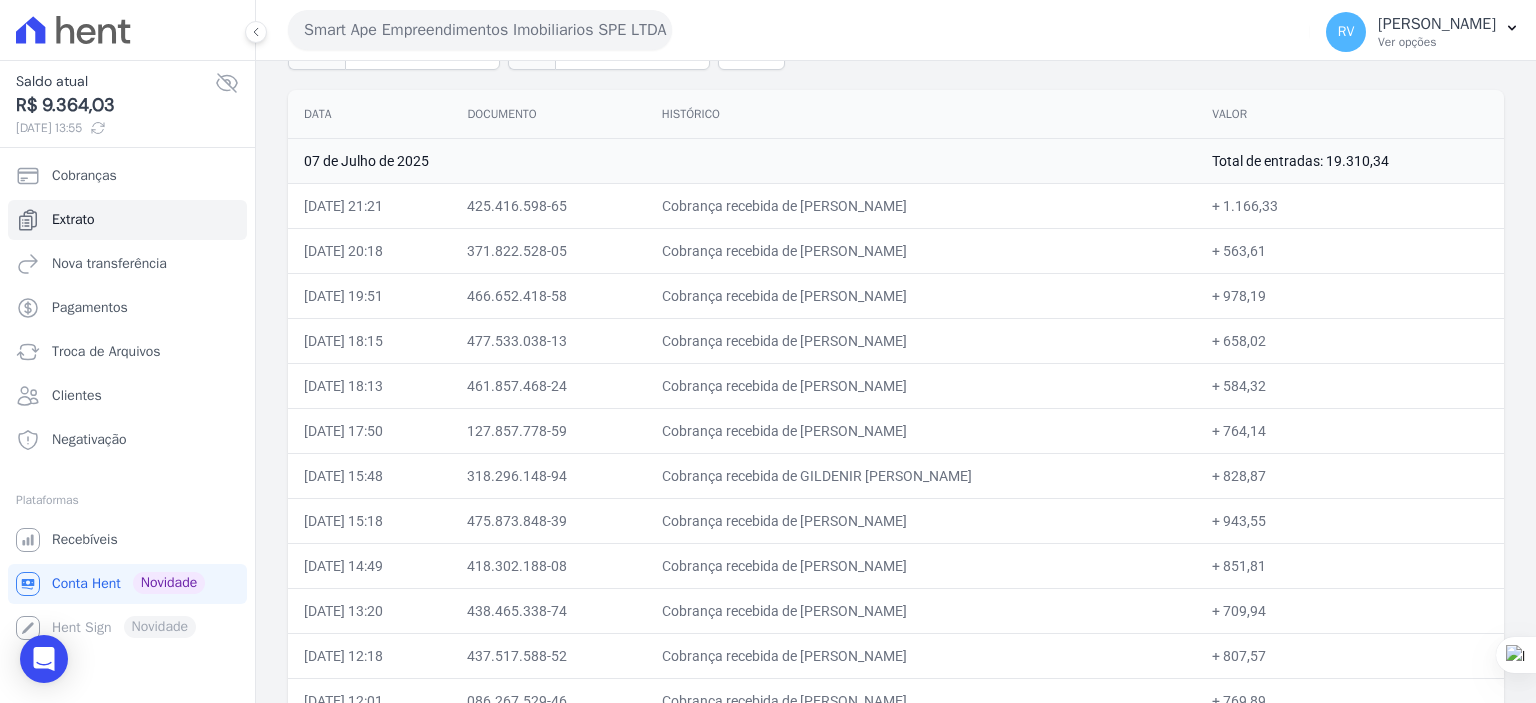 scroll, scrollTop: 200, scrollLeft: 0, axis: vertical 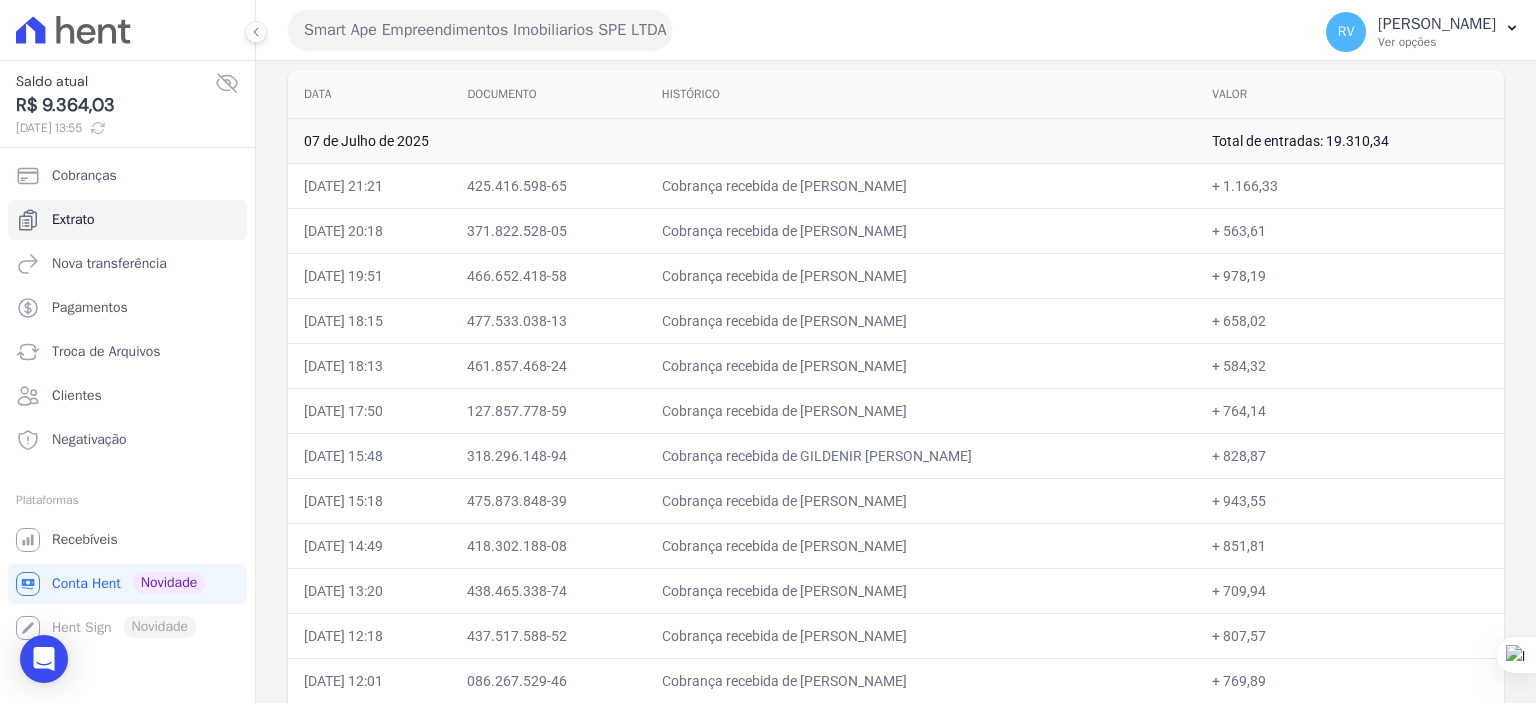 drag, startPoint x: 812, startPoint y: 497, endPoint x: 973, endPoint y: 502, distance: 161.07762 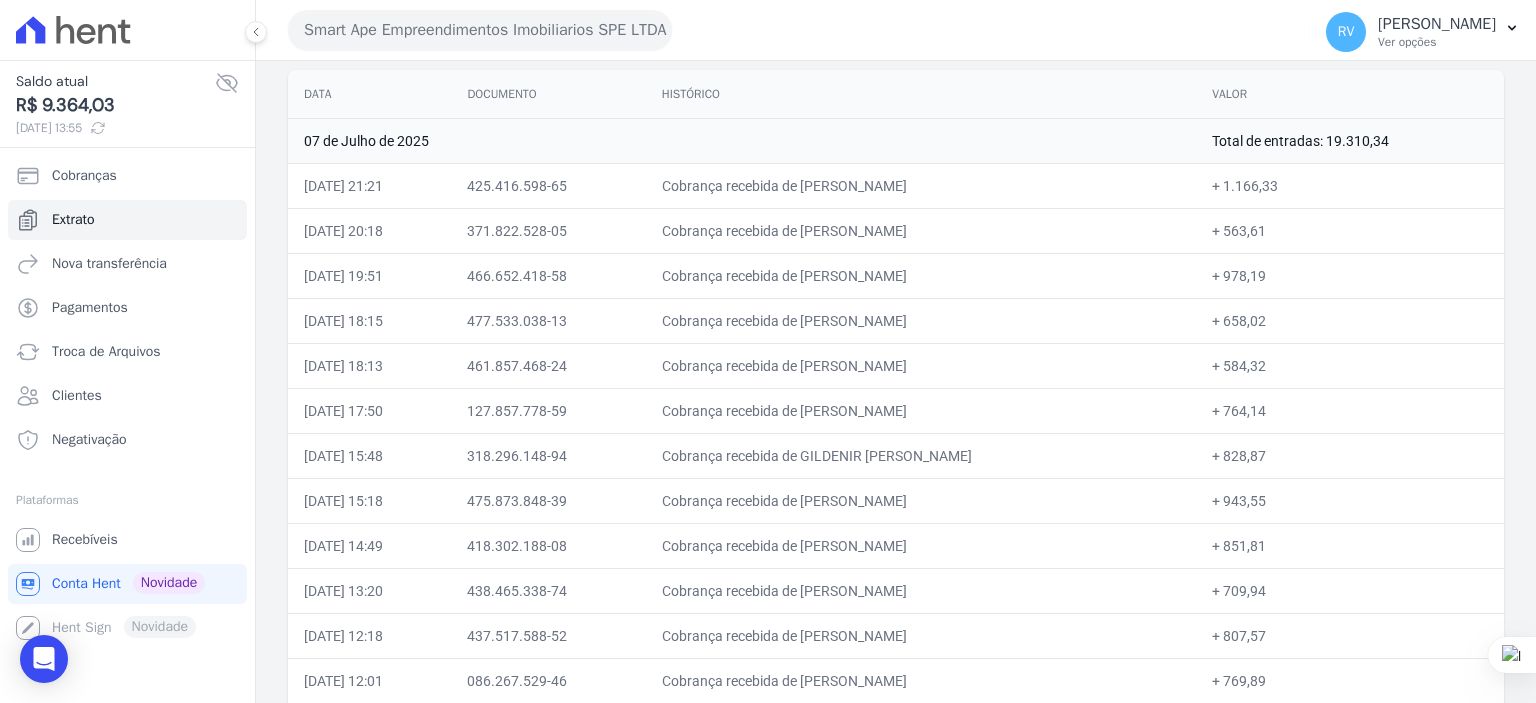copy on "BEATRIZ GOMES HENRIQU" 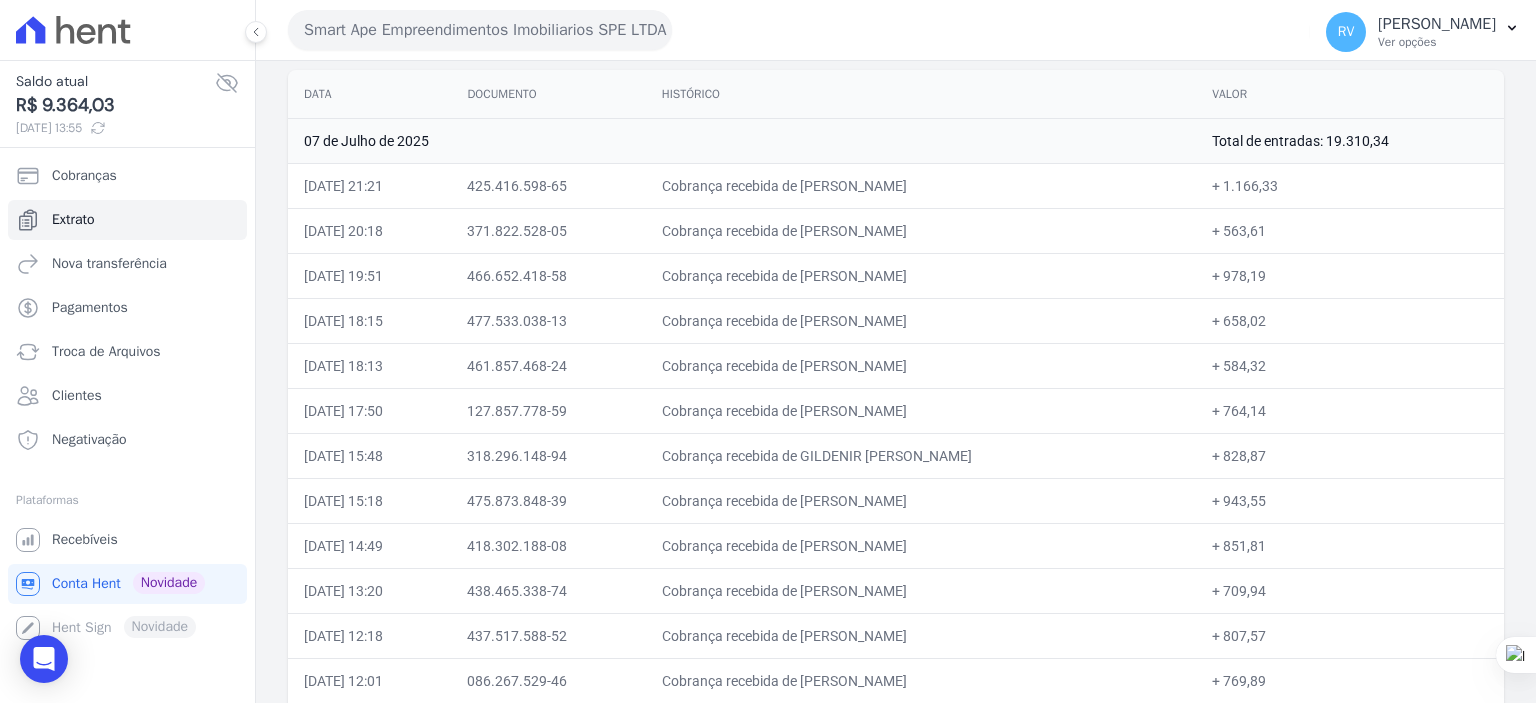 click on "Cobrança recebida de BEATRIZ GOMES HENRIQUE" at bounding box center (921, 545) 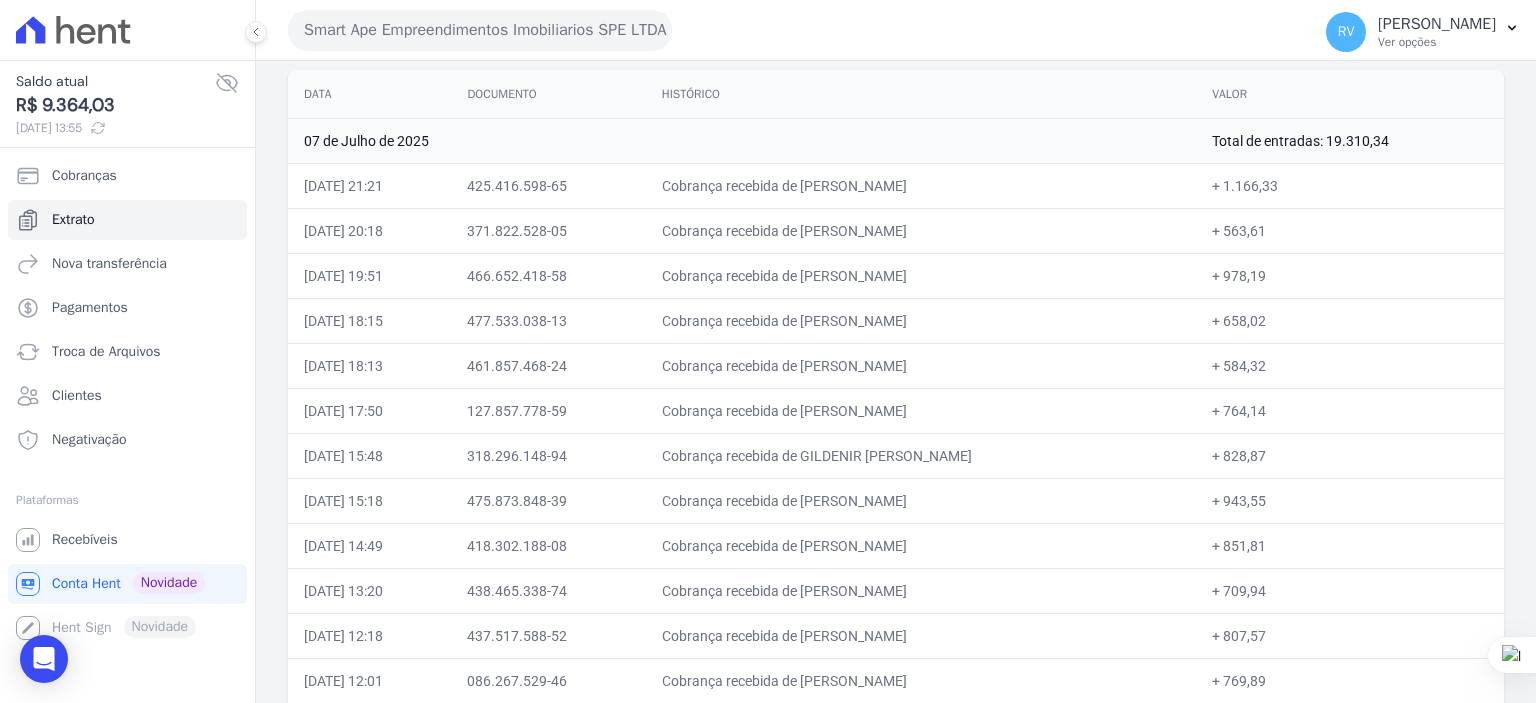 drag, startPoint x: 1237, startPoint y: 548, endPoint x: 1276, endPoint y: 550, distance: 39.051247 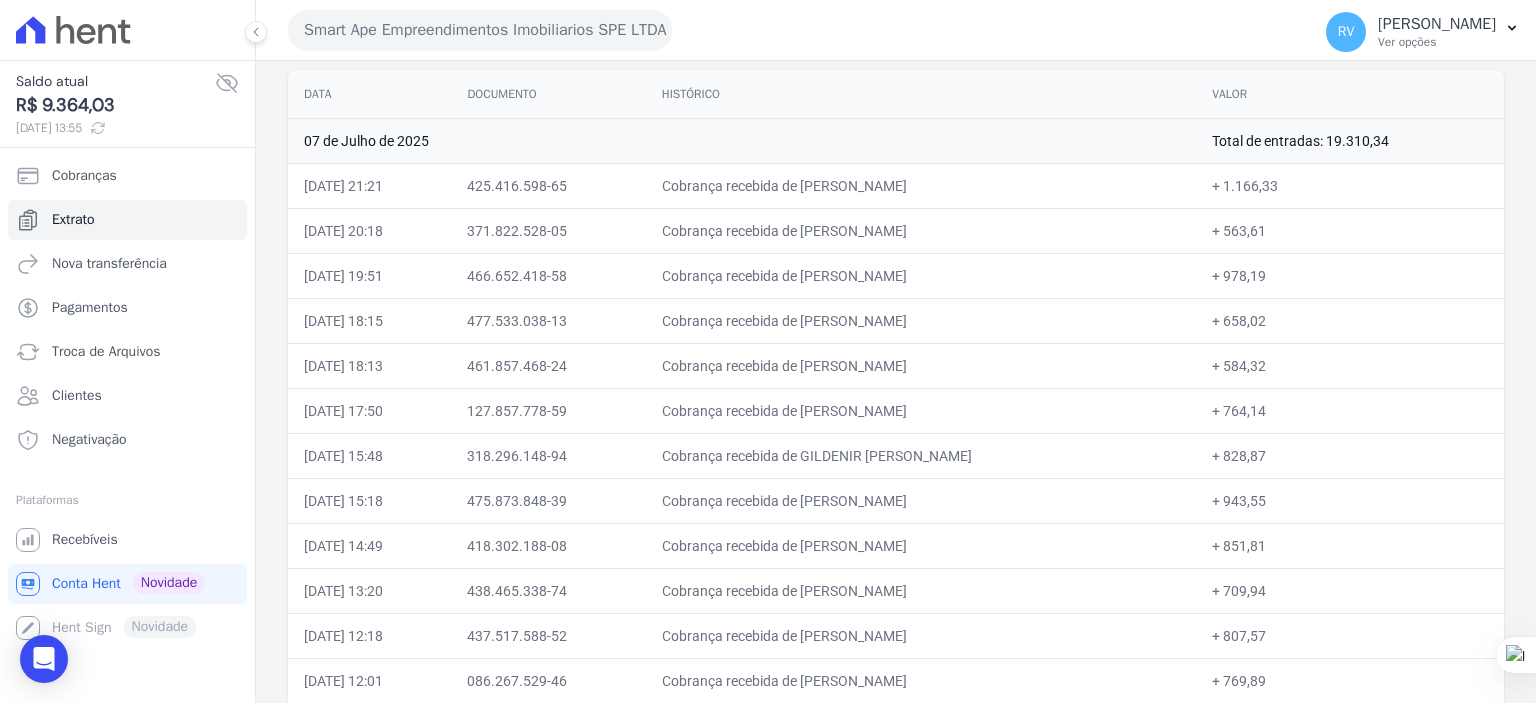drag, startPoint x: 815, startPoint y: 587, endPoint x: 1035, endPoint y: 593, distance: 220.0818 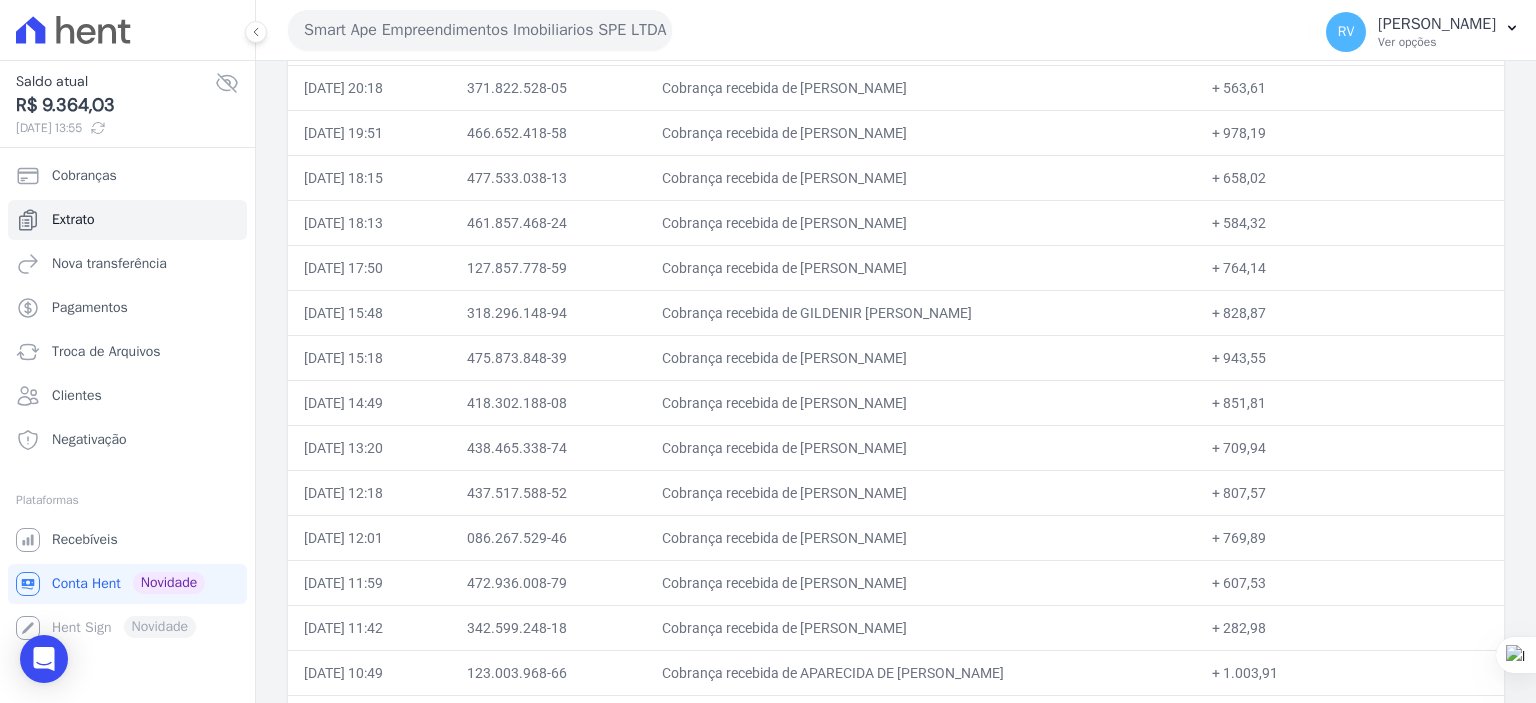 scroll, scrollTop: 400, scrollLeft: 0, axis: vertical 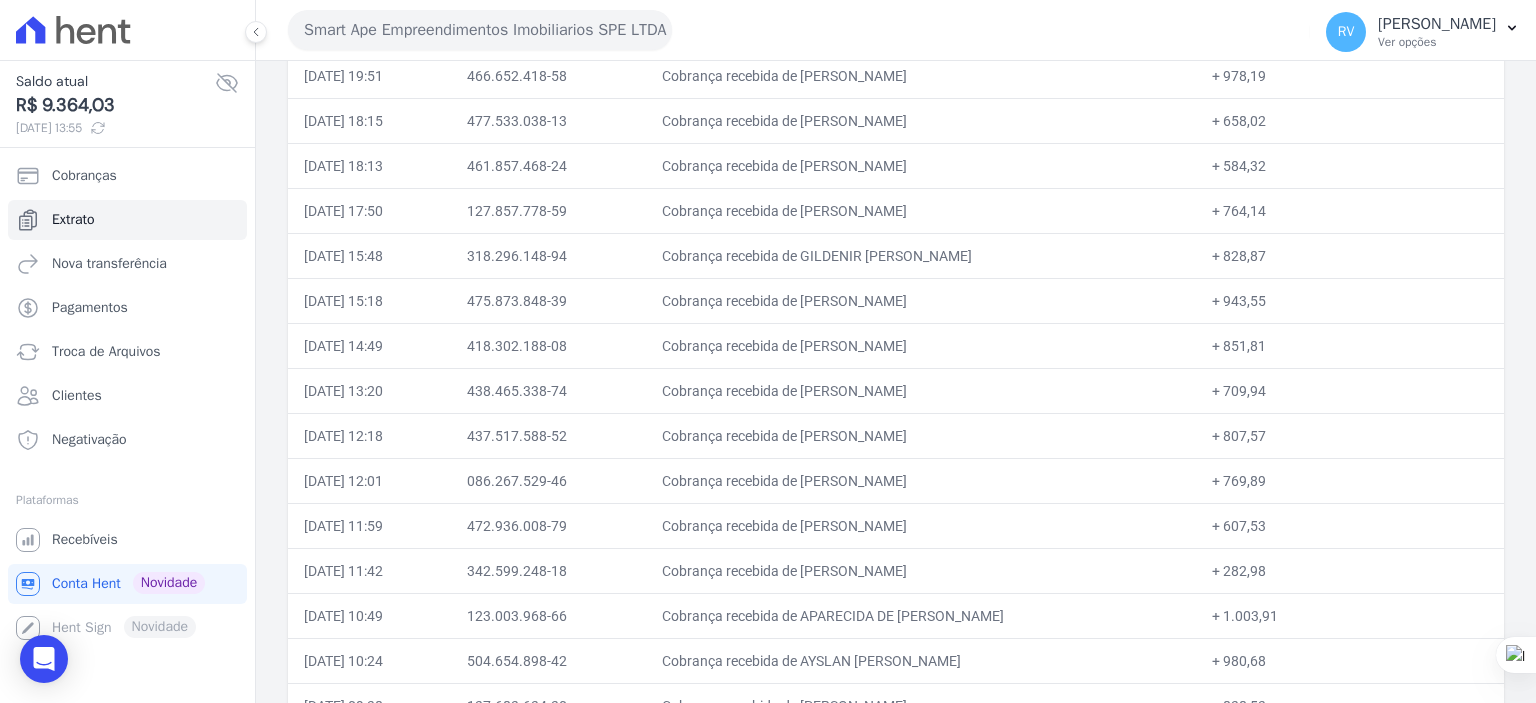 click on "Cobrança recebida de ADRIELLY FERNANDA MORAIS COSTA" at bounding box center (921, 390) 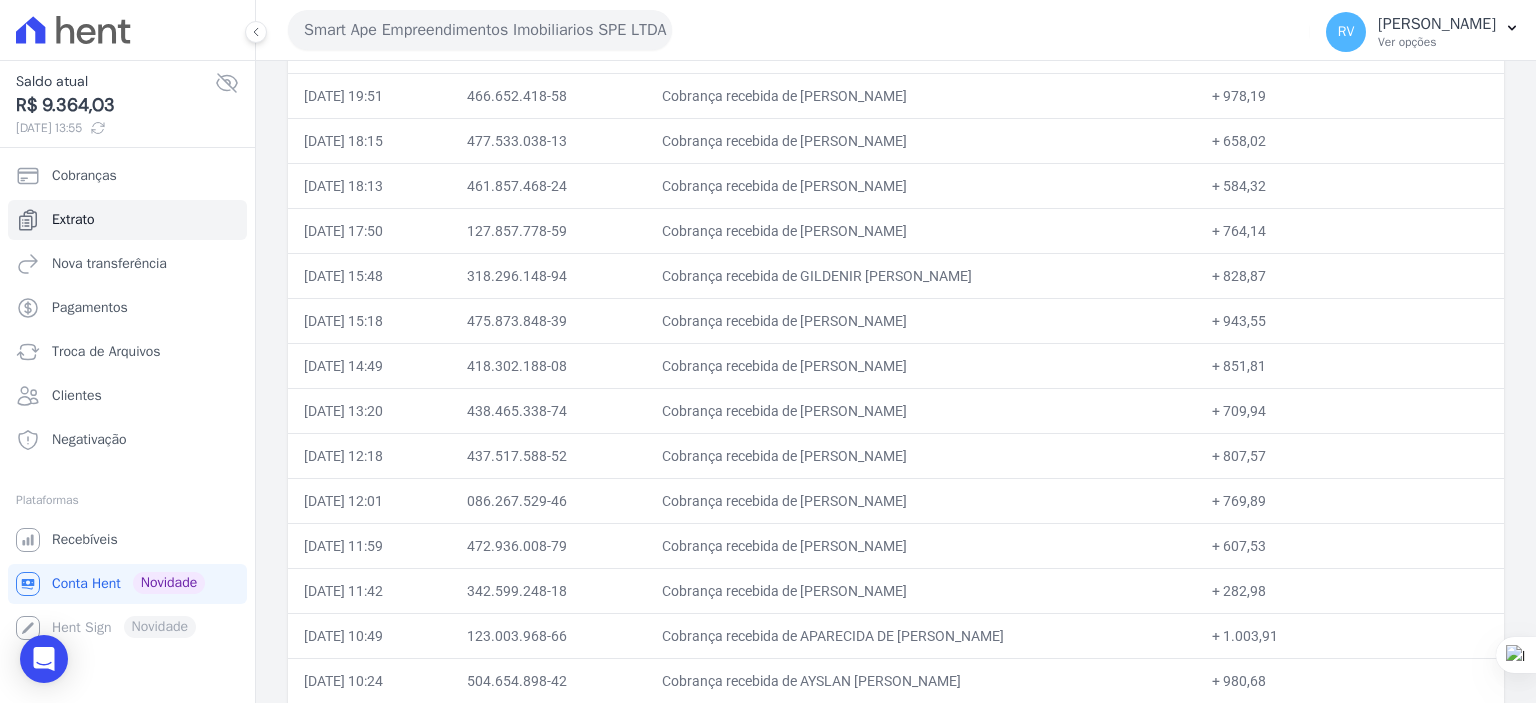 scroll, scrollTop: 600, scrollLeft: 0, axis: vertical 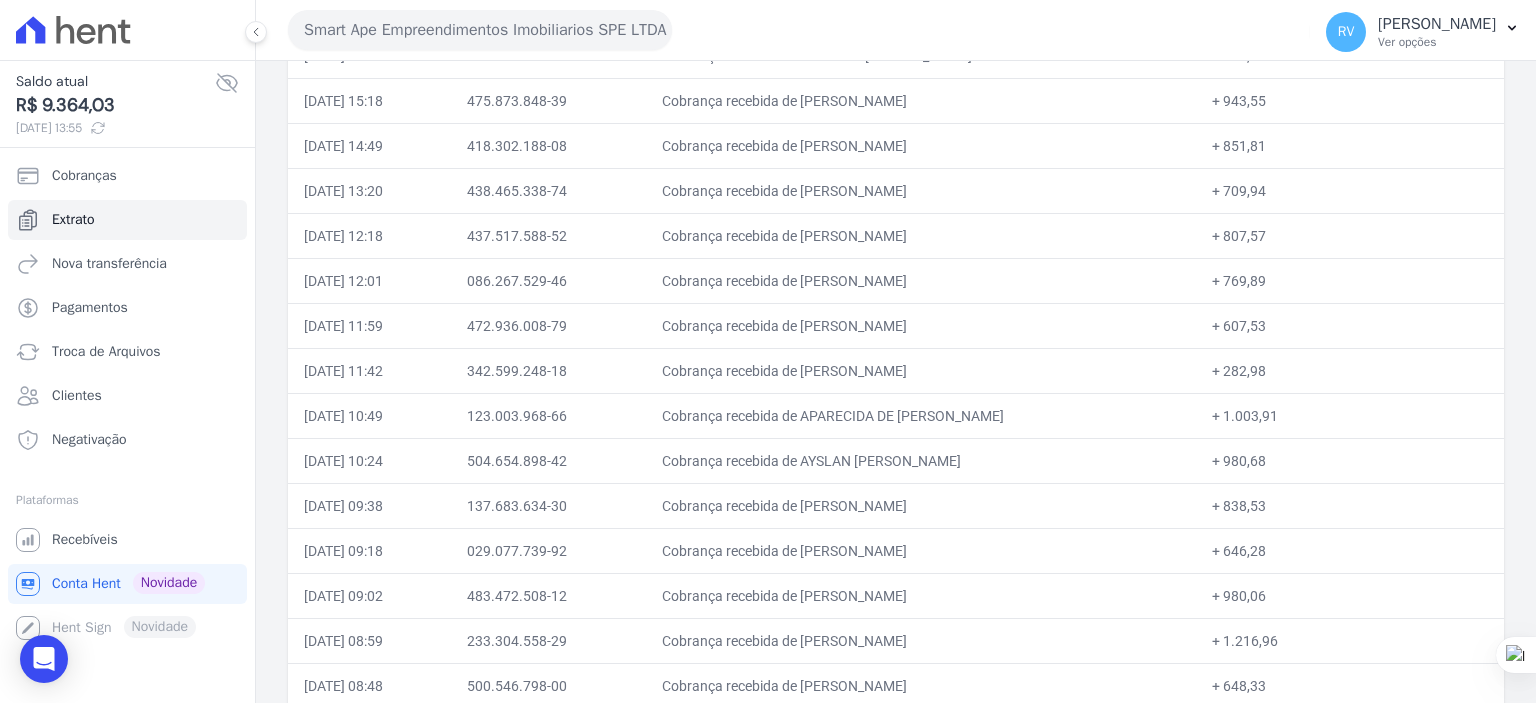 drag, startPoint x: 1236, startPoint y: 367, endPoint x: 1275, endPoint y: 369, distance: 39.051247 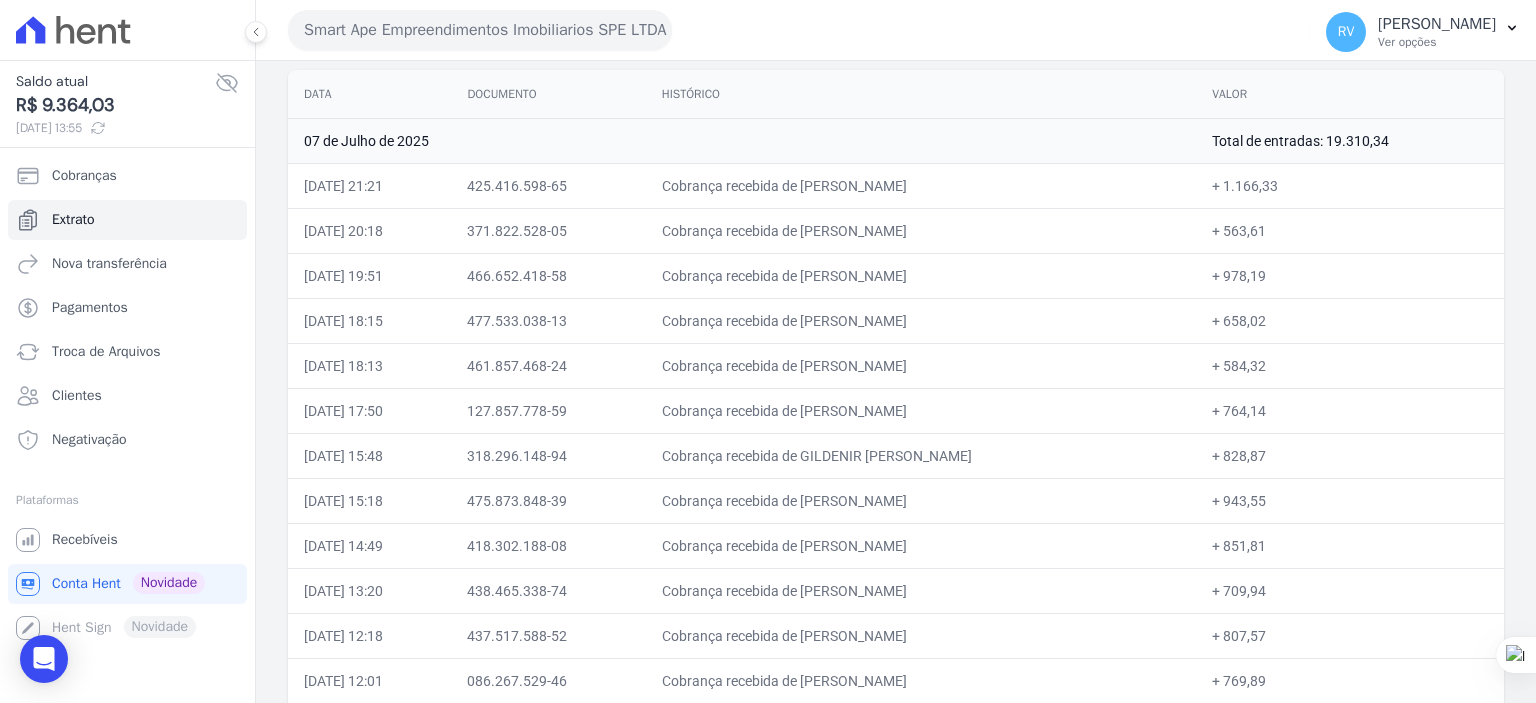 scroll, scrollTop: 0, scrollLeft: 0, axis: both 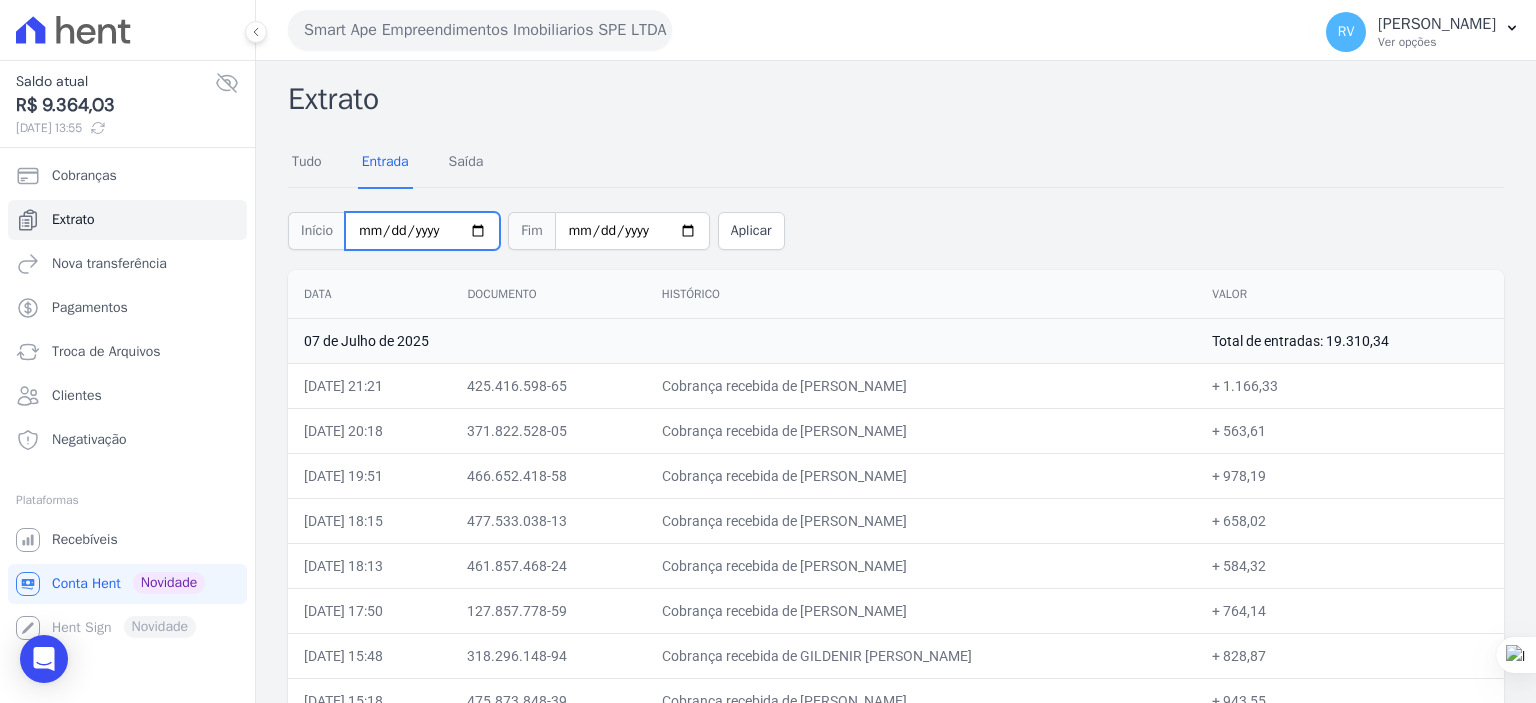 click on "2025-07-07" at bounding box center (422, 231) 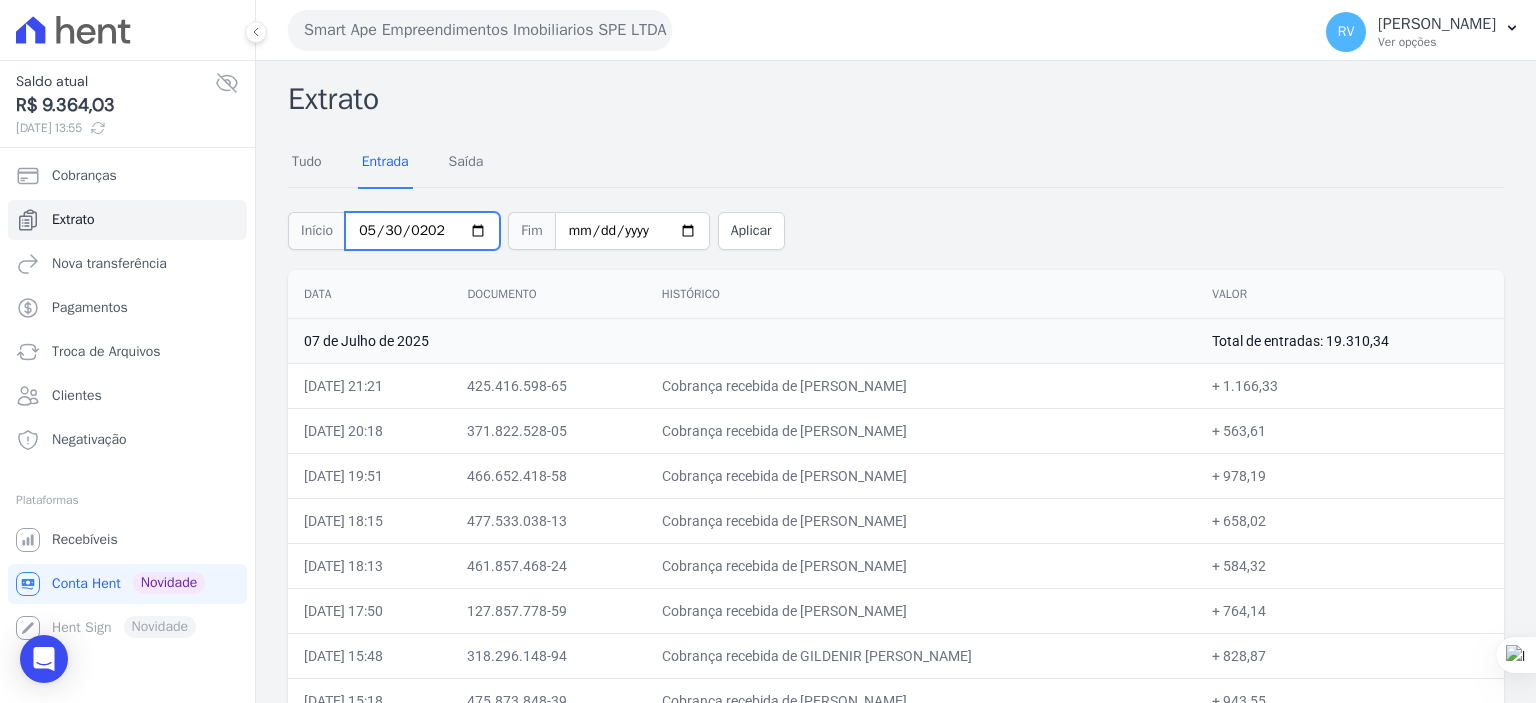 type on "2025-05-30" 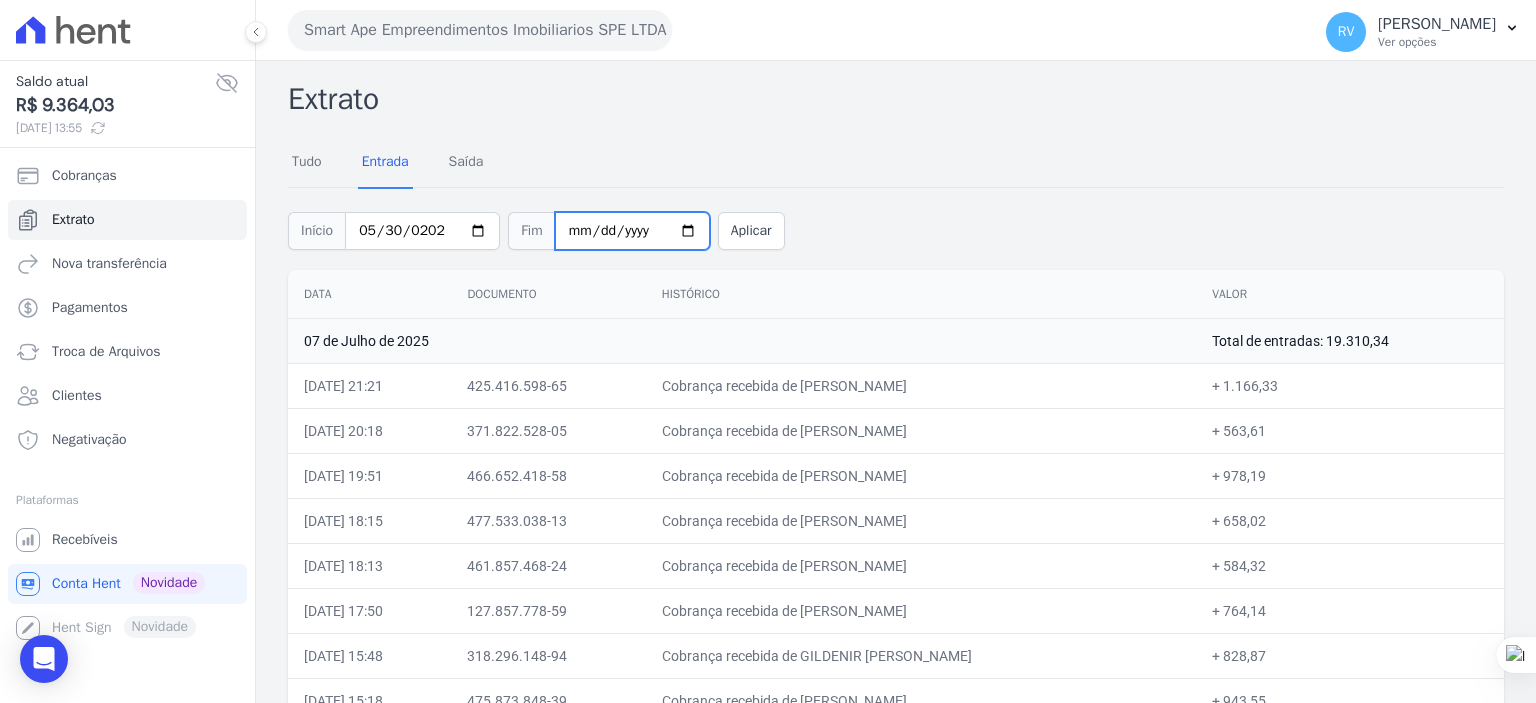 click on "2025-07-07" at bounding box center (632, 231) 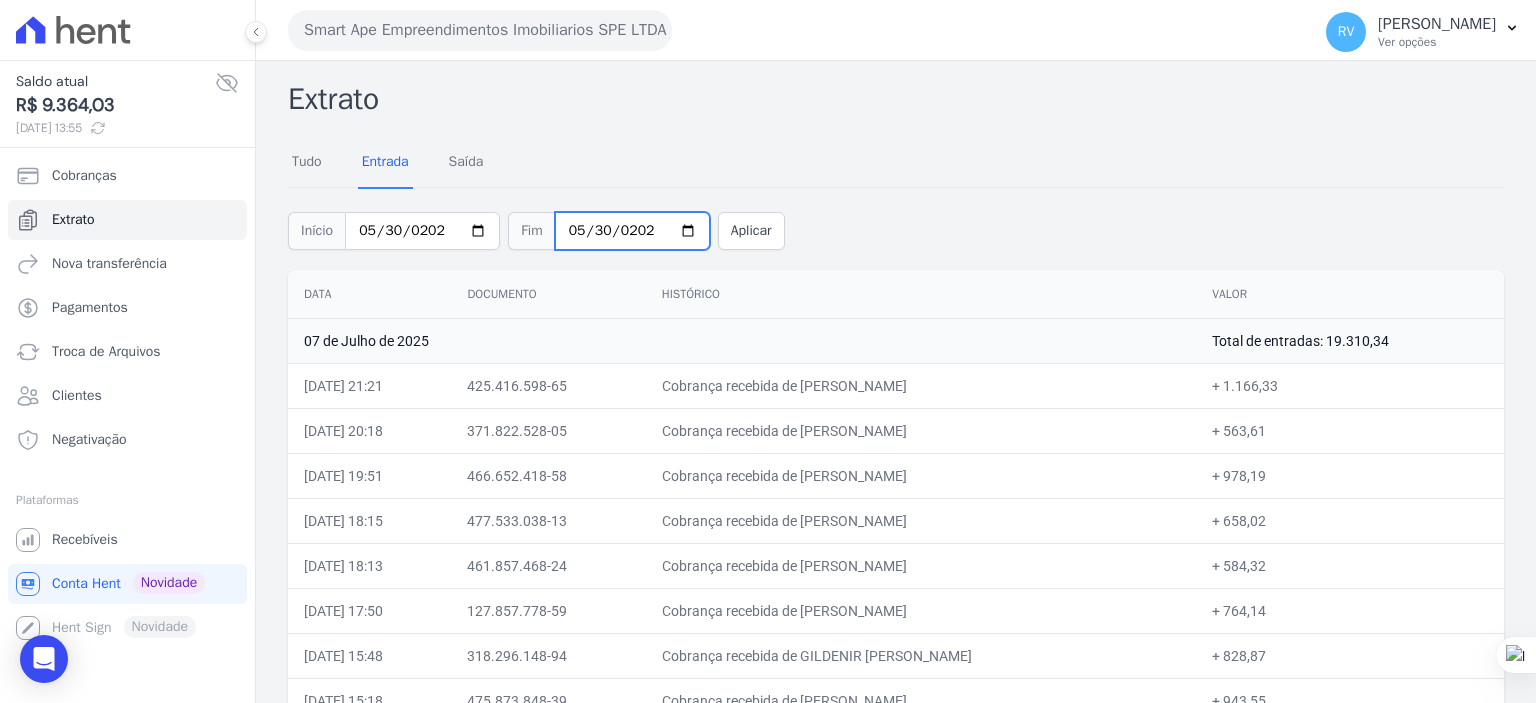 type on "2025-05-30" 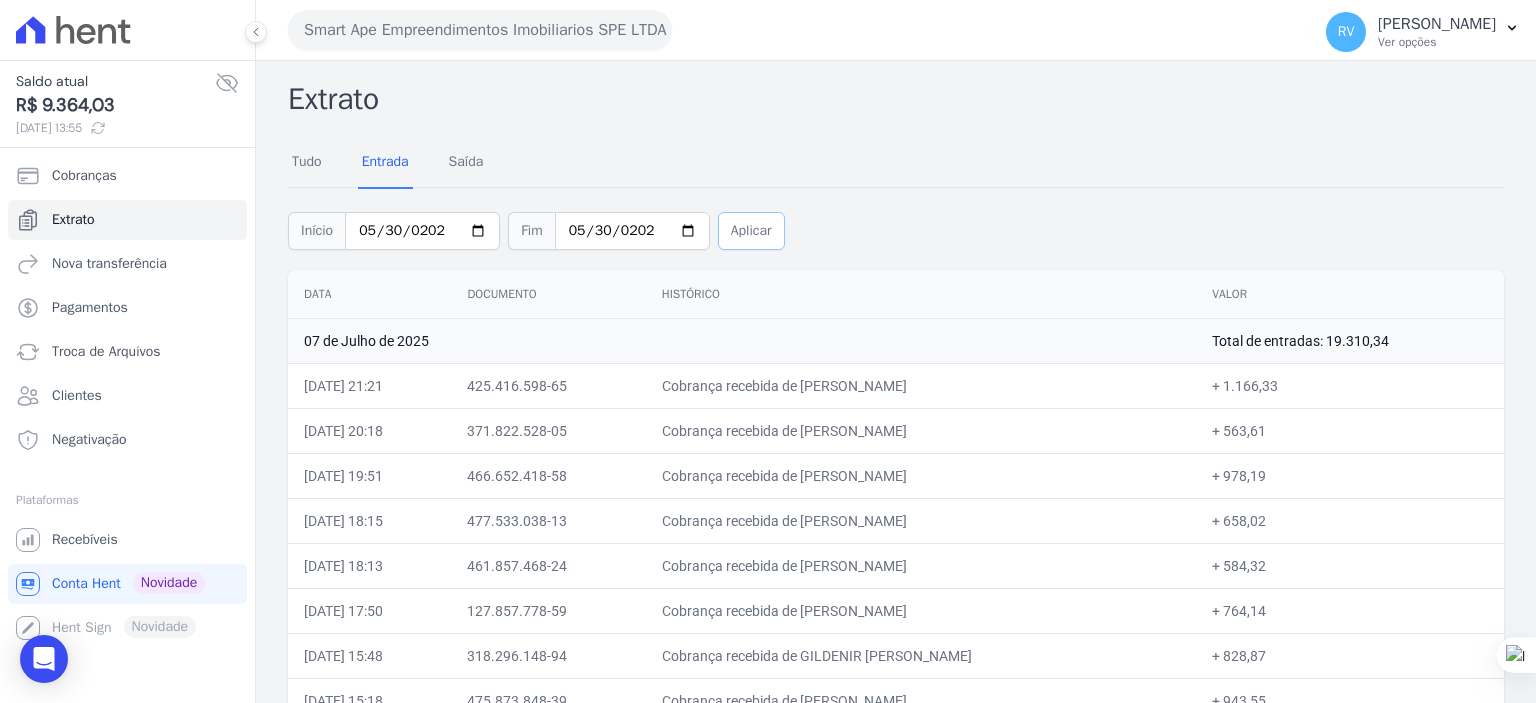 click on "Aplicar" at bounding box center (751, 231) 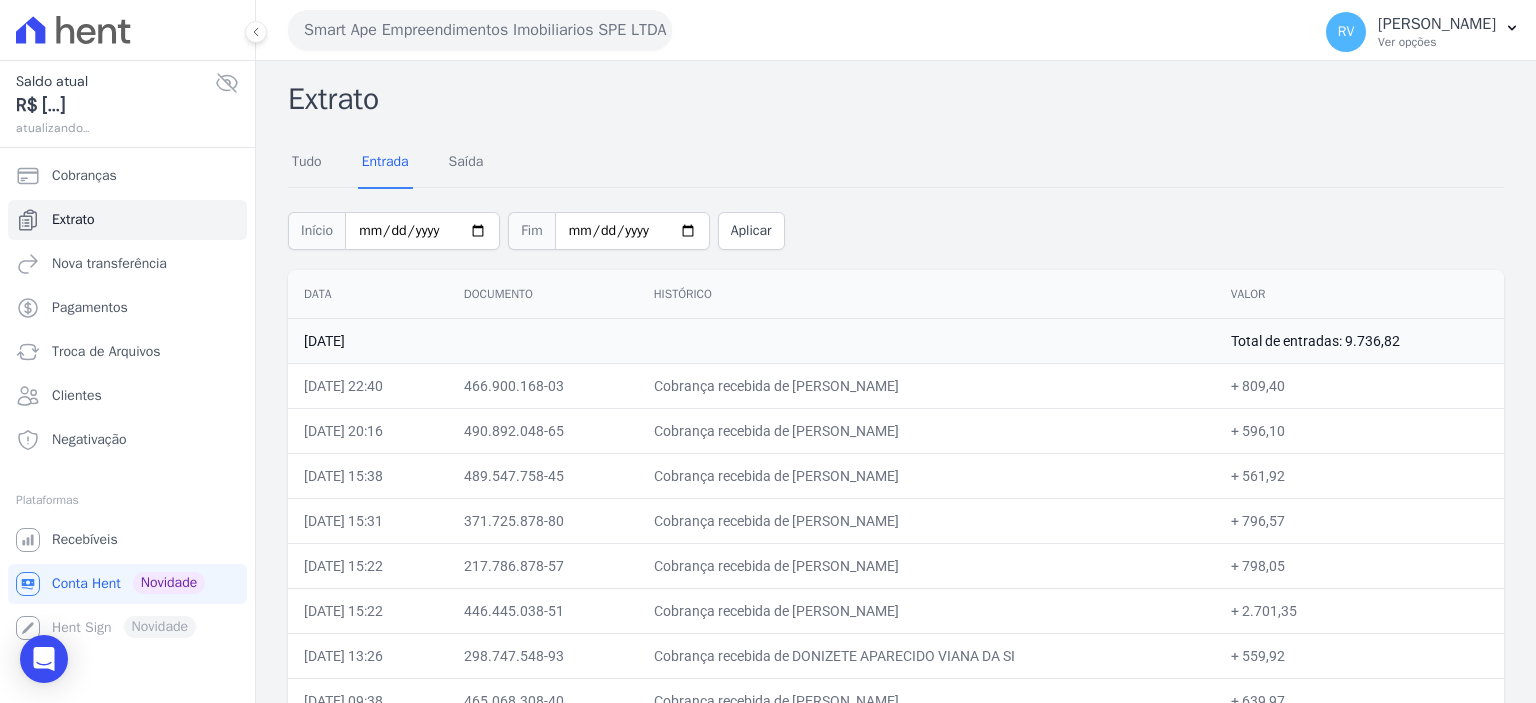 scroll, scrollTop: 0, scrollLeft: 0, axis: both 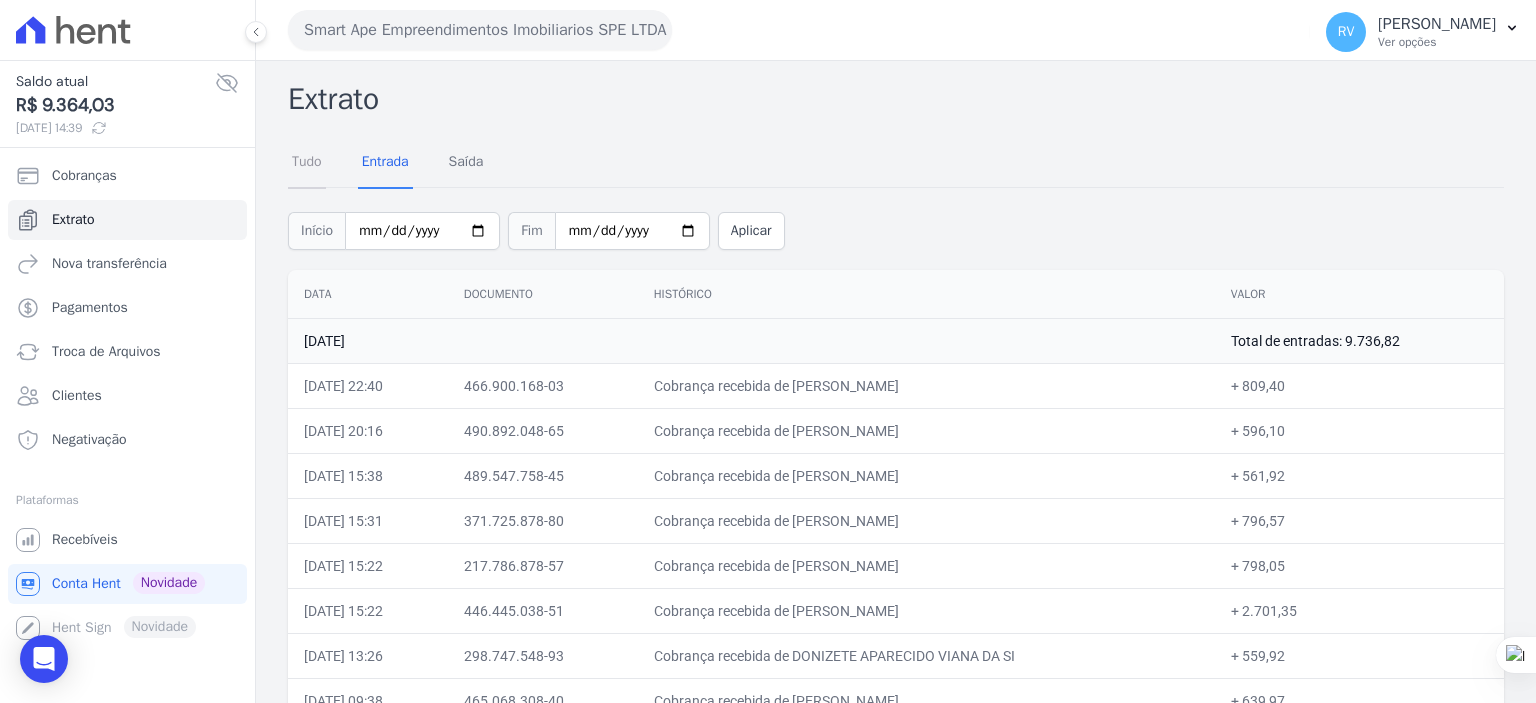 click on "Tudo" at bounding box center (307, 163) 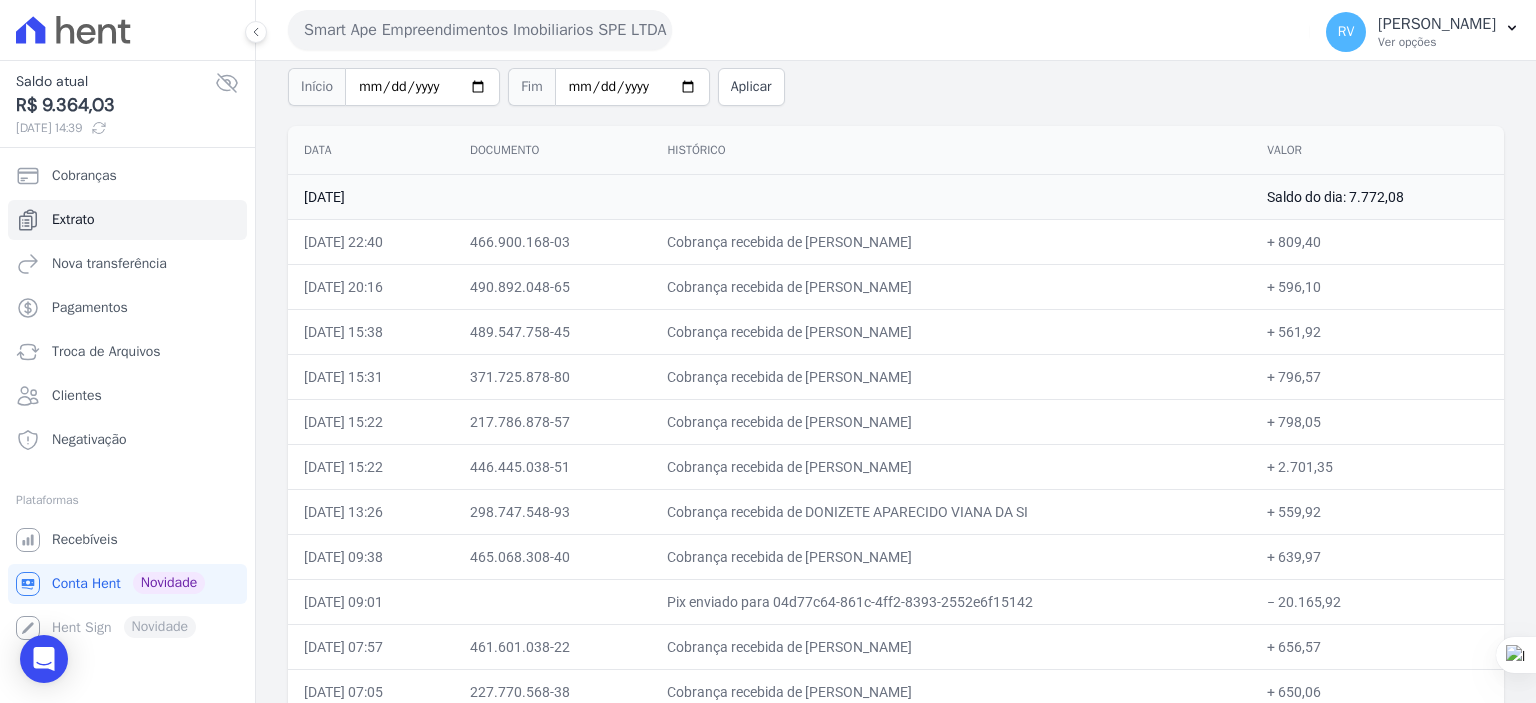 scroll, scrollTop: 100, scrollLeft: 0, axis: vertical 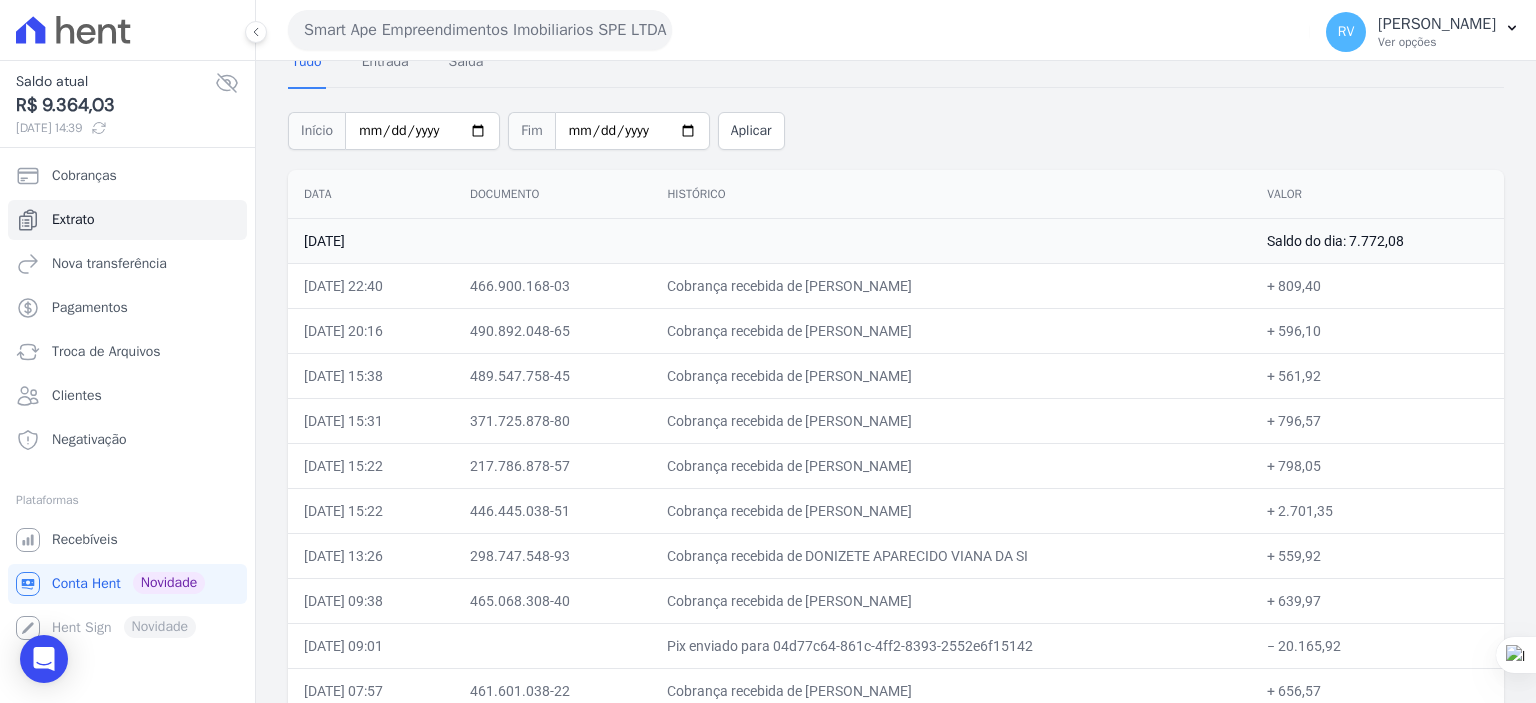 drag, startPoint x: 1356, startPoint y: 241, endPoint x: 1404, endPoint y: 241, distance: 48 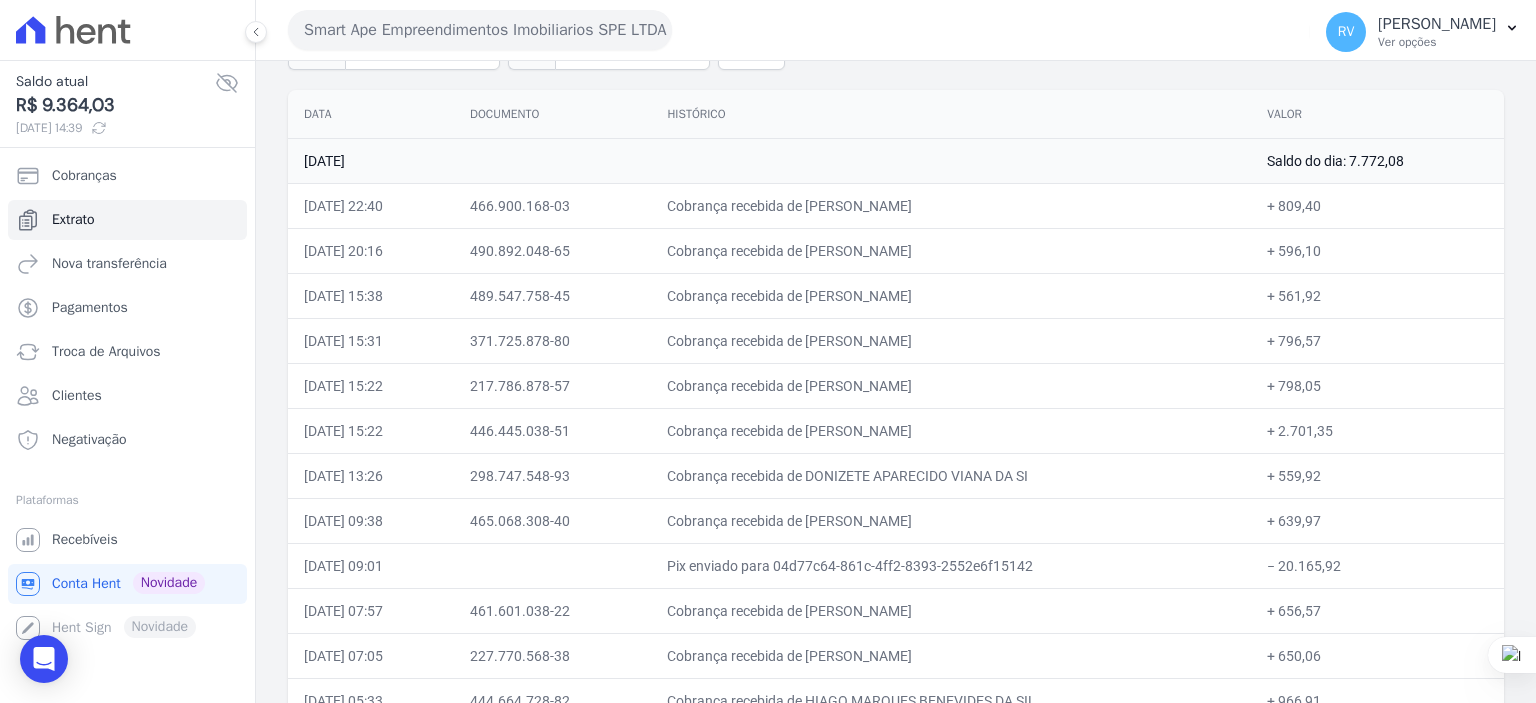 scroll, scrollTop: 212, scrollLeft: 0, axis: vertical 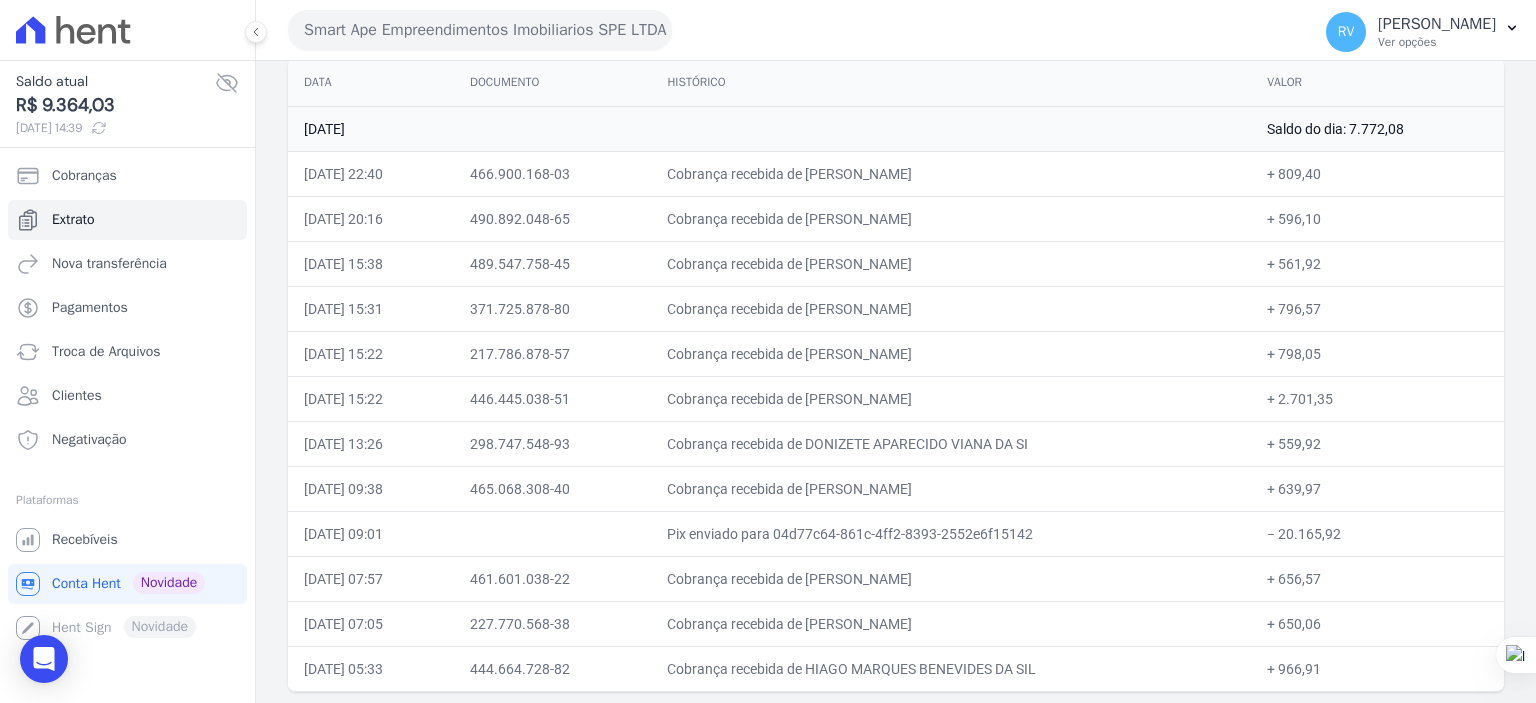 drag, startPoint x: 1262, startPoint y: 535, endPoint x: 1390, endPoint y: 537, distance: 128.01562 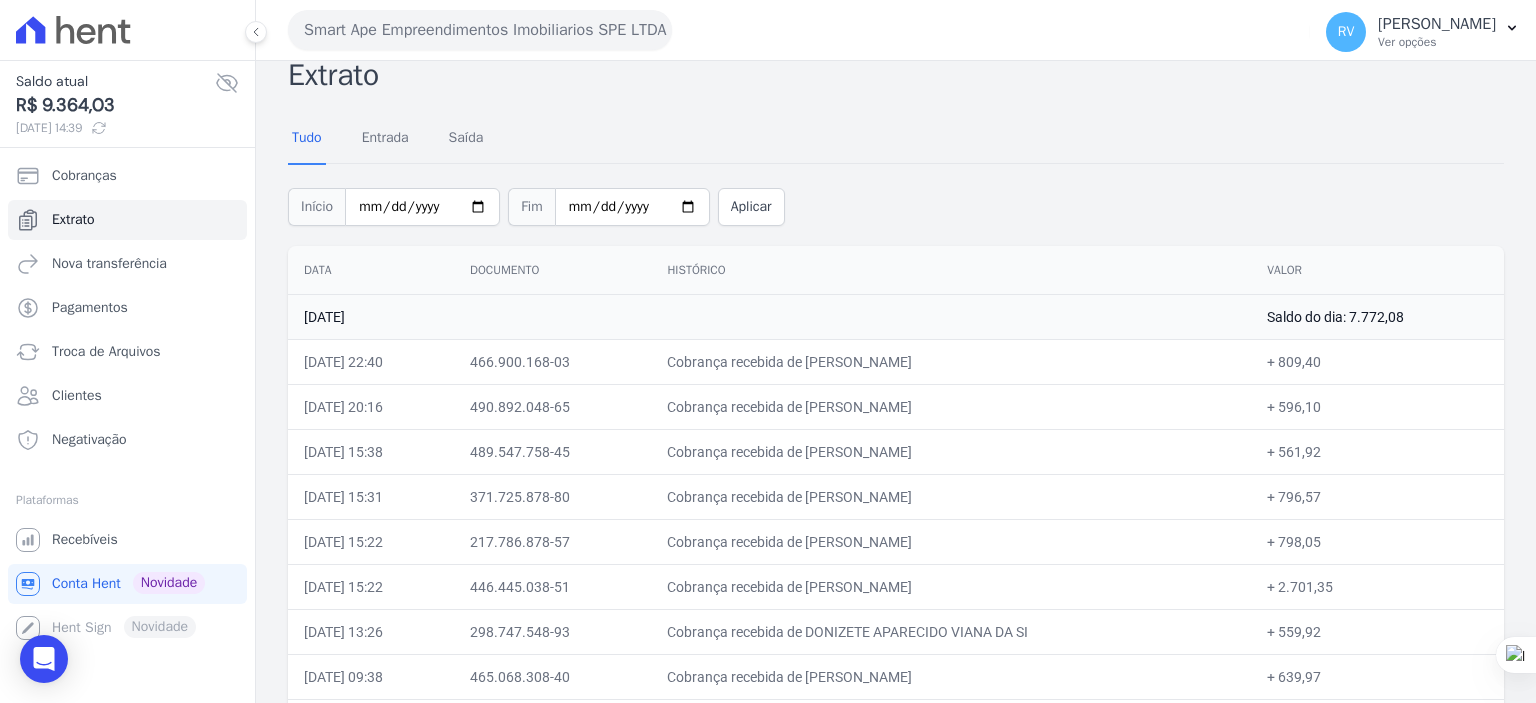 scroll, scrollTop: 12, scrollLeft: 0, axis: vertical 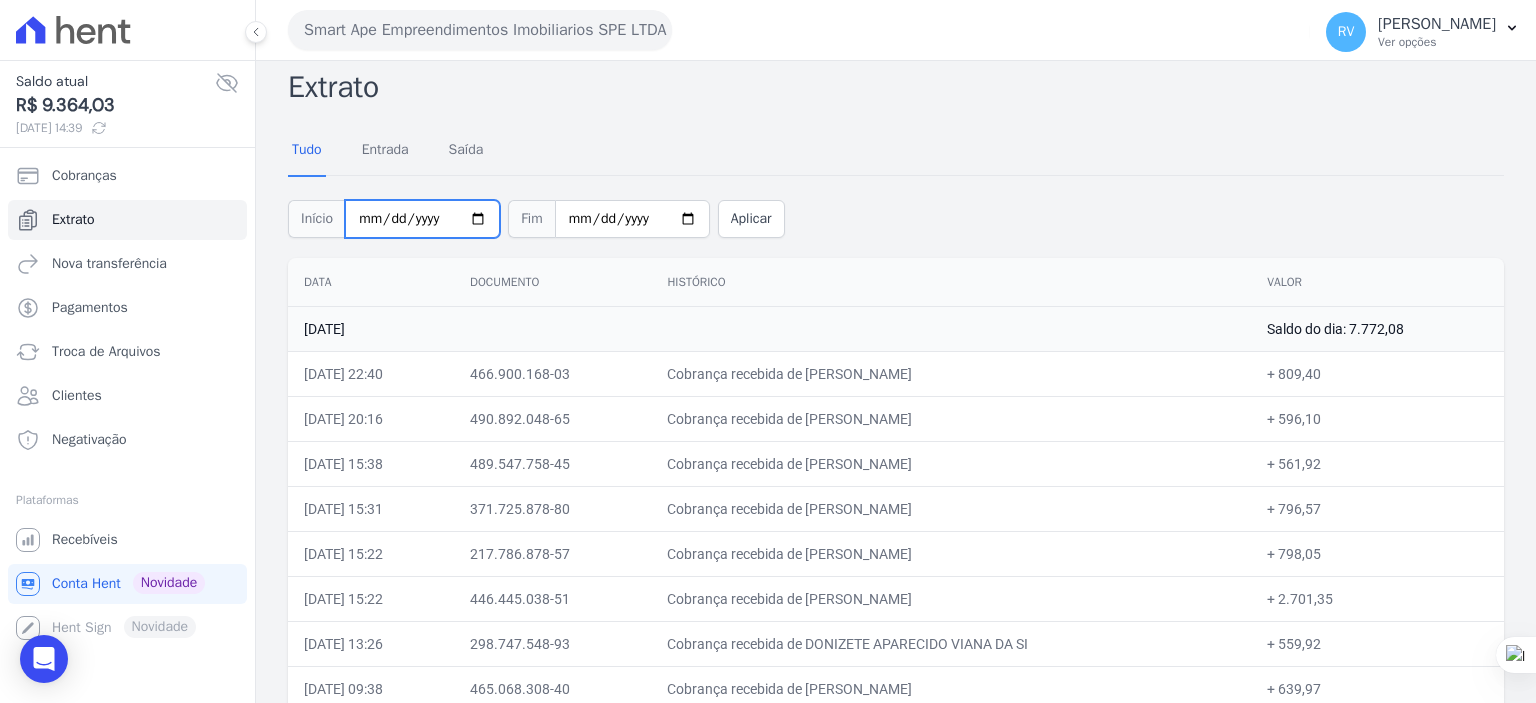 click on "[DATE]" at bounding box center [422, 219] 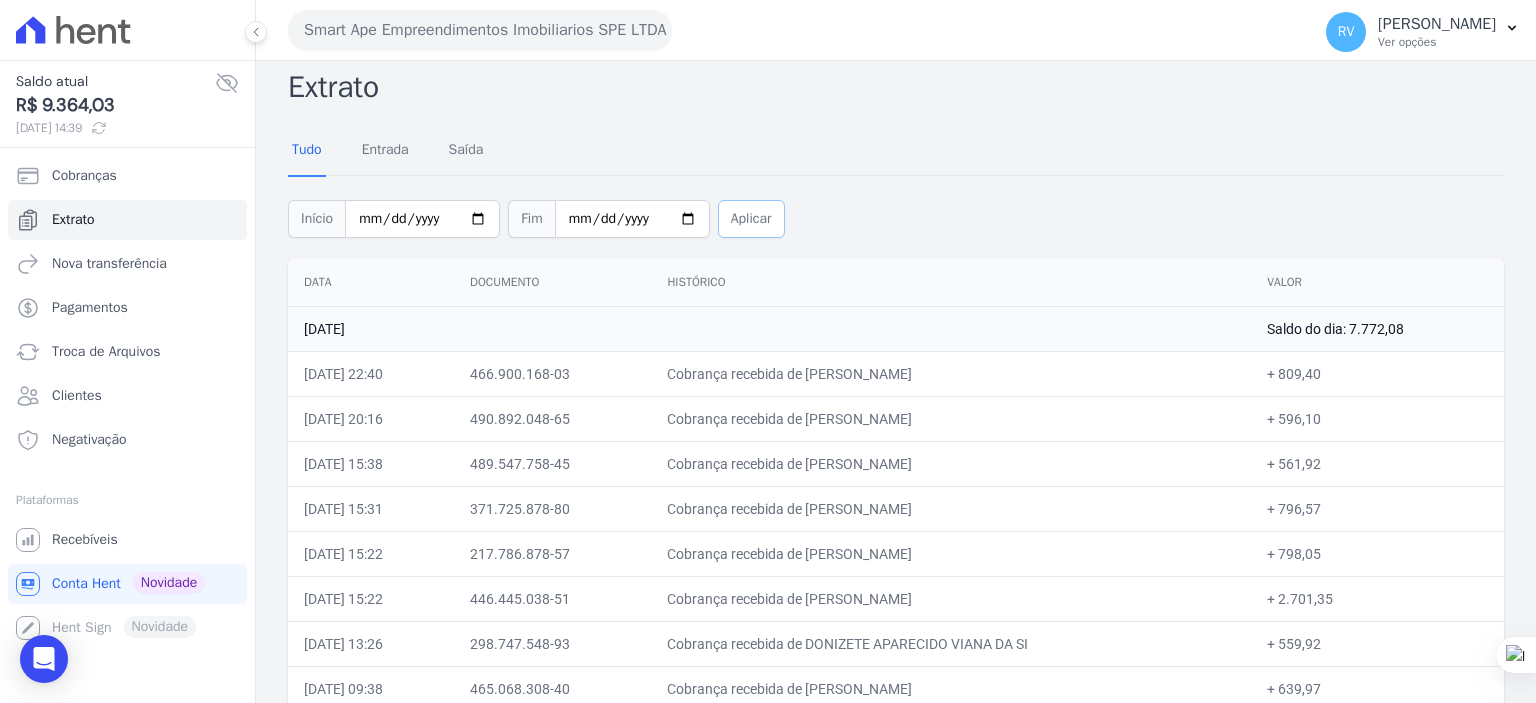 click on "Aplicar" at bounding box center (751, 219) 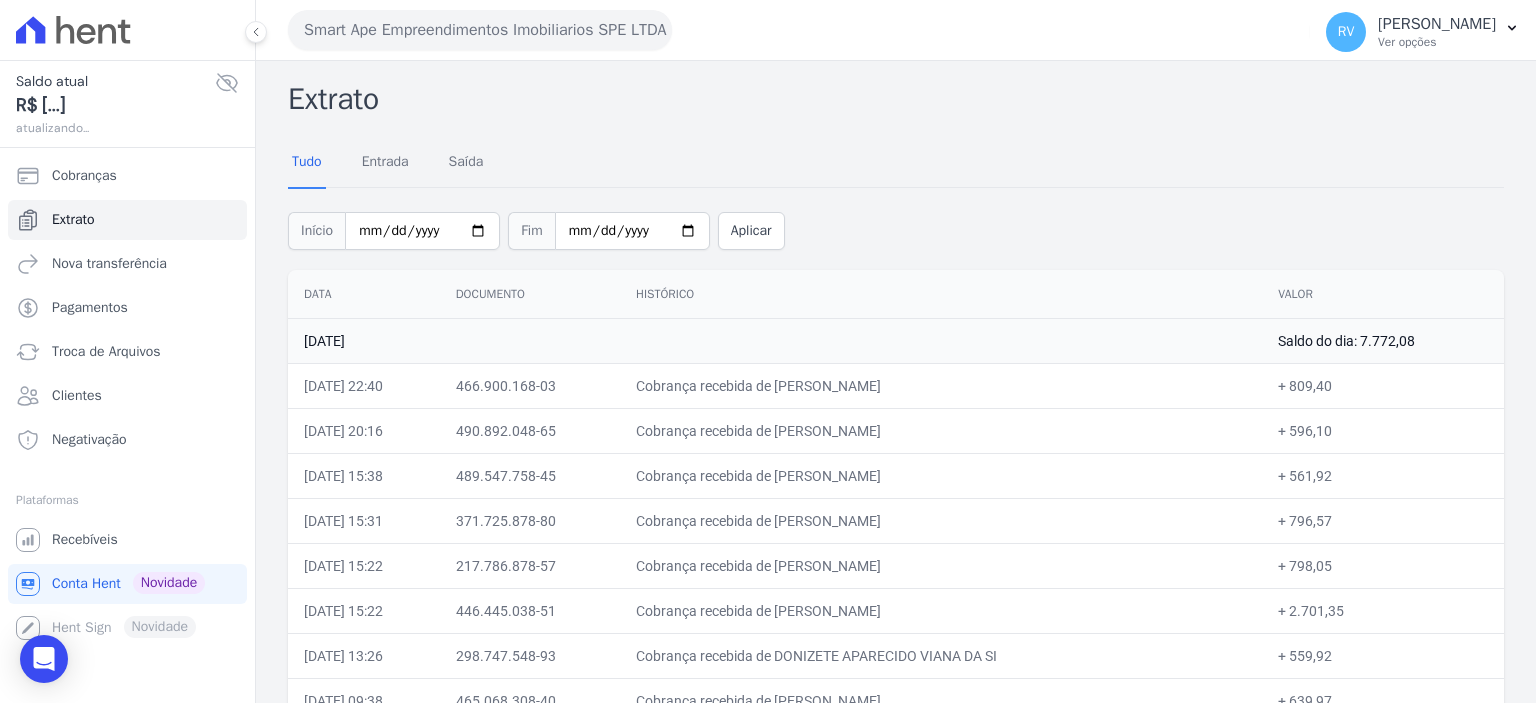 scroll, scrollTop: 0, scrollLeft: 0, axis: both 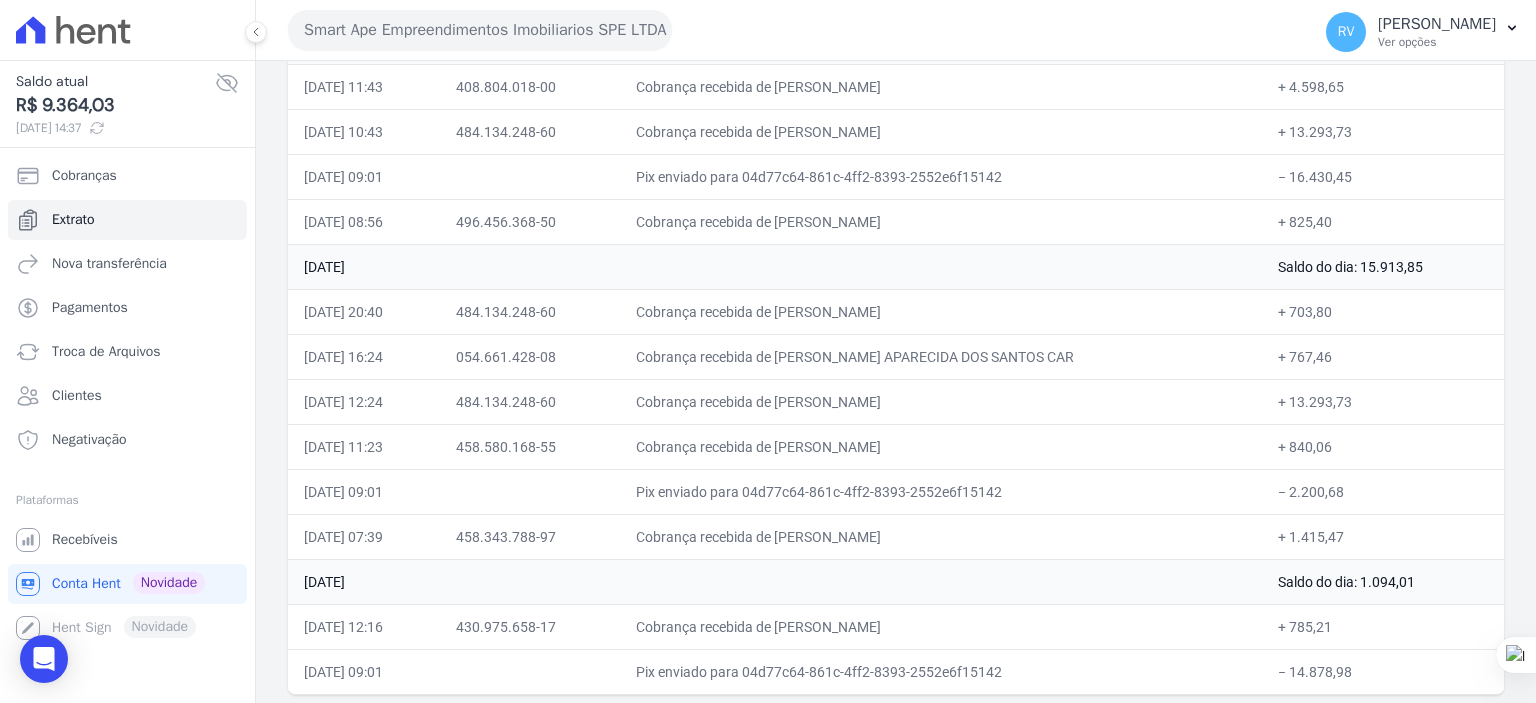 drag, startPoint x: 1264, startPoint y: 658, endPoint x: 1338, endPoint y: 665, distance: 74.330345 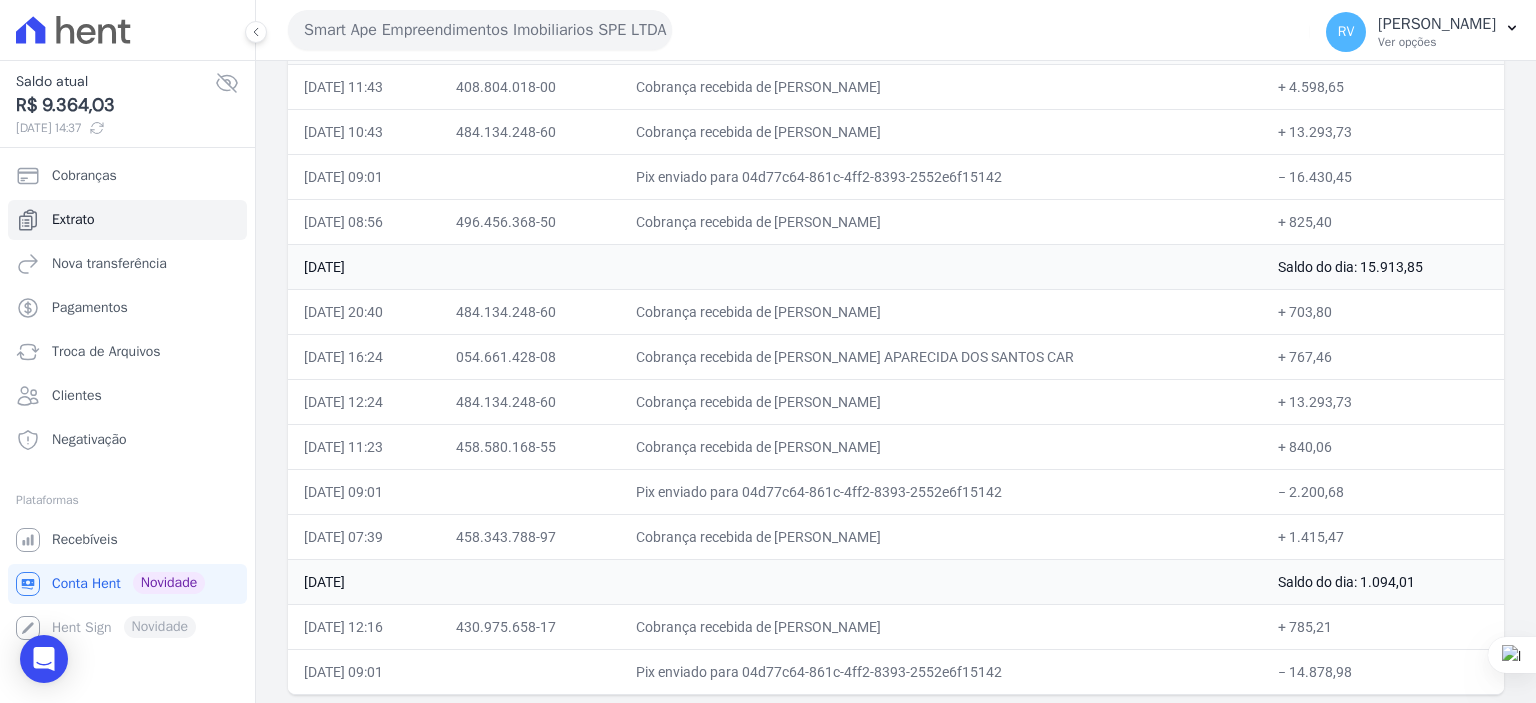 click on "−
14.878,98" at bounding box center [1383, 671] 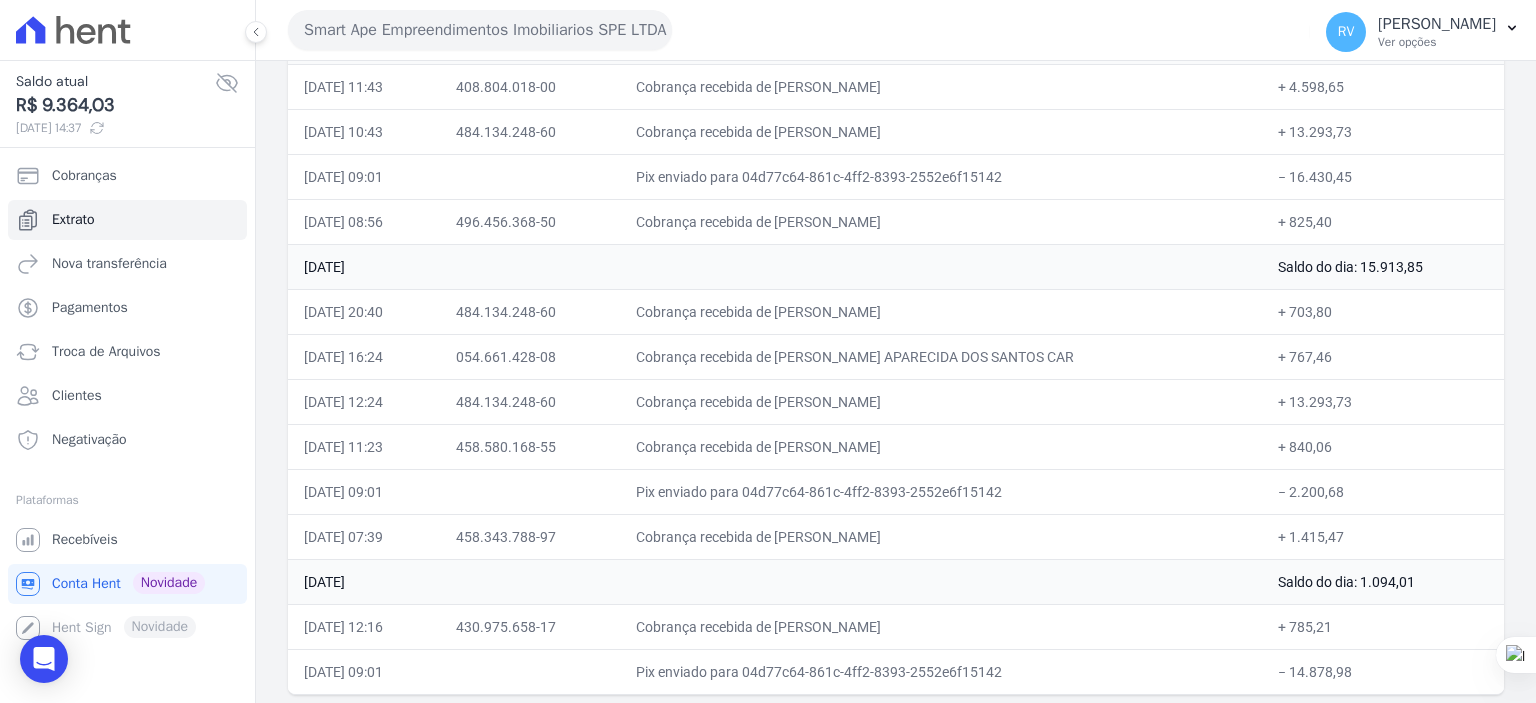 drag, startPoint x: 1259, startPoint y: 665, endPoint x: 1336, endPoint y: 664, distance: 77.00649 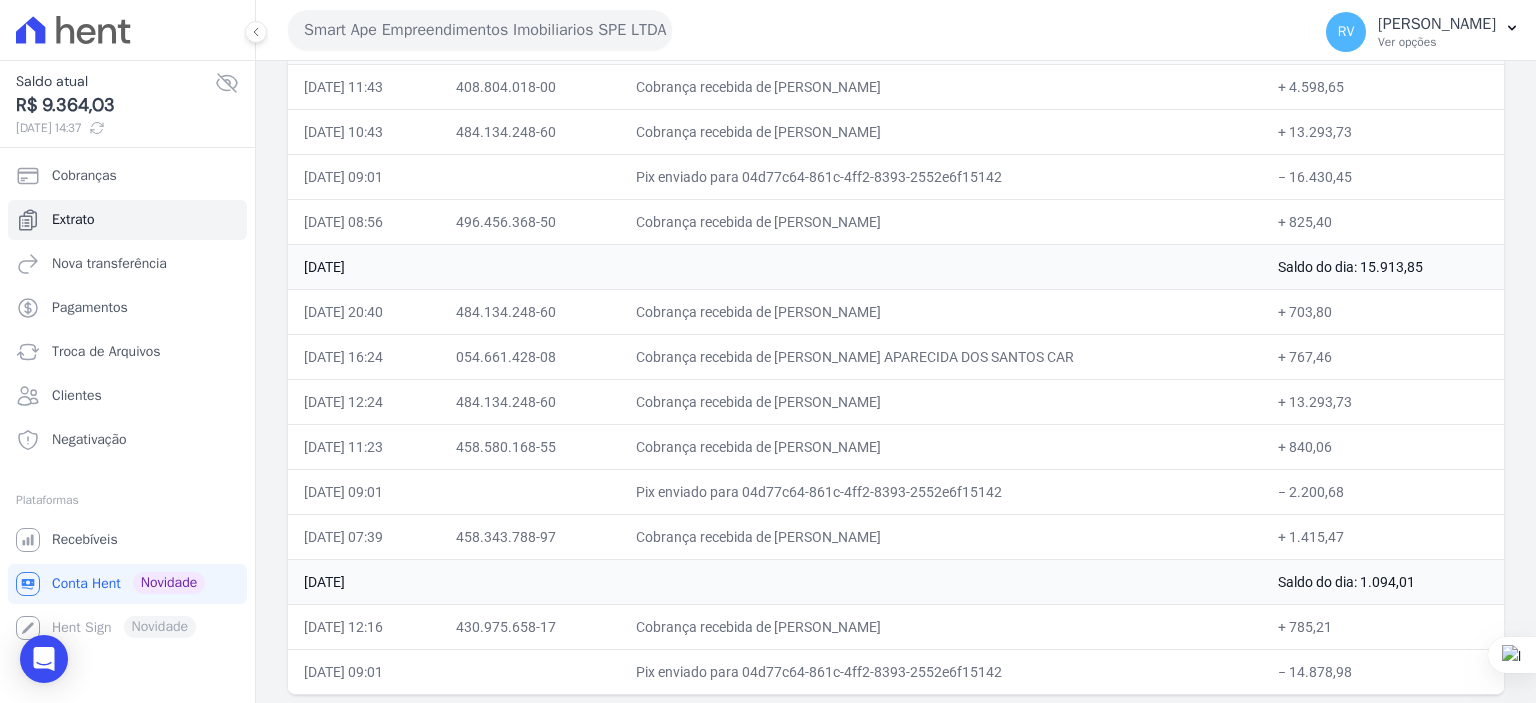 click on "+
785,21" at bounding box center (1383, 626) 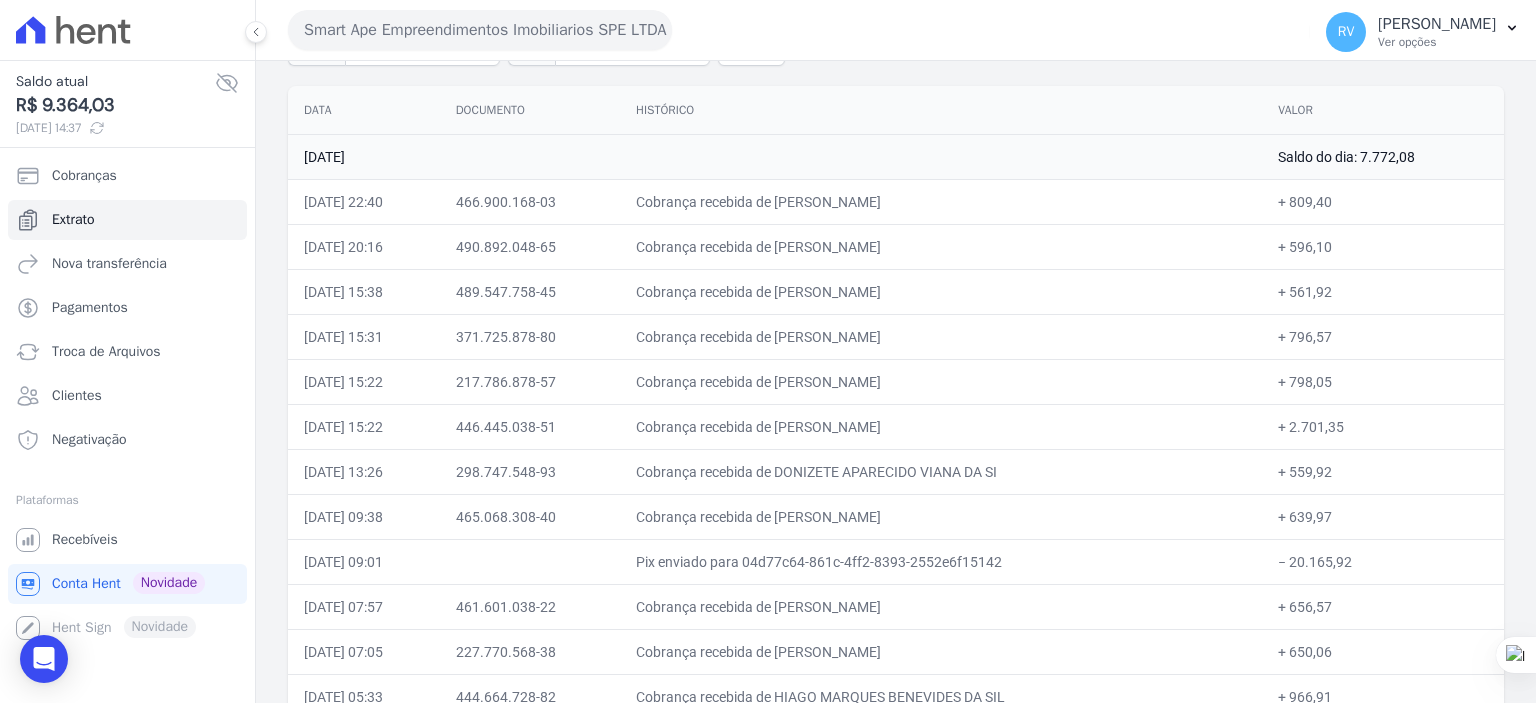 scroll, scrollTop: 384, scrollLeft: 0, axis: vertical 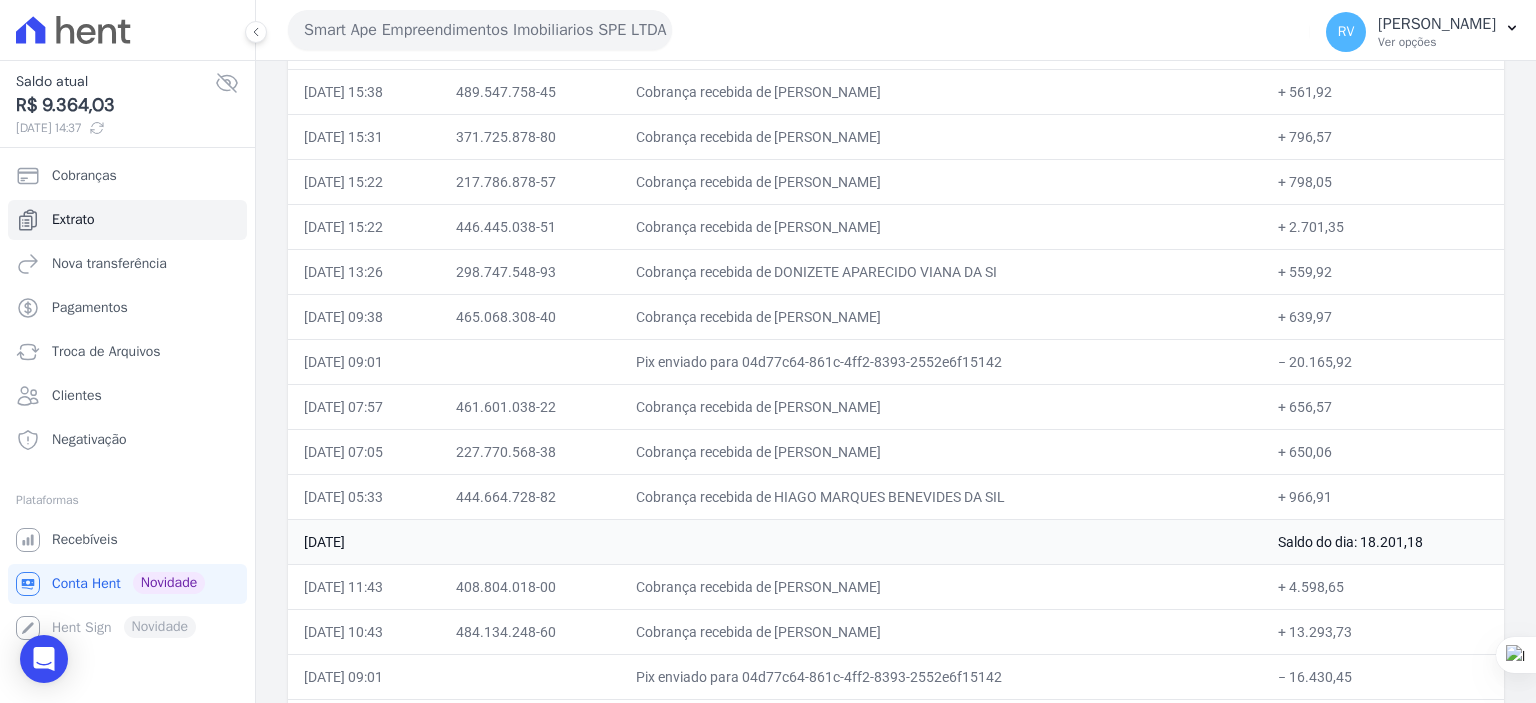 drag, startPoint x: 1284, startPoint y: 540, endPoint x: 1404, endPoint y: 540, distance: 120 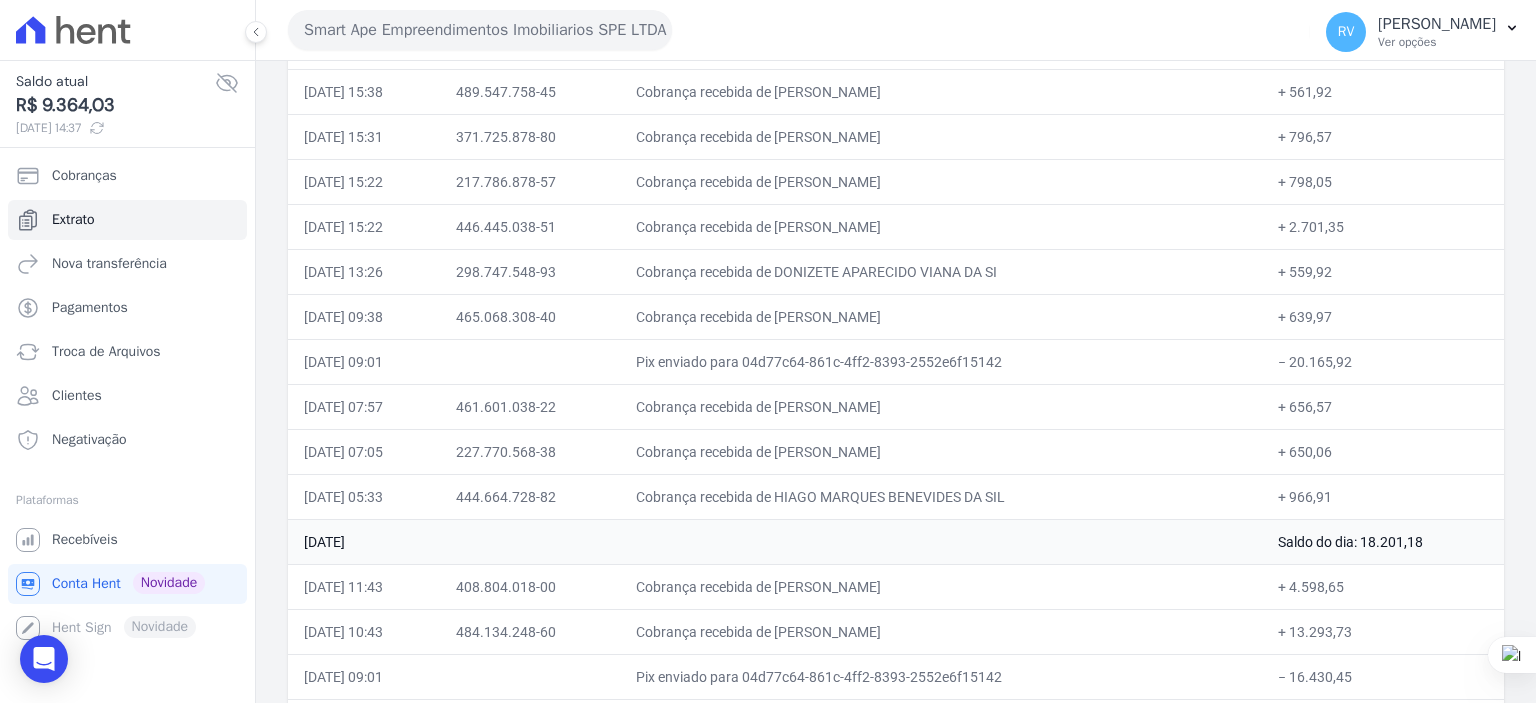 click on "29 de Maio de 2025" at bounding box center (775, 541) 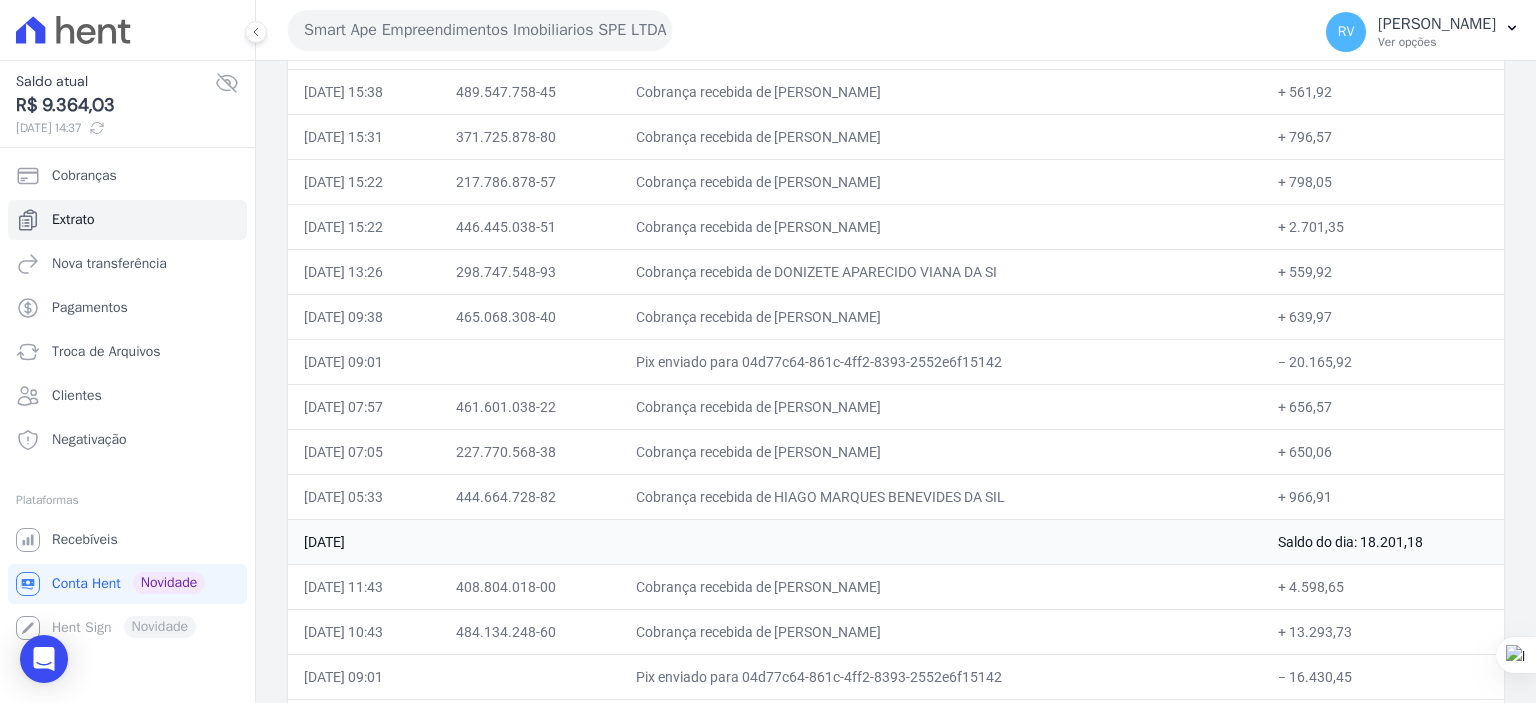 drag, startPoint x: 1249, startPoint y: 543, endPoint x: 1410, endPoint y: 547, distance: 161.04968 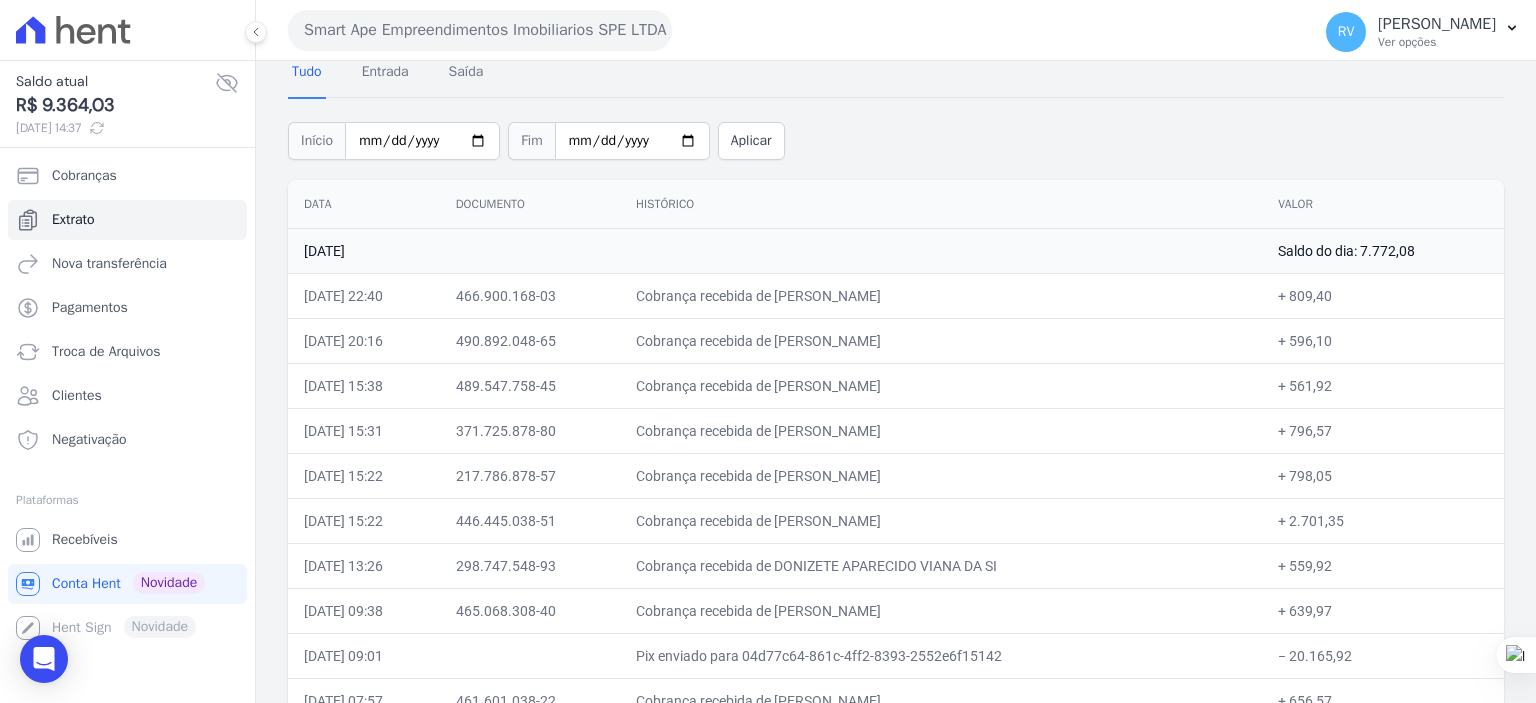 scroll, scrollTop: 0, scrollLeft: 0, axis: both 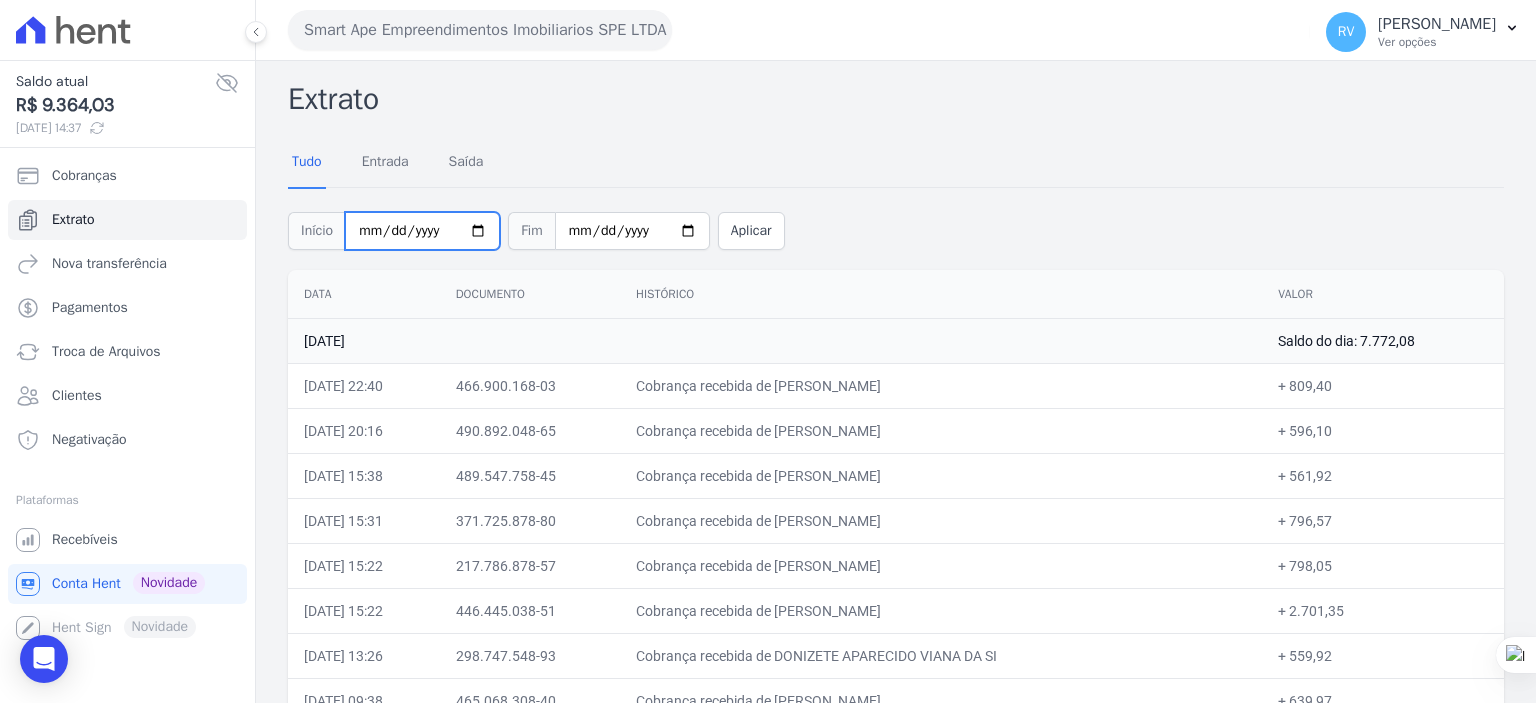 click on "2025-05-27" at bounding box center [422, 231] 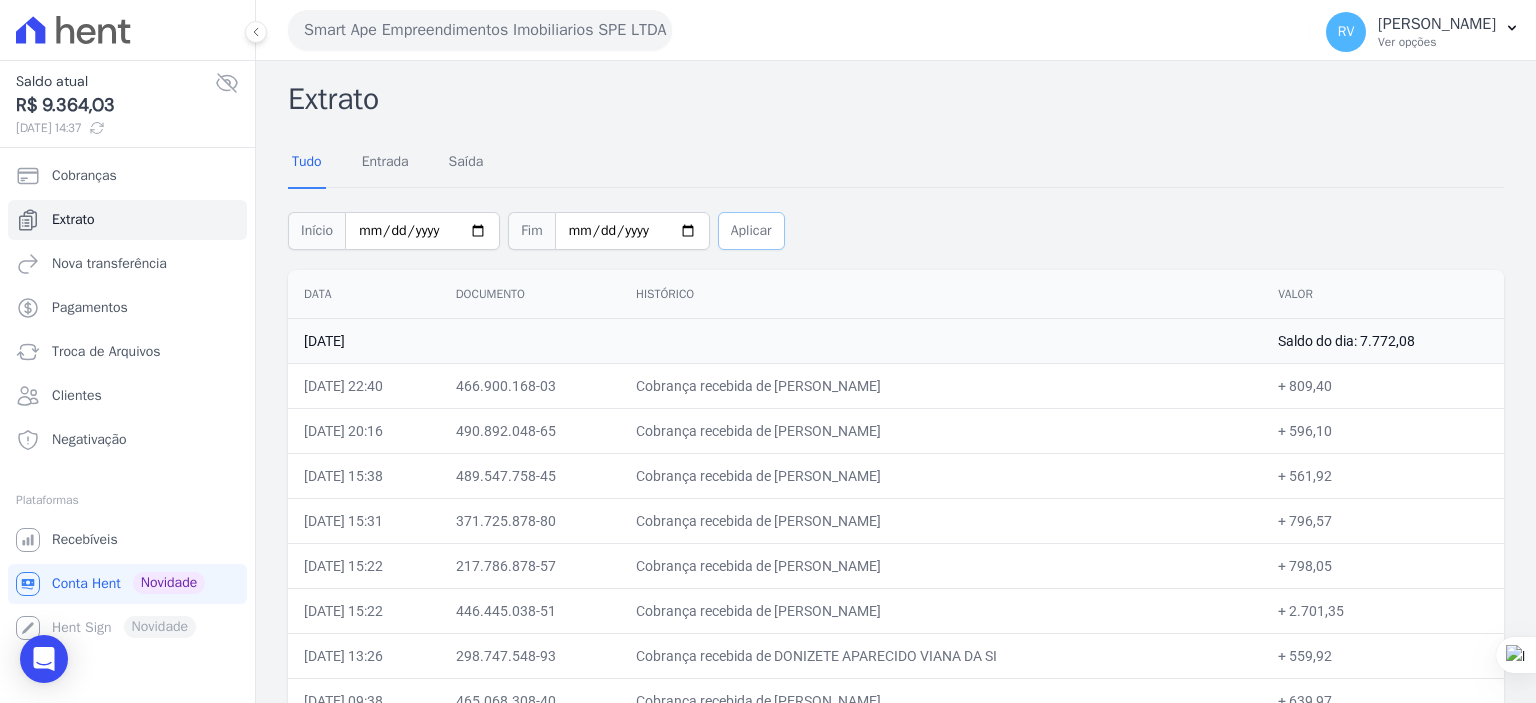 click on "Aplicar" at bounding box center (751, 231) 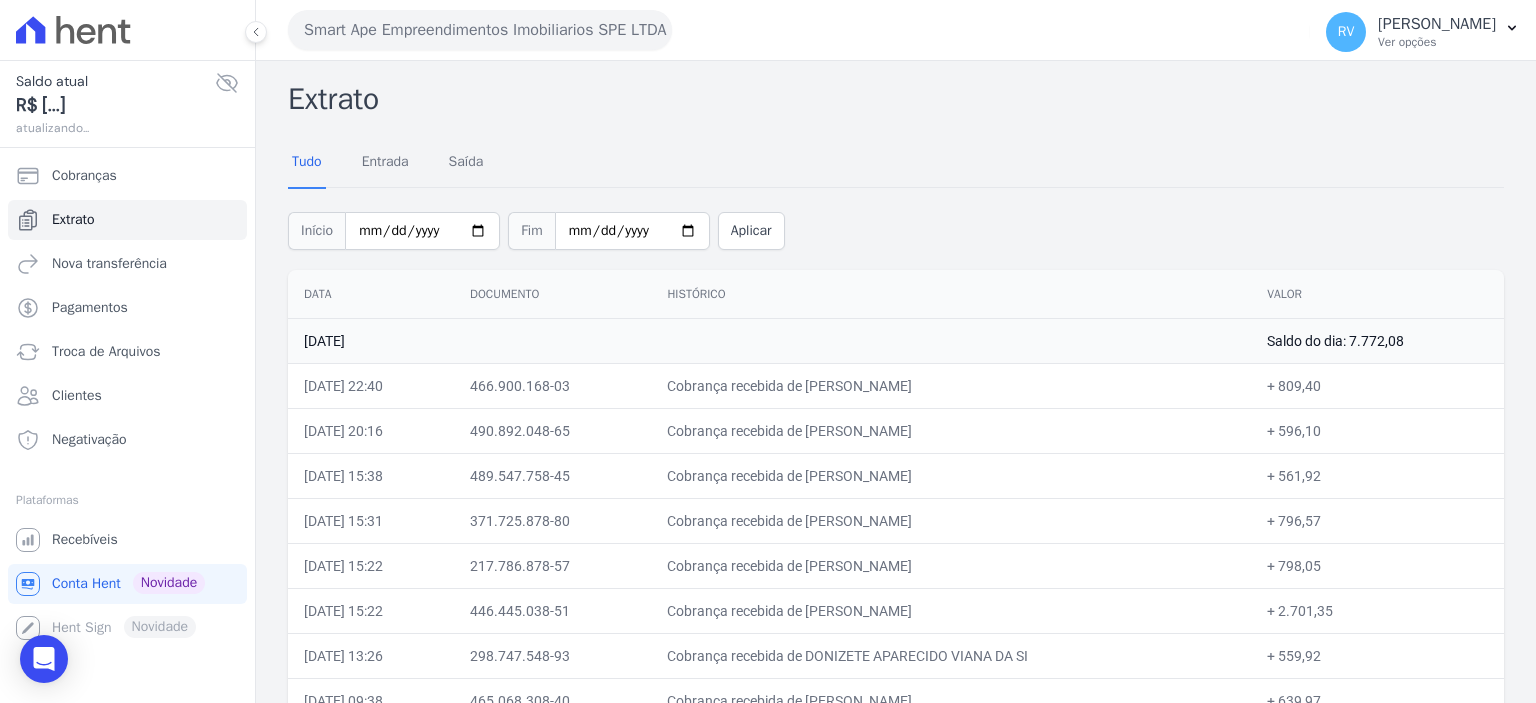 scroll, scrollTop: 0, scrollLeft: 0, axis: both 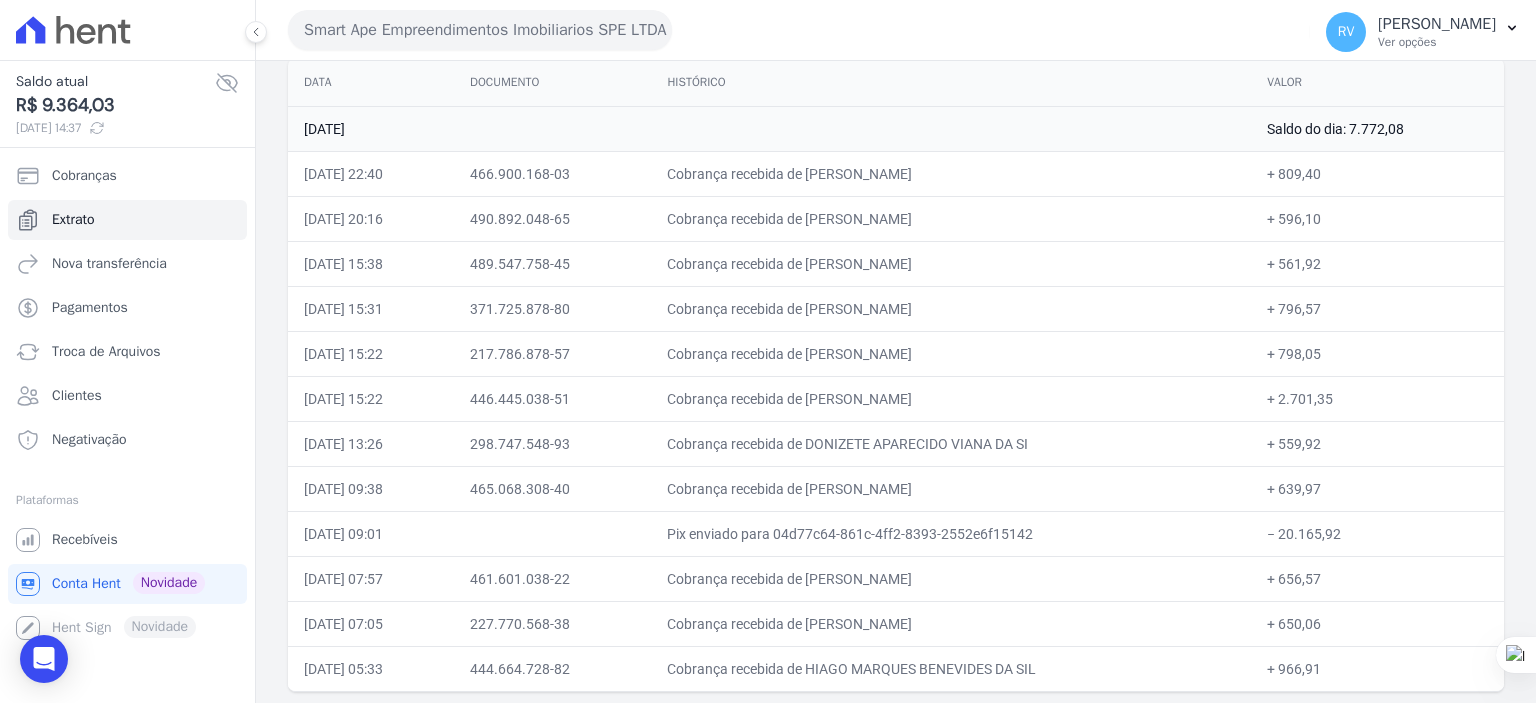 drag, startPoint x: 1280, startPoint y: 536, endPoint x: 1344, endPoint y: 538, distance: 64.03124 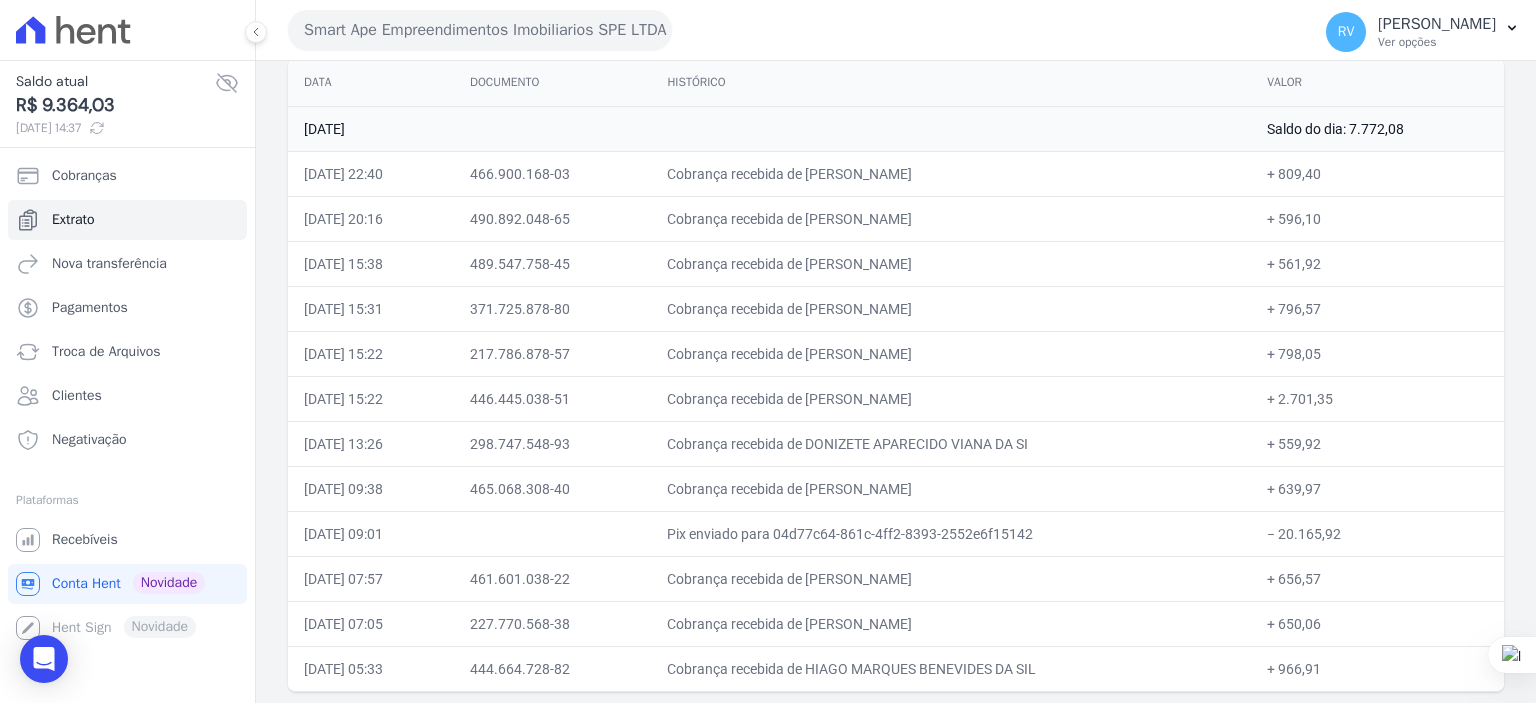 click on "−
20.165,92" at bounding box center [1377, 533] 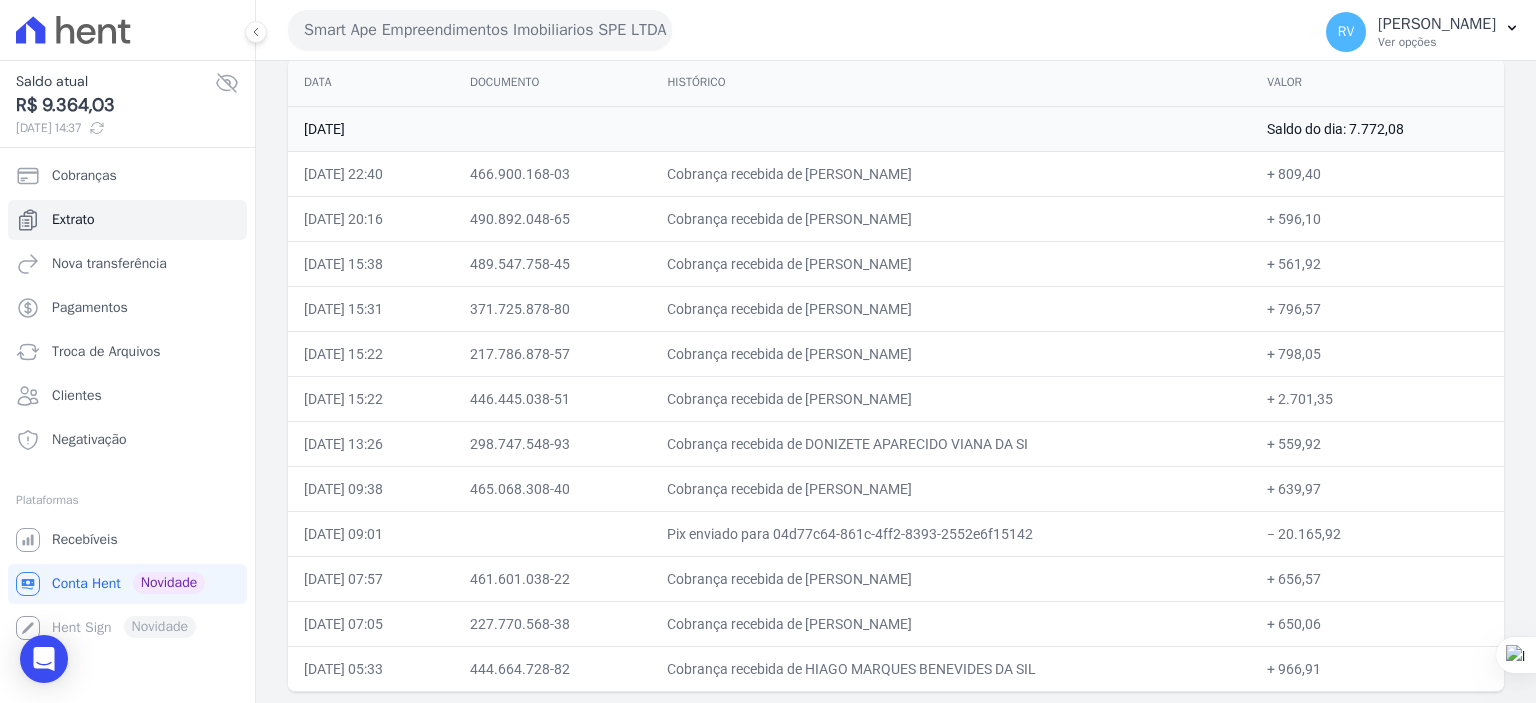 drag, startPoint x: 1332, startPoint y: 531, endPoint x: 1376, endPoint y: 536, distance: 44.28318 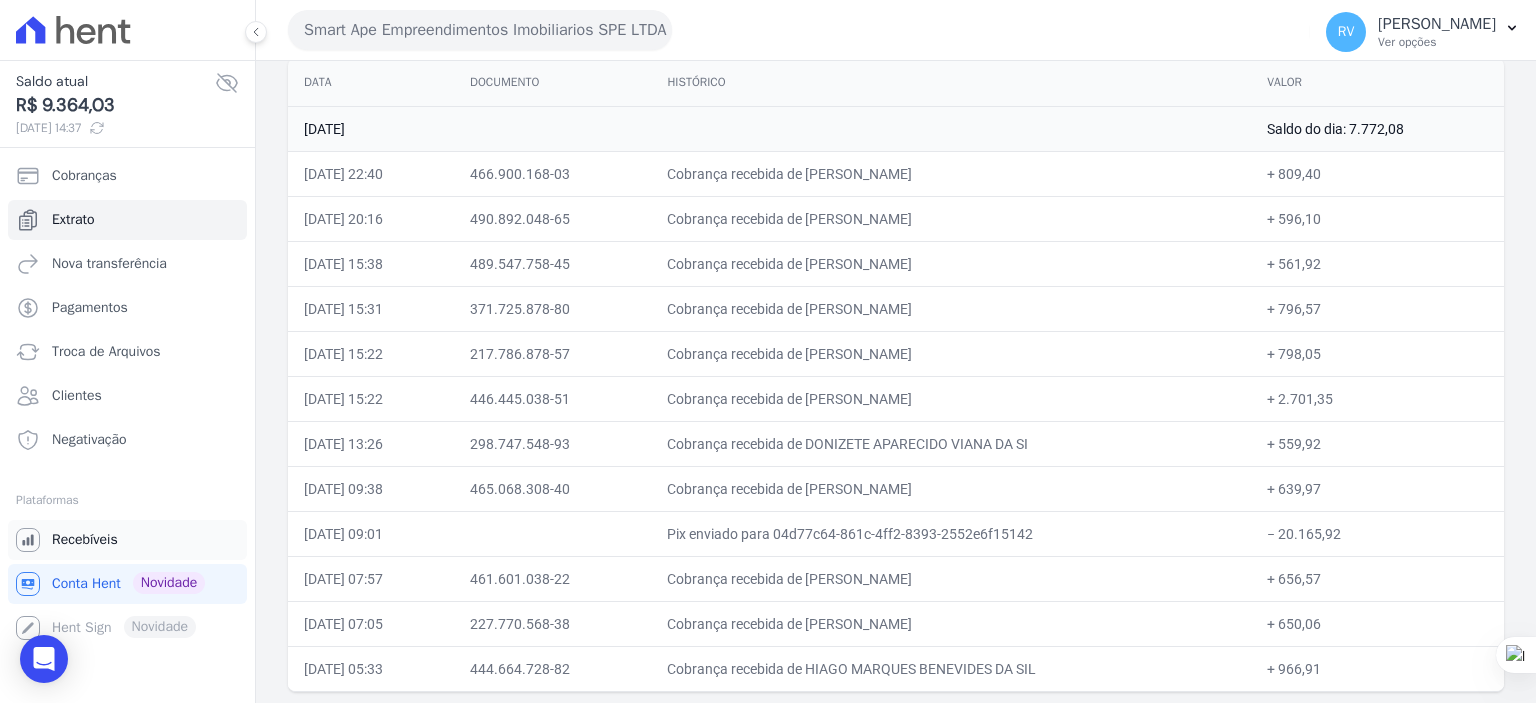 click on "Recebíveis" at bounding box center [85, 540] 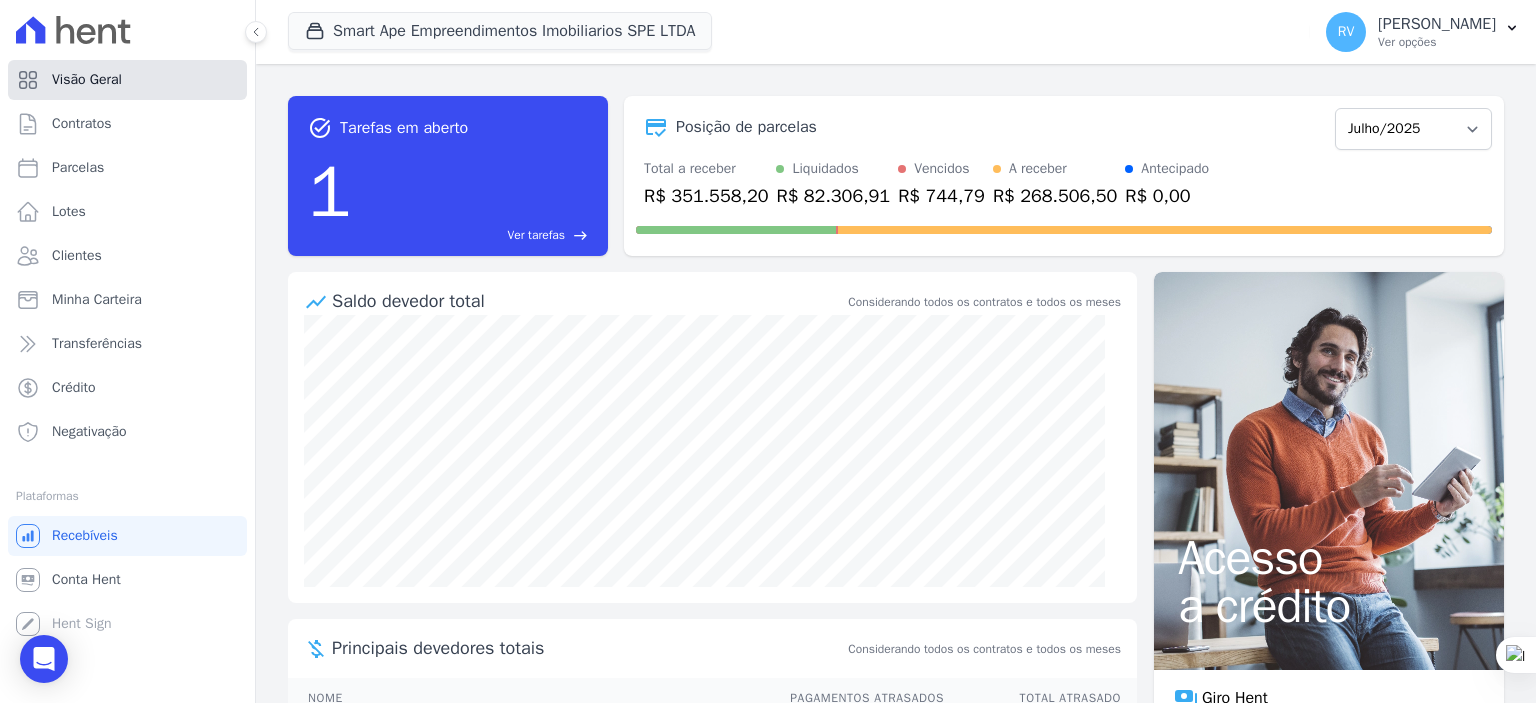 click on "Visão Geral" at bounding box center (87, 80) 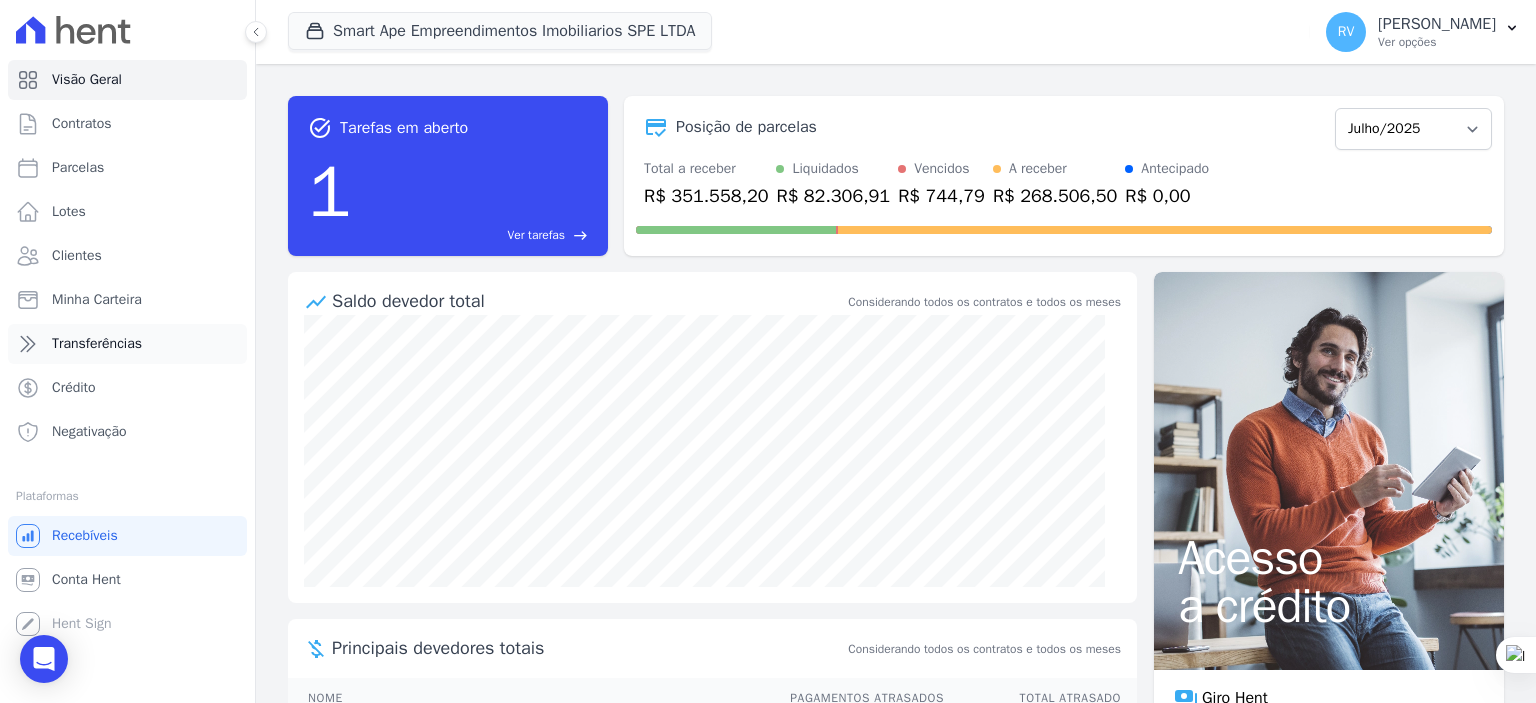 click on "Transferências" at bounding box center (97, 344) 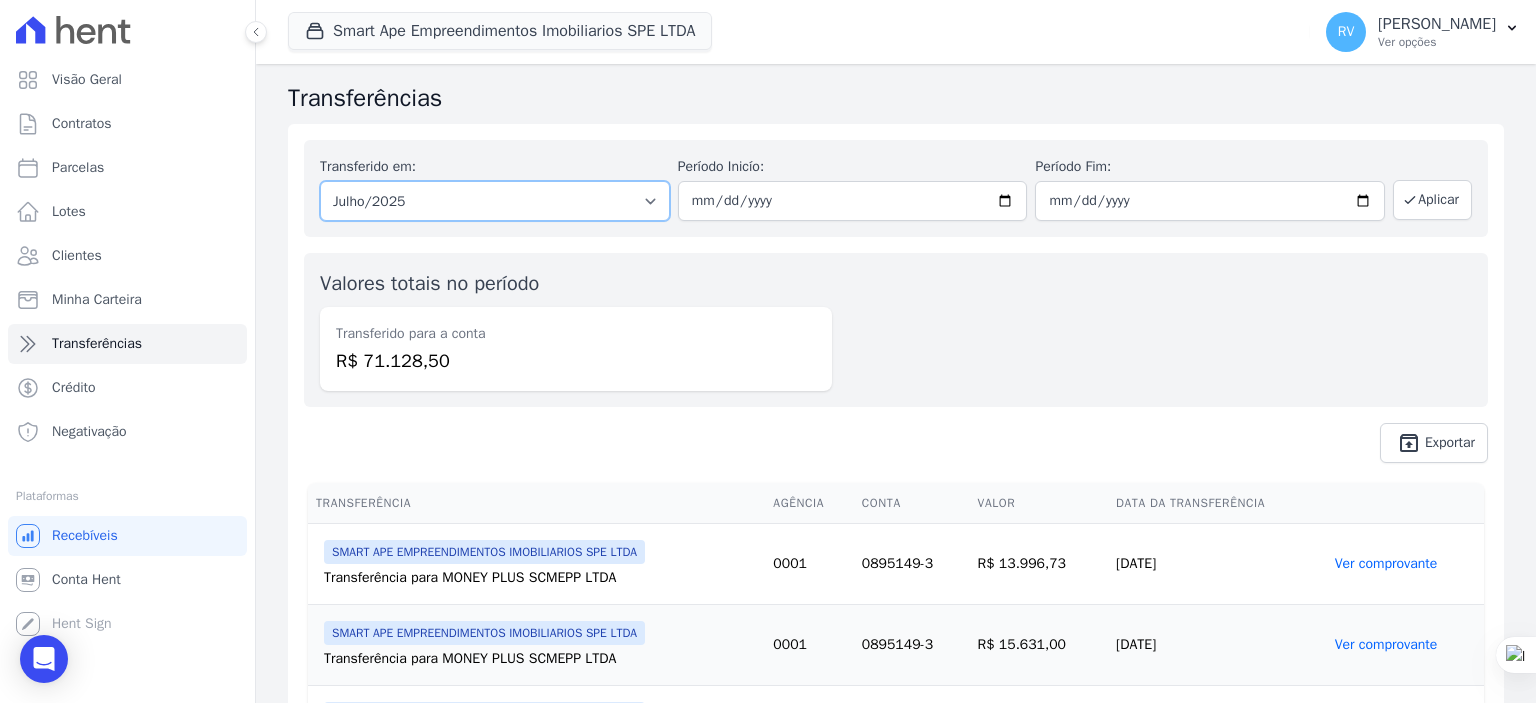 click on "Todos os meses
Maio/2025
Junho/2025
Julho/2025" at bounding box center (495, 201) 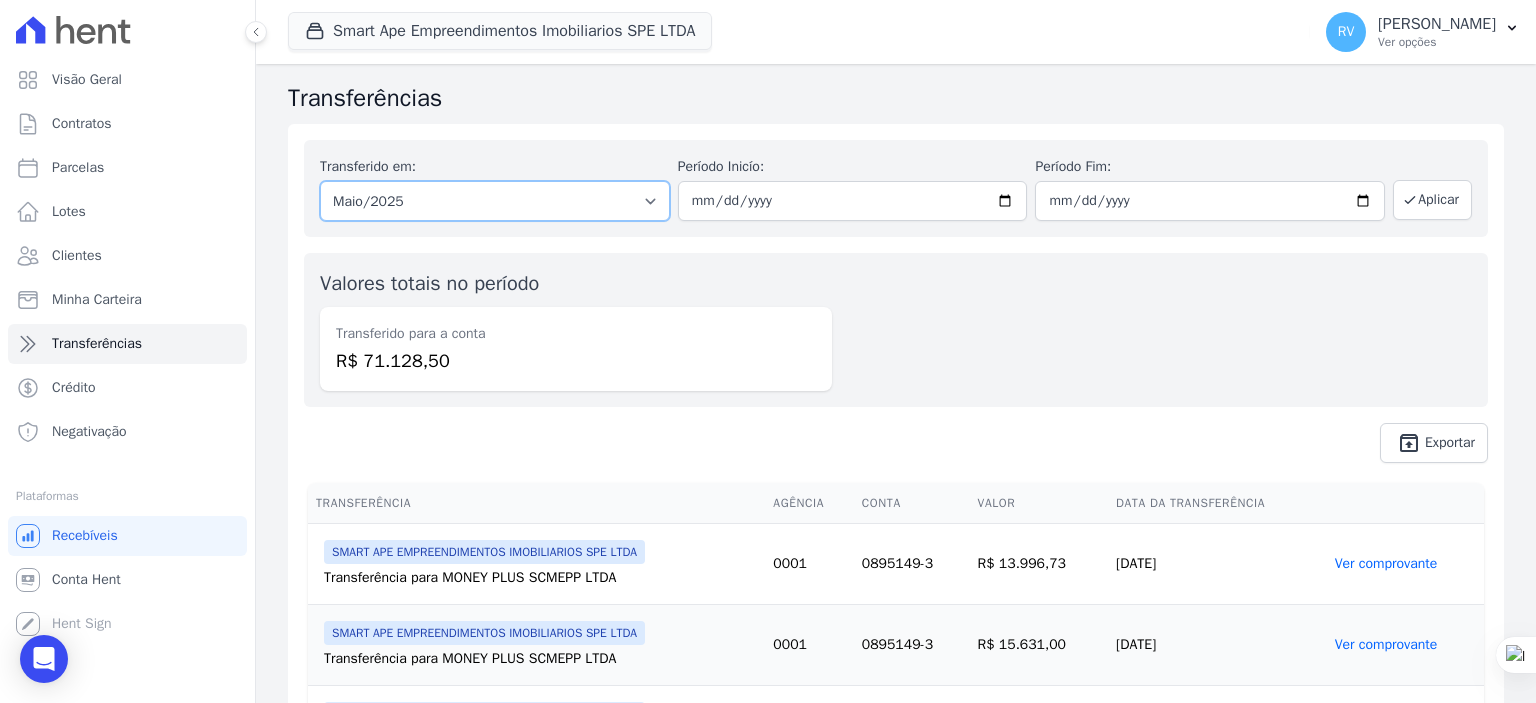 click on "Todos os meses
Maio/2025
Junho/2025
Julho/2025" at bounding box center (495, 201) 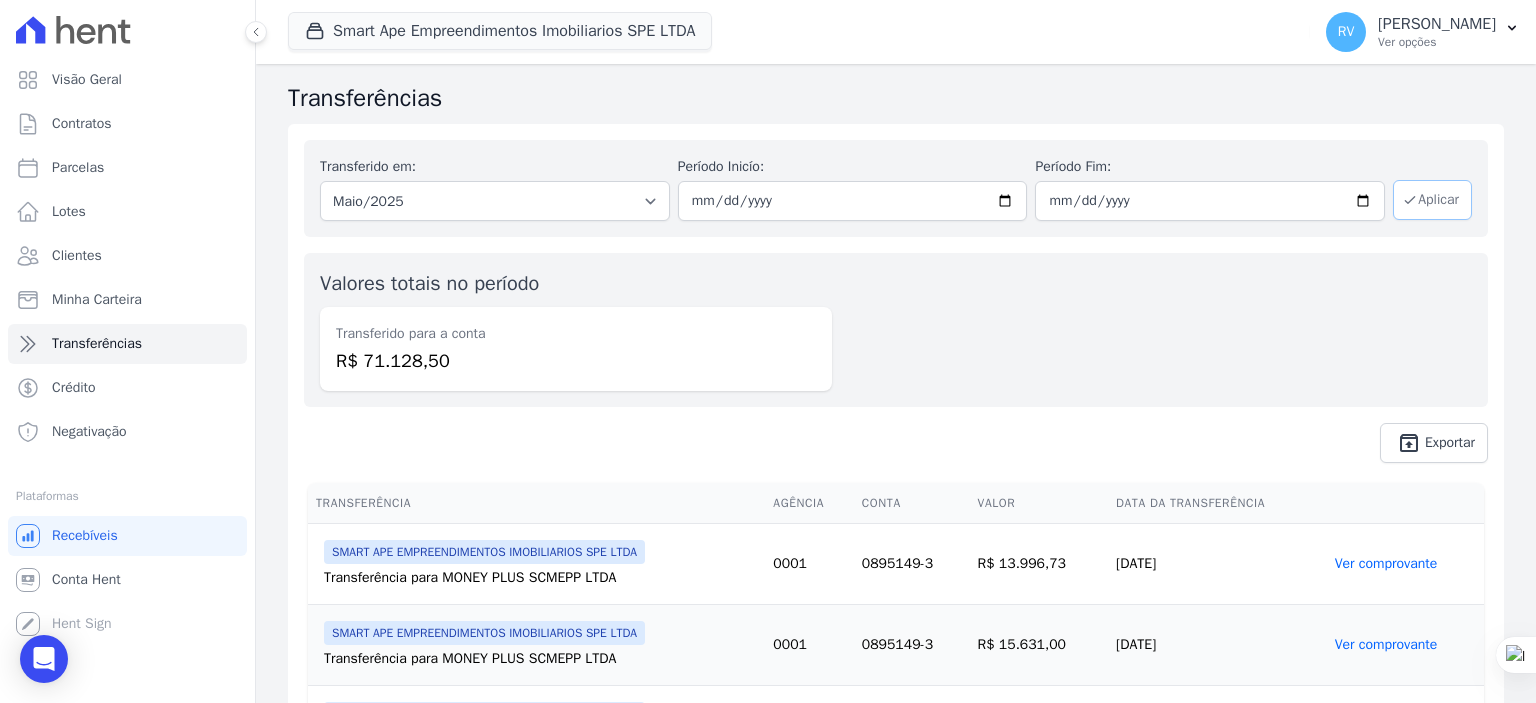 click on "Aplicar" at bounding box center [1432, 200] 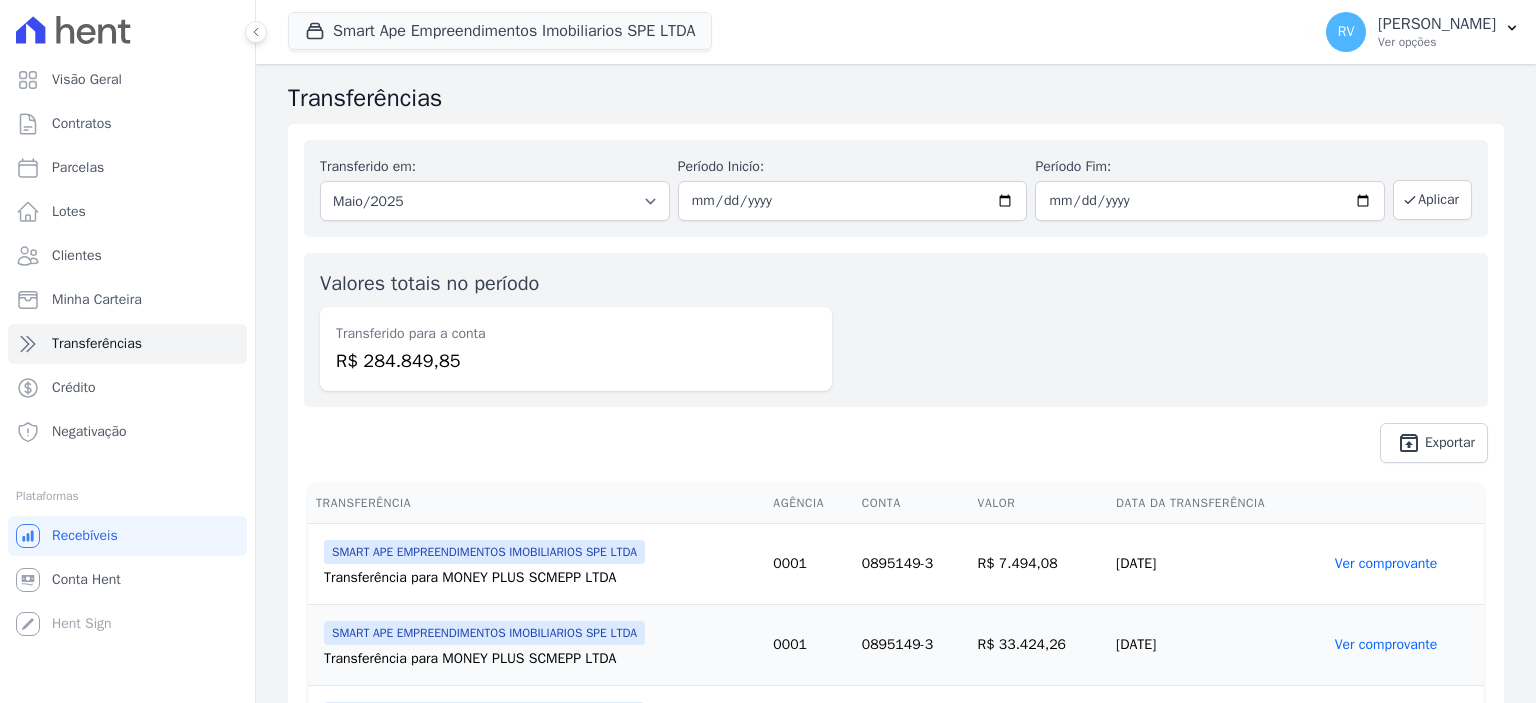 scroll, scrollTop: 0, scrollLeft: 0, axis: both 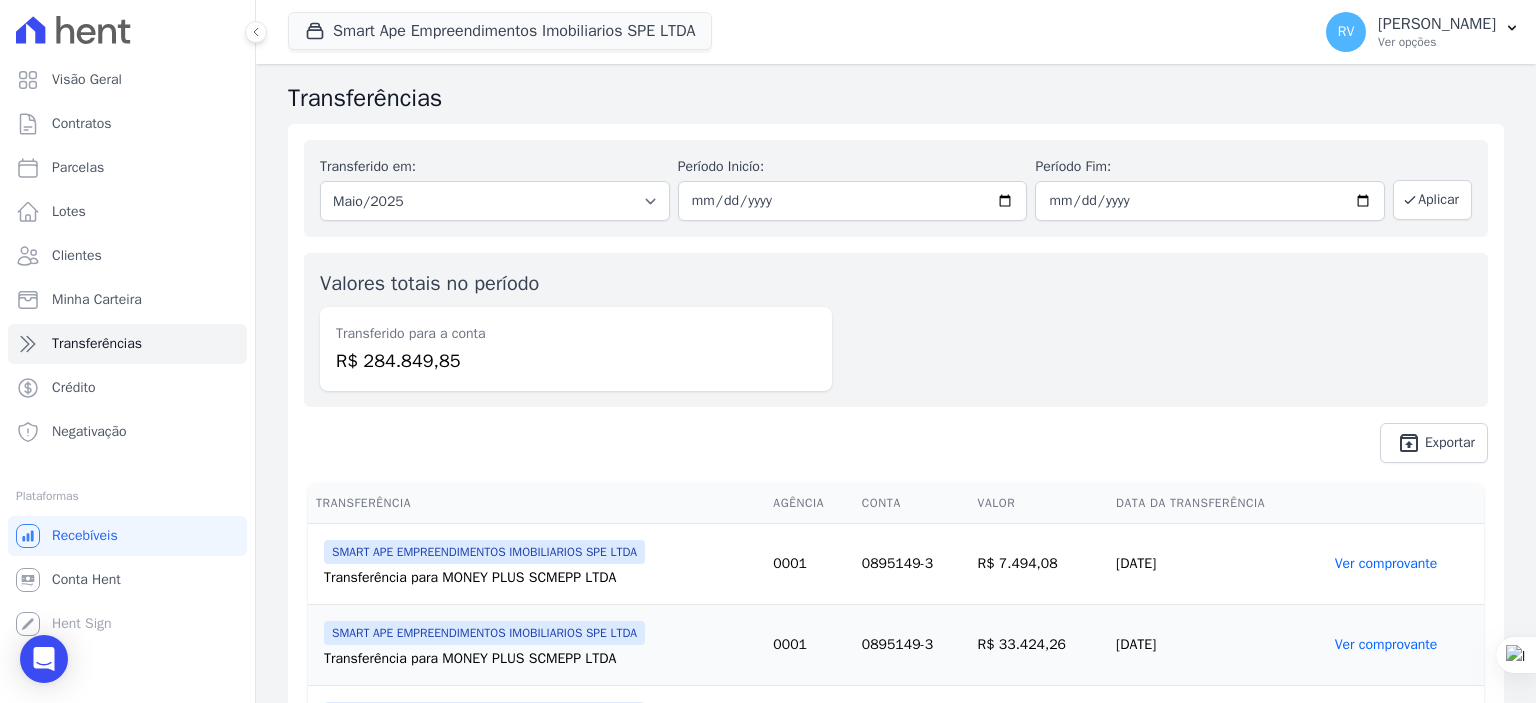 drag, startPoint x: 339, startPoint y: 363, endPoint x: 465, endPoint y: 369, distance: 126.14278 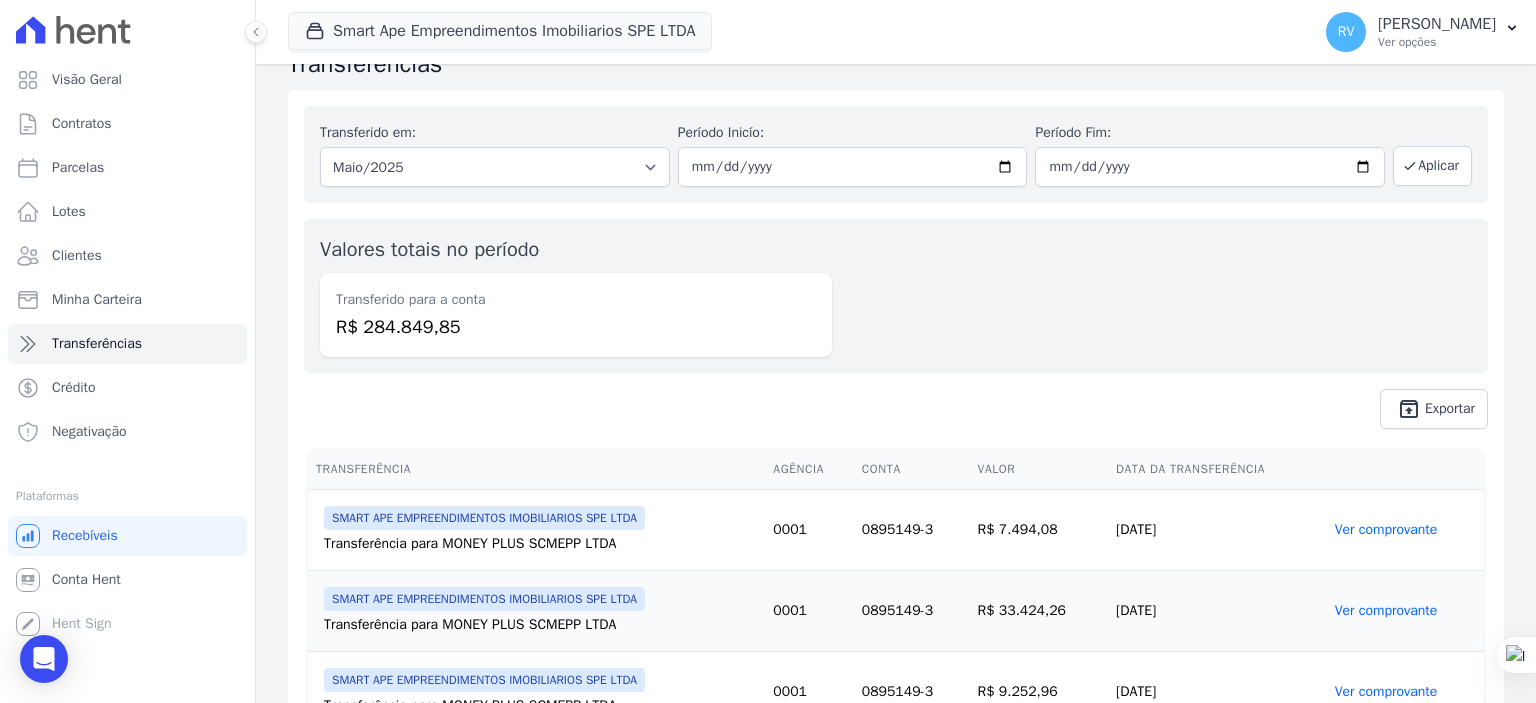 scroll, scrollTop: 0, scrollLeft: 0, axis: both 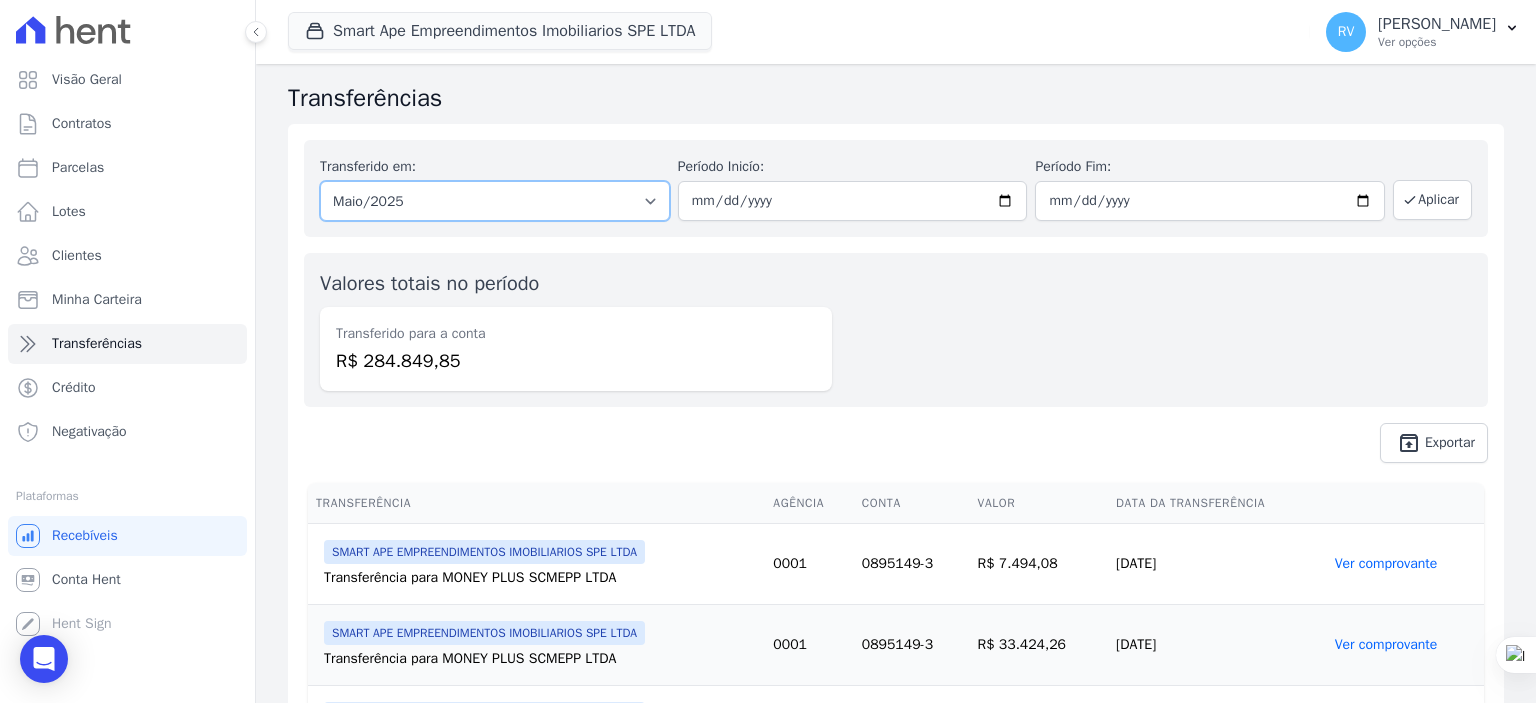 click on "Todos os meses
Maio/2025
Junho/2025
Julho/2025" at bounding box center [495, 201] 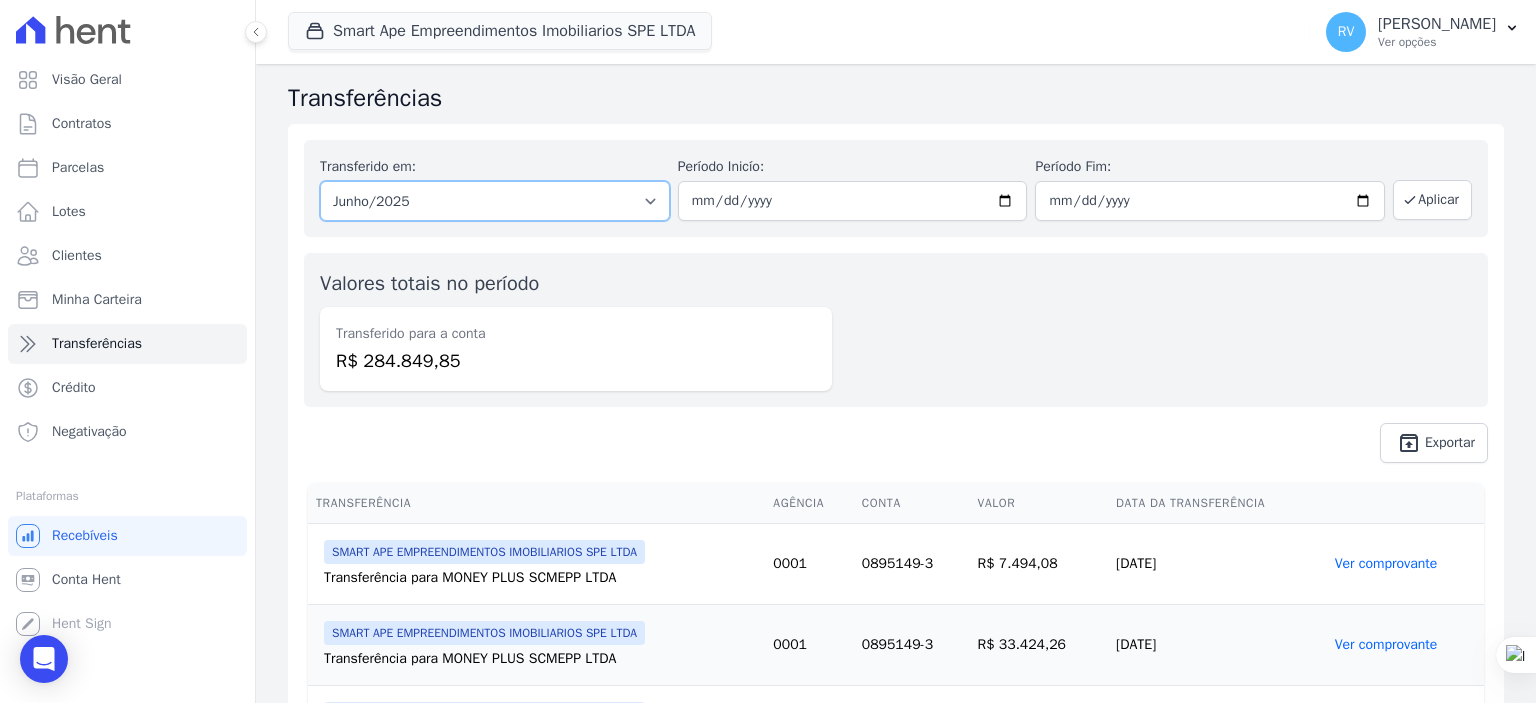 click on "Todos os meses
Maio/2025
Junho/2025
Julho/2025" at bounding box center [495, 201] 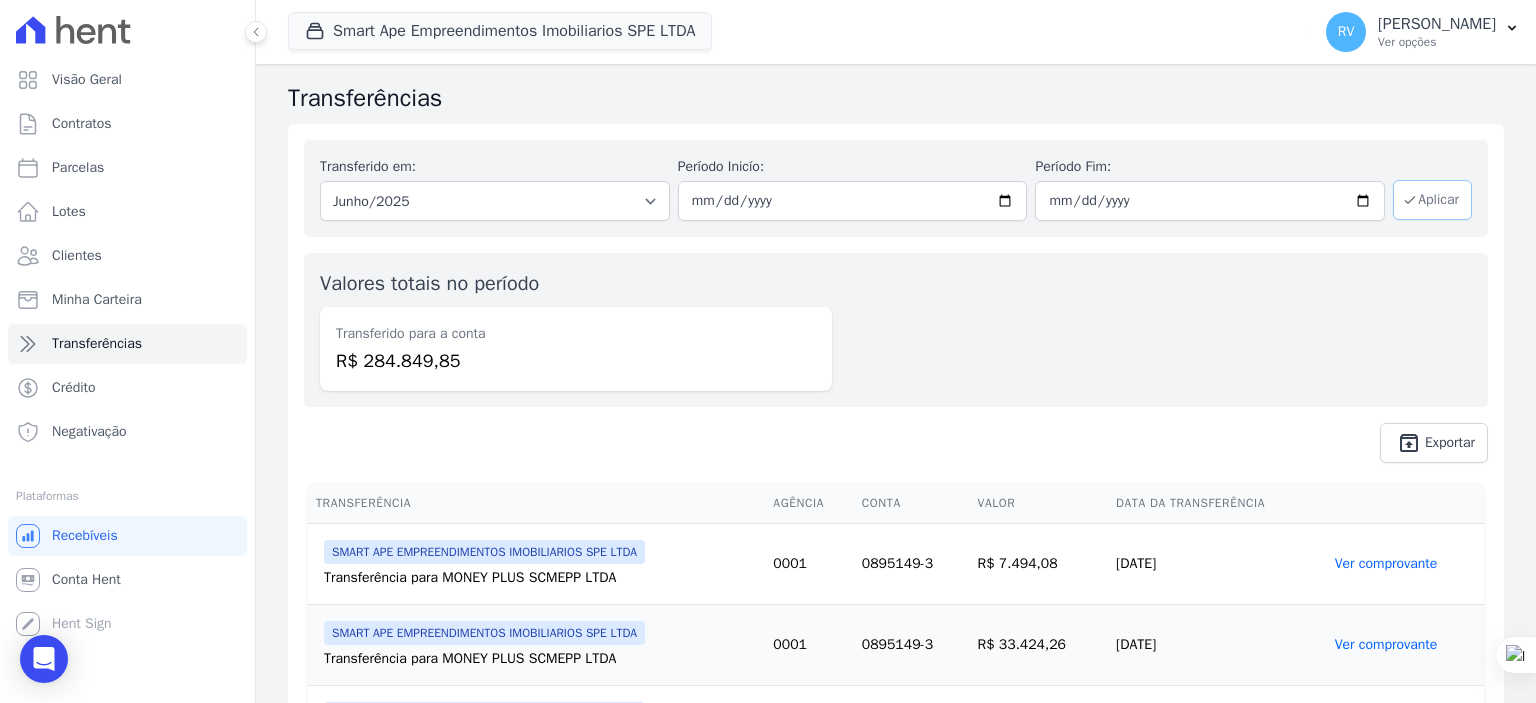 click on "Aplicar" at bounding box center [1432, 200] 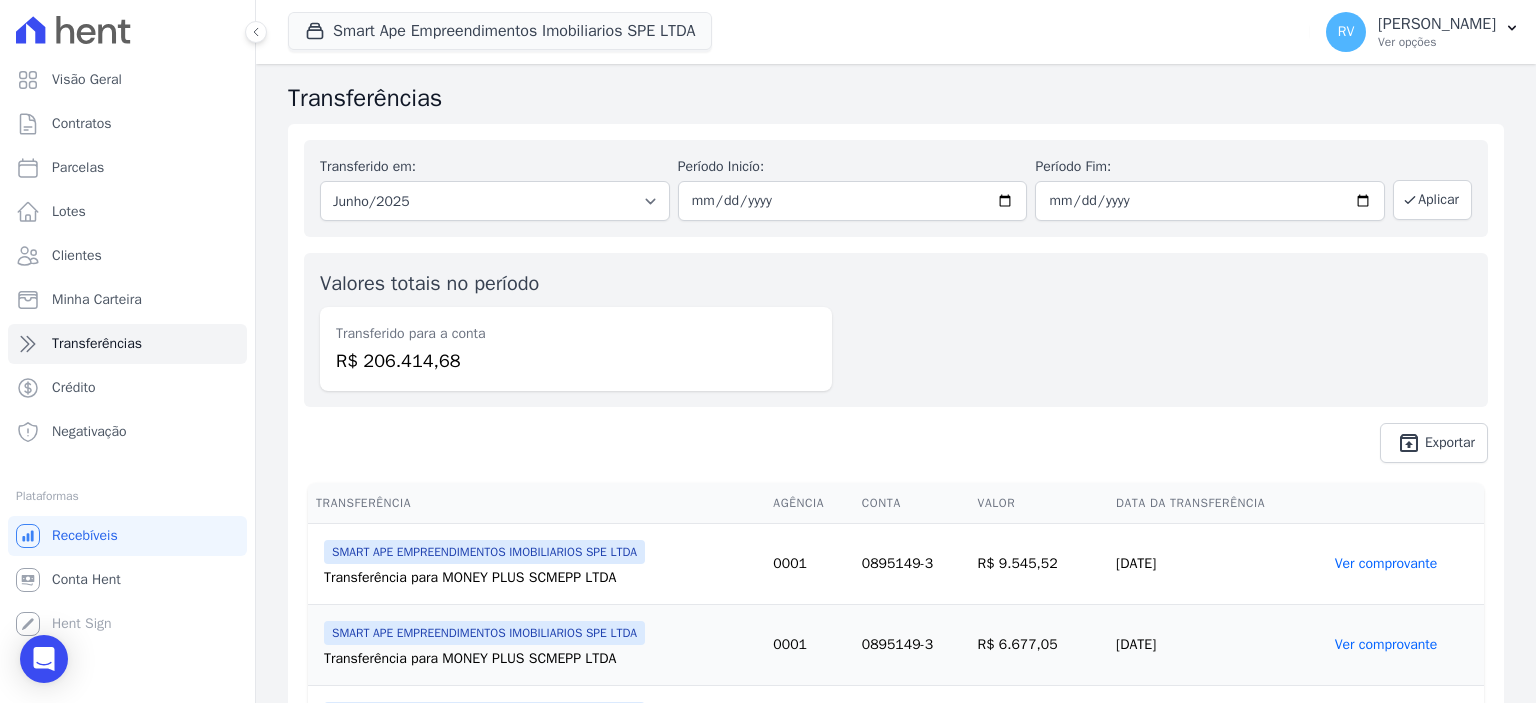 scroll, scrollTop: 0, scrollLeft: 0, axis: both 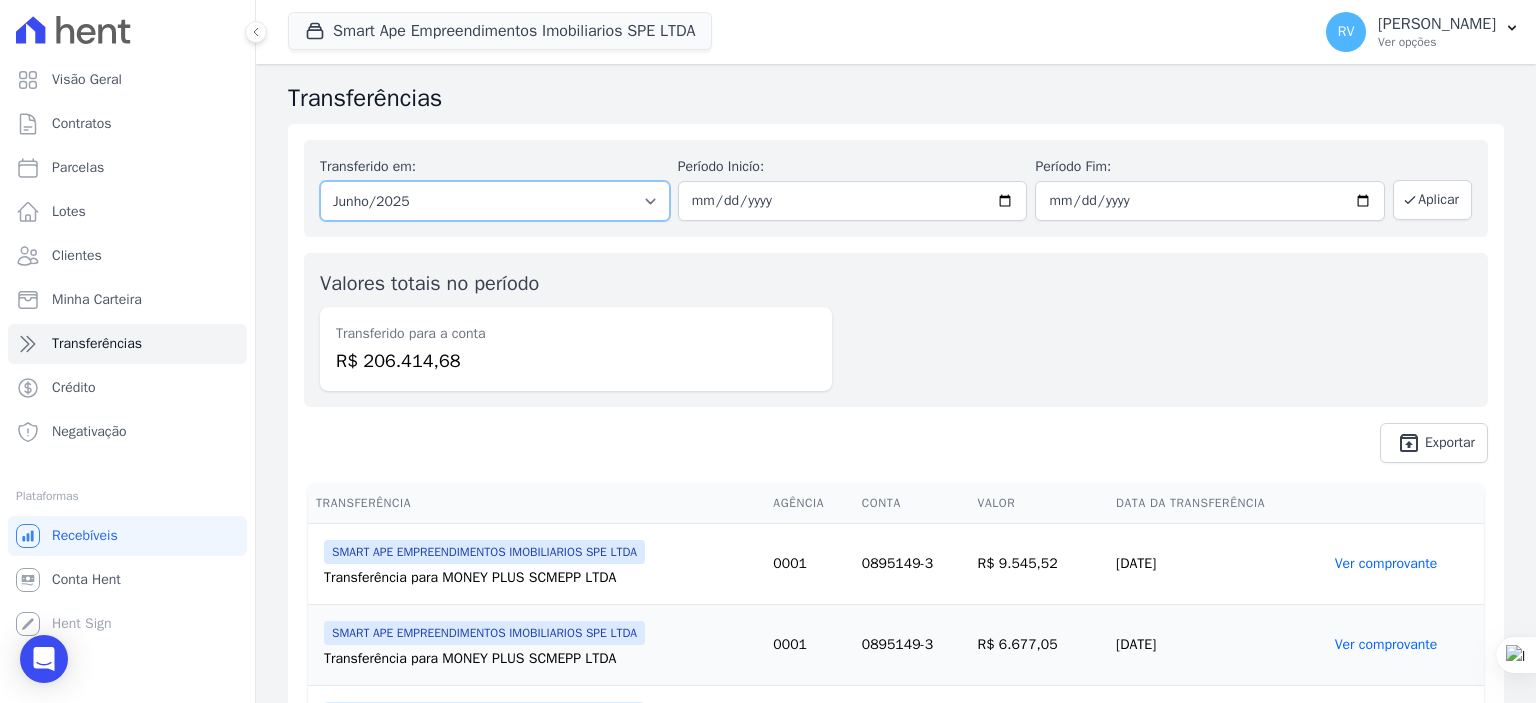click on "Todos os meses
Maio/2025
Junho/2025
Julho/2025" at bounding box center (495, 201) 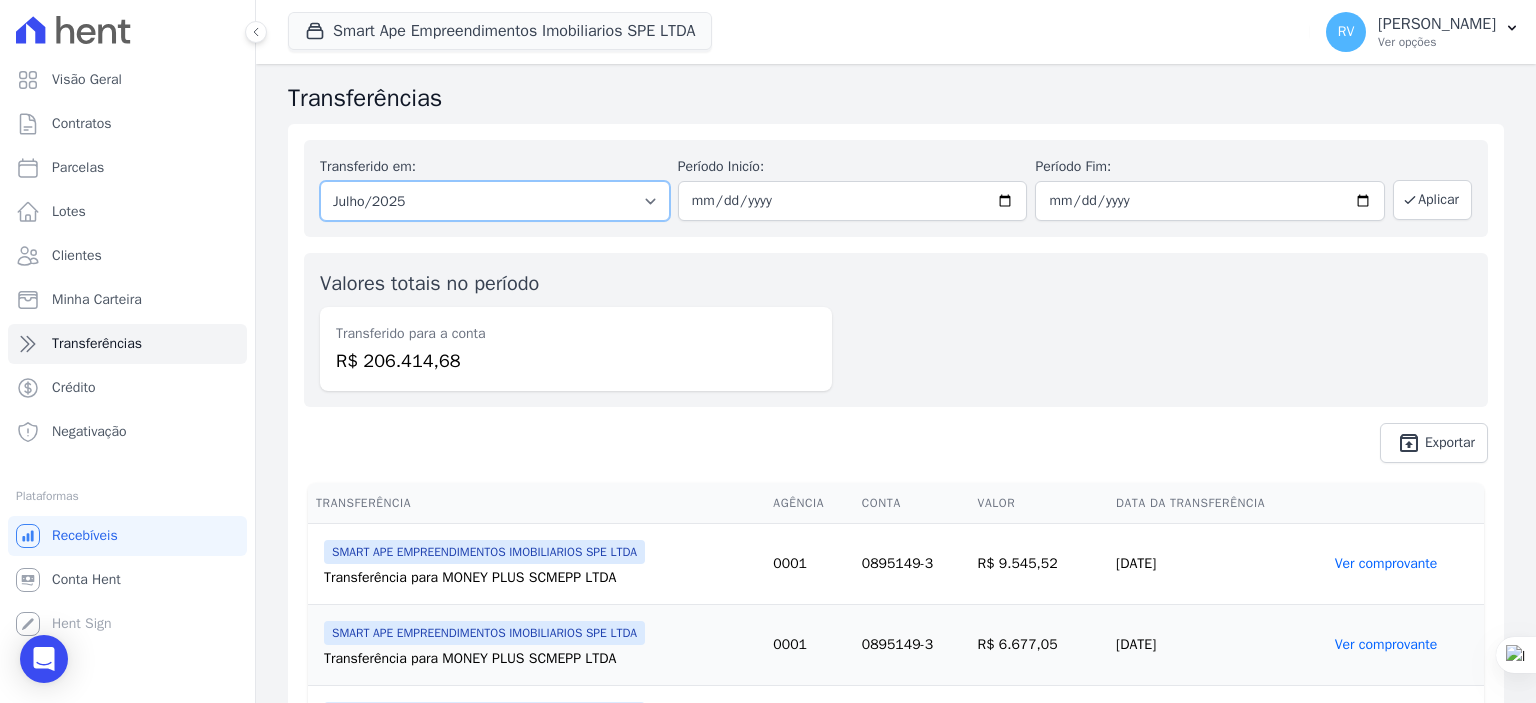 click on "Todos os meses
Maio/2025
Junho/2025
Julho/2025" at bounding box center [495, 201] 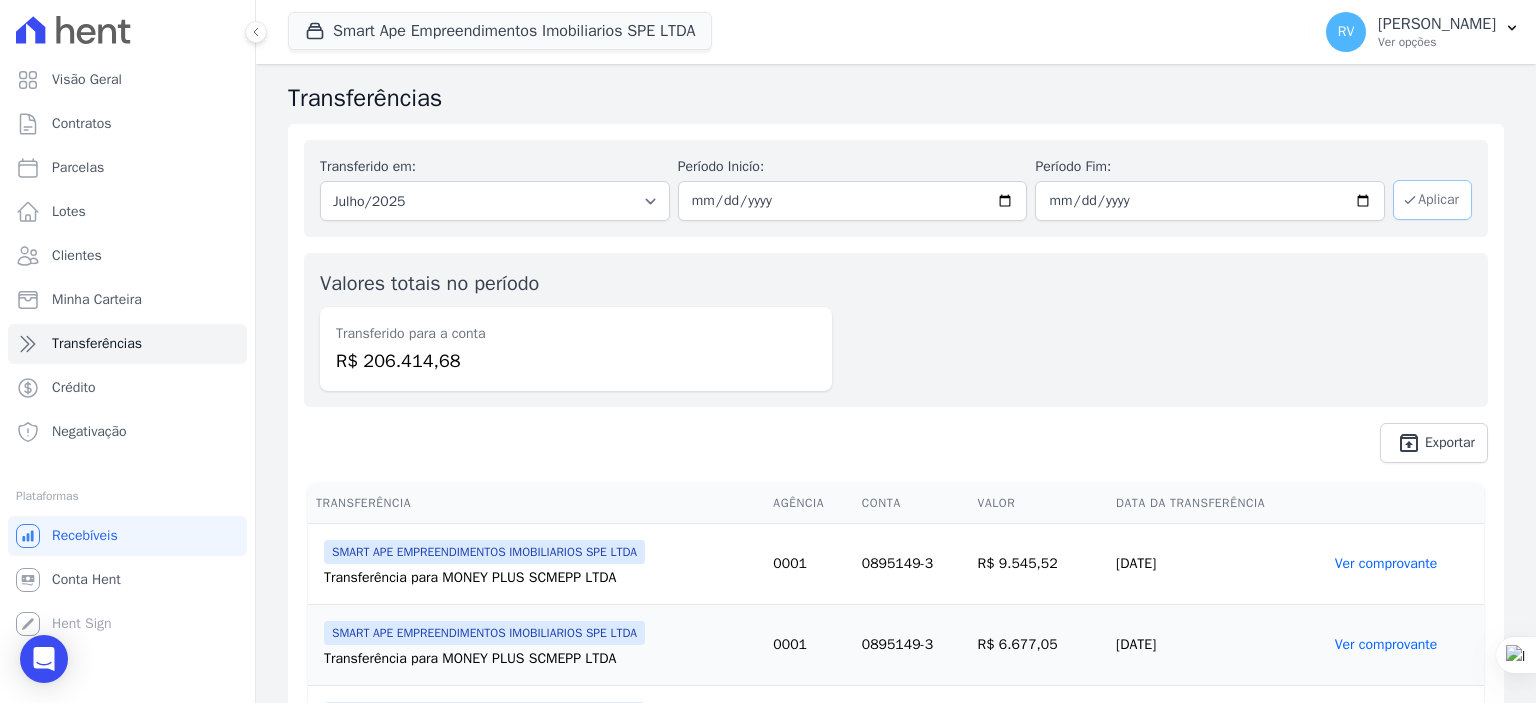 click on "Aplicar" at bounding box center [1432, 200] 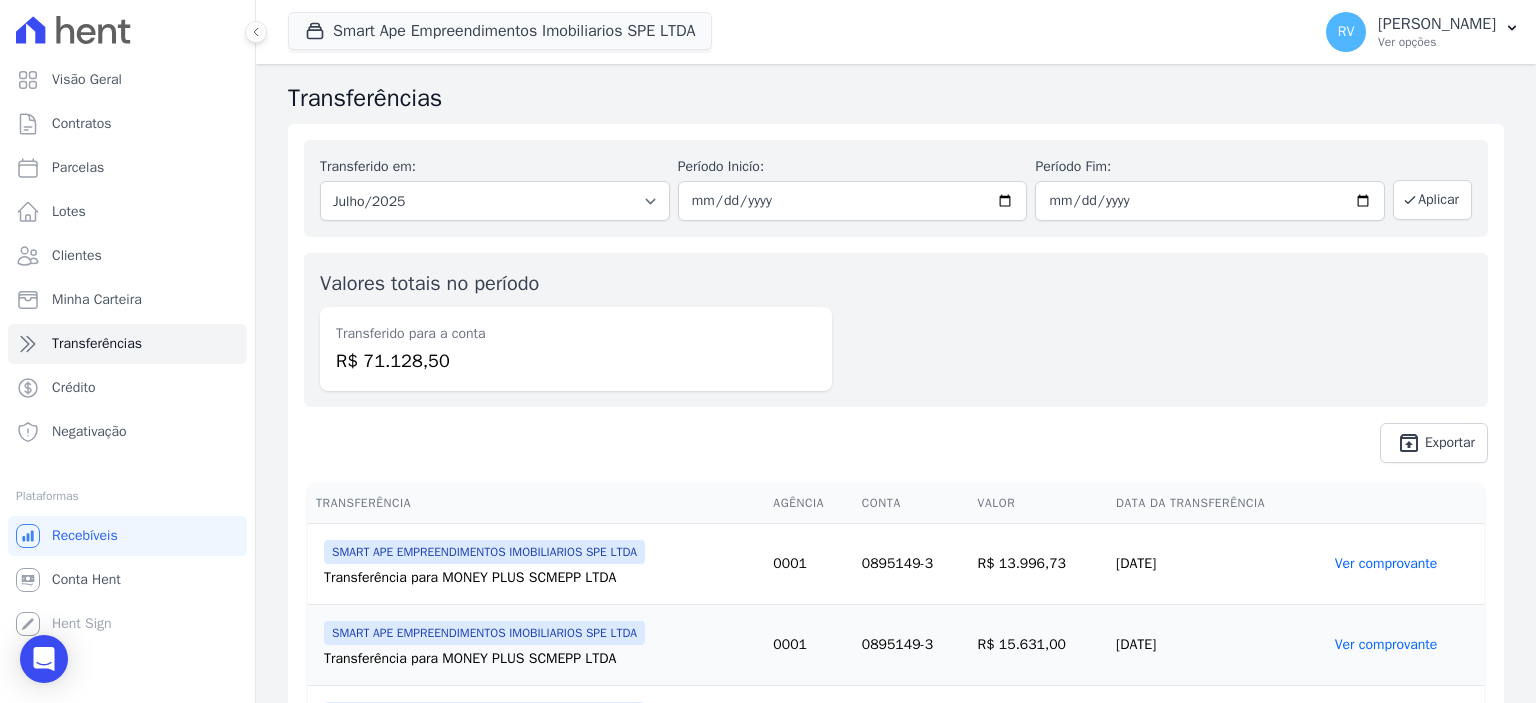 scroll, scrollTop: 0, scrollLeft: 0, axis: both 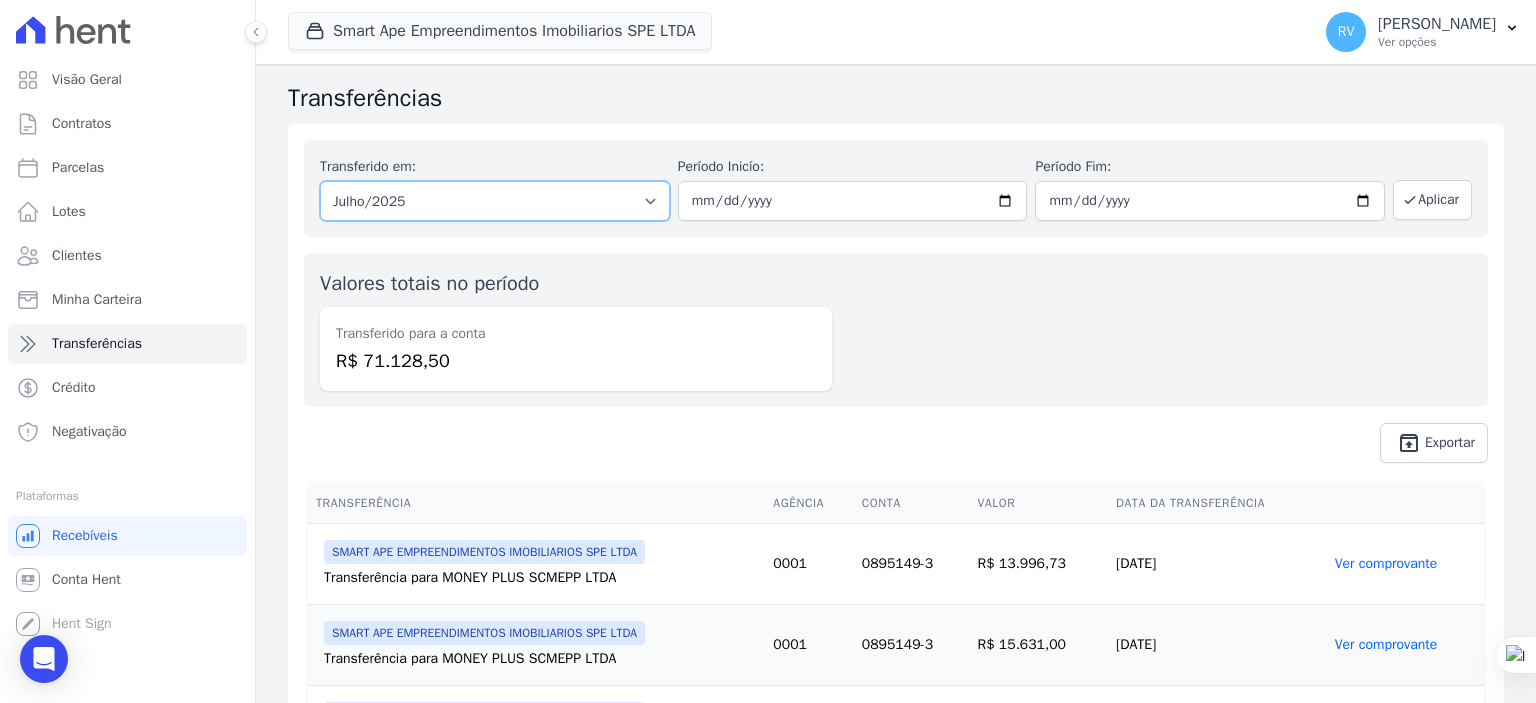 click on "Todos os meses
Maio/2025
Junho/2025
Julho/2025" at bounding box center [495, 201] 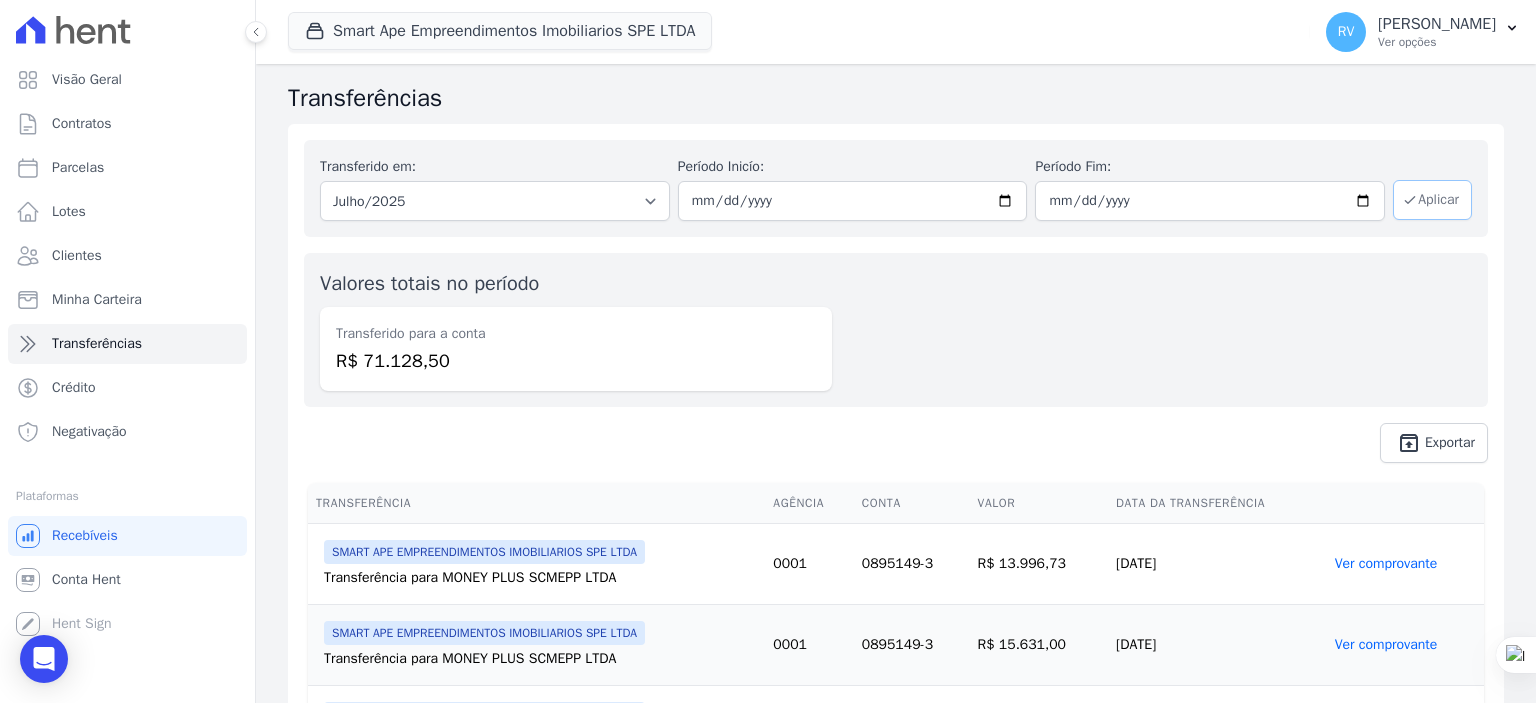 click on "Aplicar" at bounding box center [1432, 200] 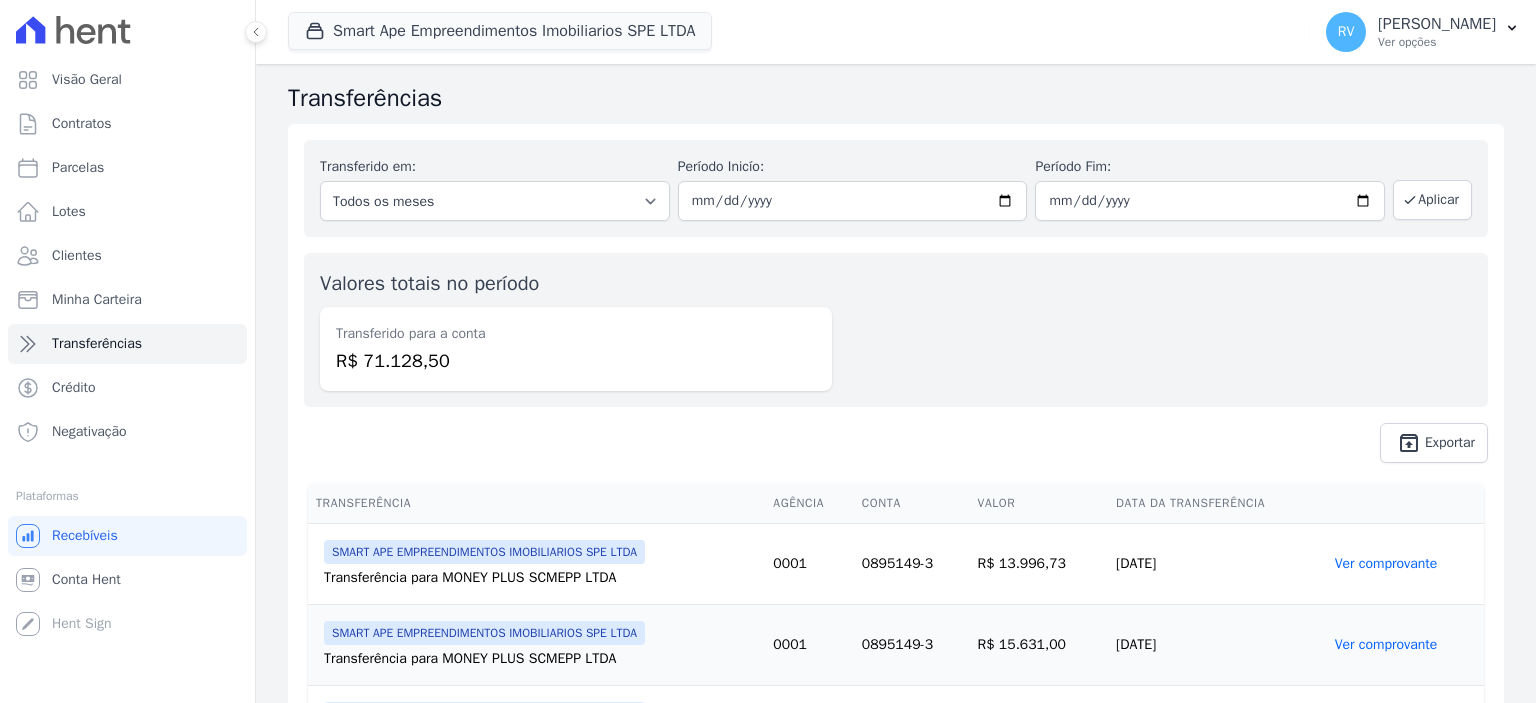 scroll, scrollTop: 0, scrollLeft: 0, axis: both 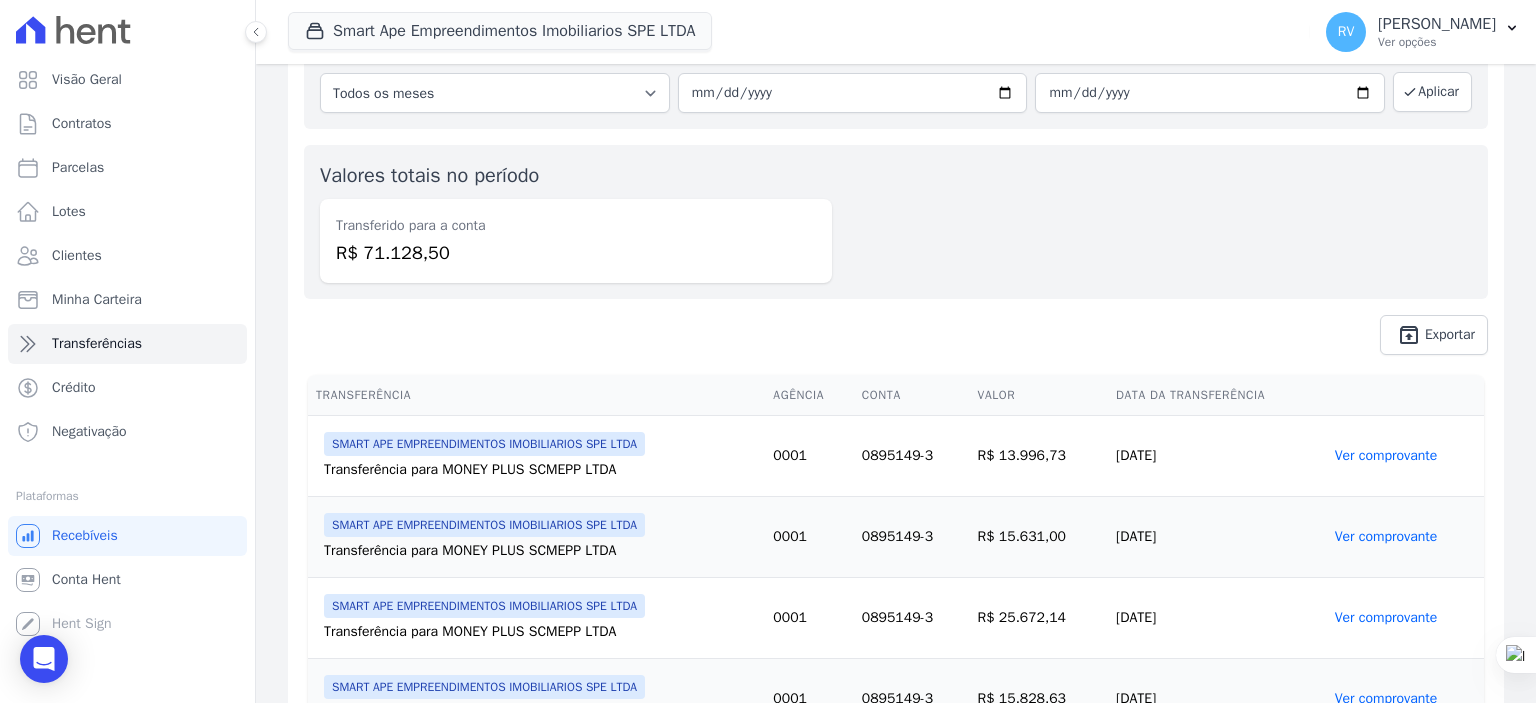 drag, startPoint x: 1022, startPoint y: 457, endPoint x: 1085, endPoint y: 463, distance: 63.28507 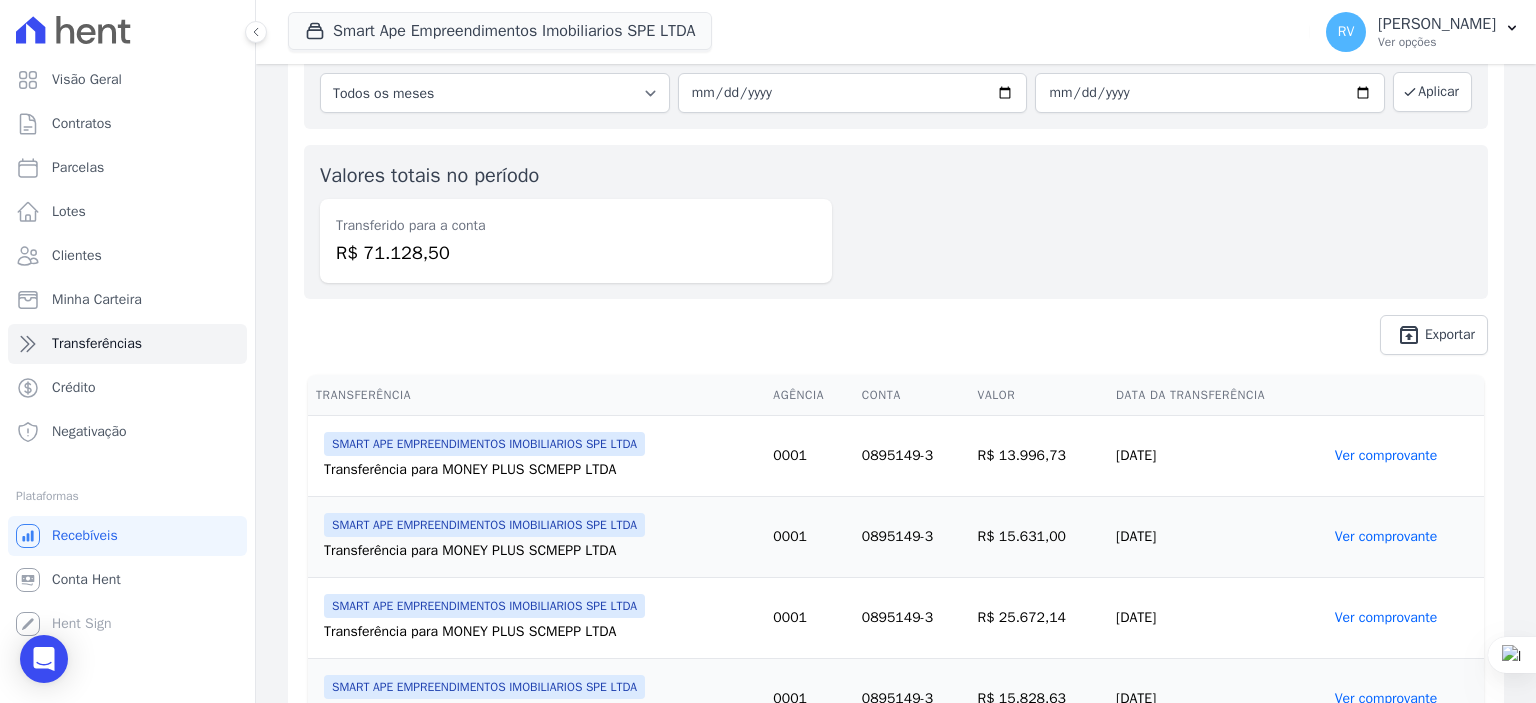 drag, startPoint x: 972, startPoint y: 536, endPoint x: 1093, endPoint y: 537, distance: 121.004135 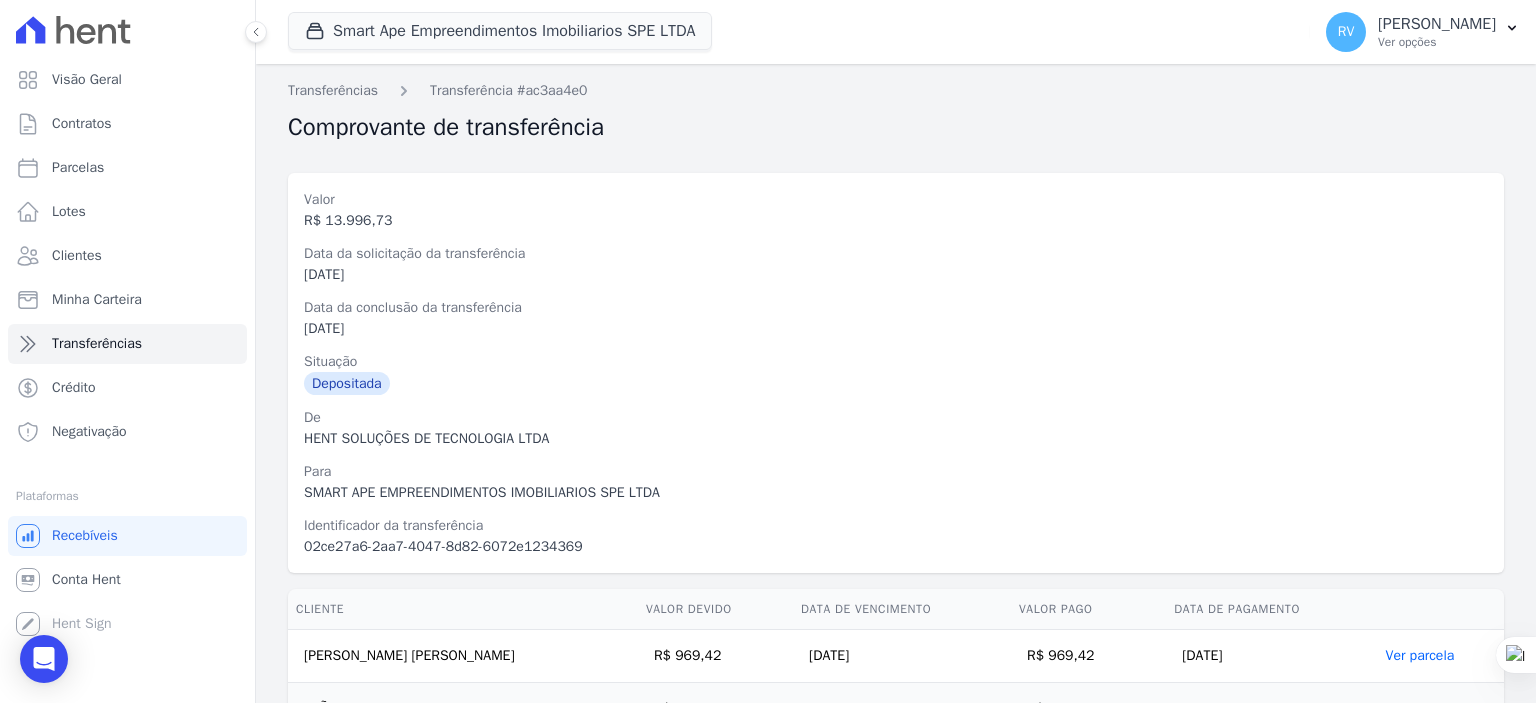 drag, startPoint x: 305, startPoint y: 439, endPoint x: 627, endPoint y: 434, distance: 322.03882 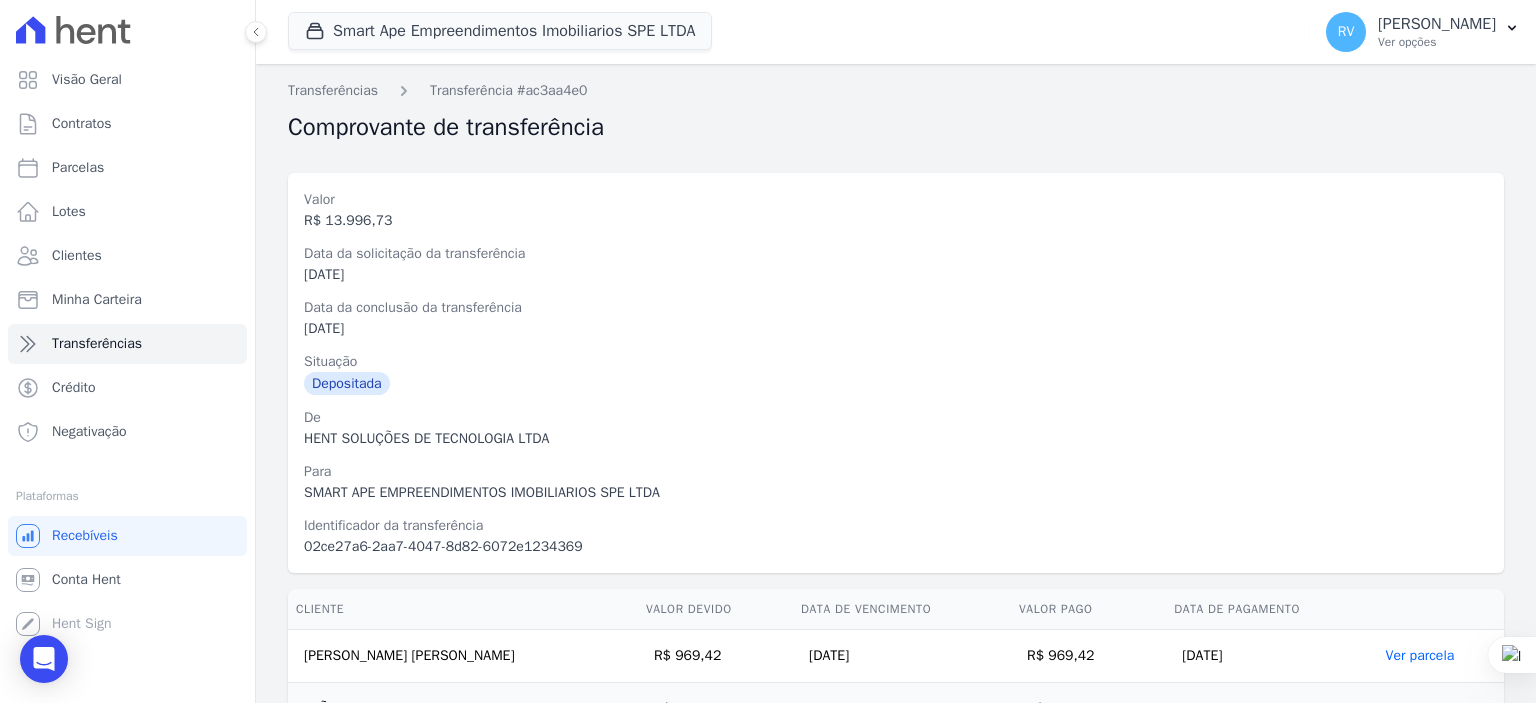 click on "Valor
R$ 13.996,73
Data da solicitação da transferência
03/07/2025
Data da conclusão da transferência
03/07/2025
Situação
Depositada
De
HENT SOLUÇÕES DE TECNOLOGIA LTDA
Para
SMART APE EMPREENDIMENTOS IMOBILIARIOS SPE LTDA
Identificador da transferência
02ce27a6-2aa7-4047-8d82-6072e1234369" at bounding box center [896, 373] 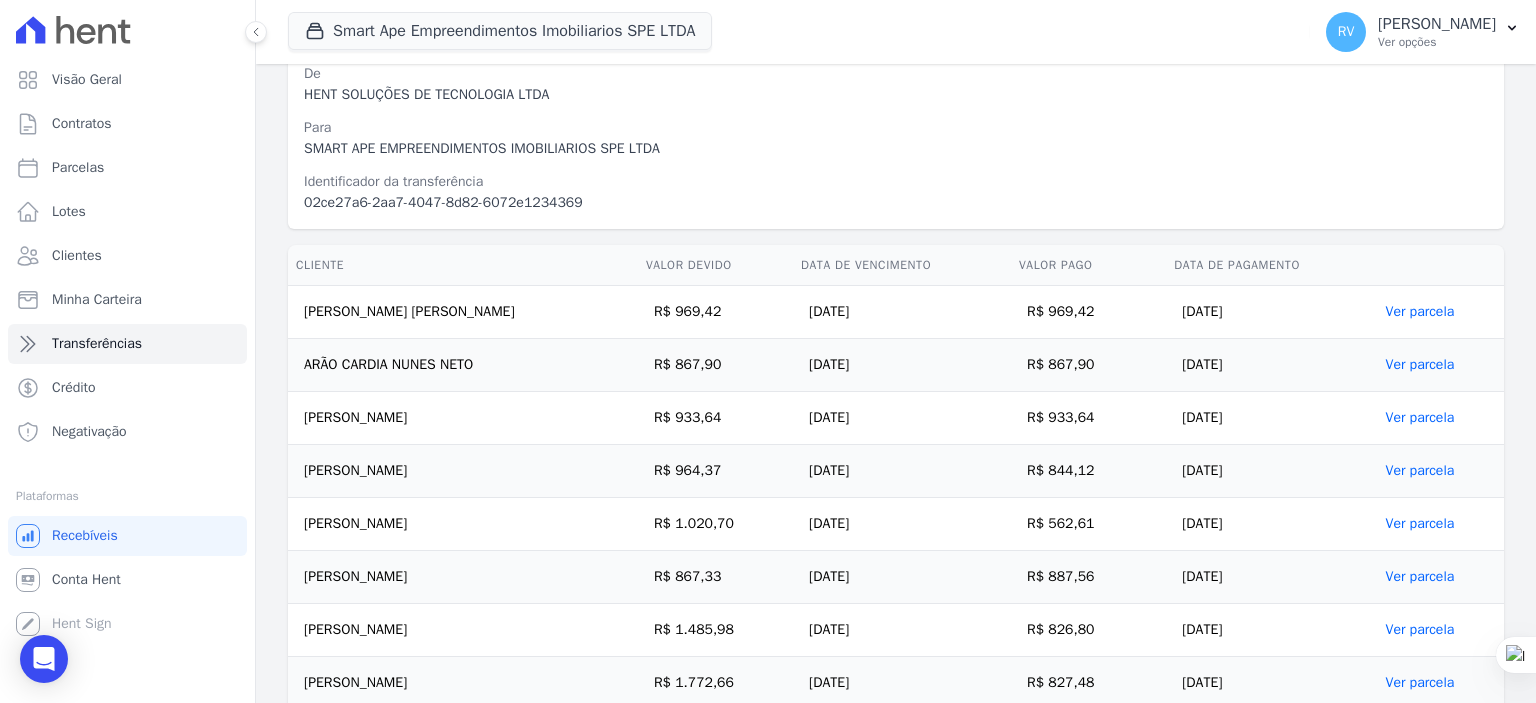 scroll, scrollTop: 346, scrollLeft: 0, axis: vertical 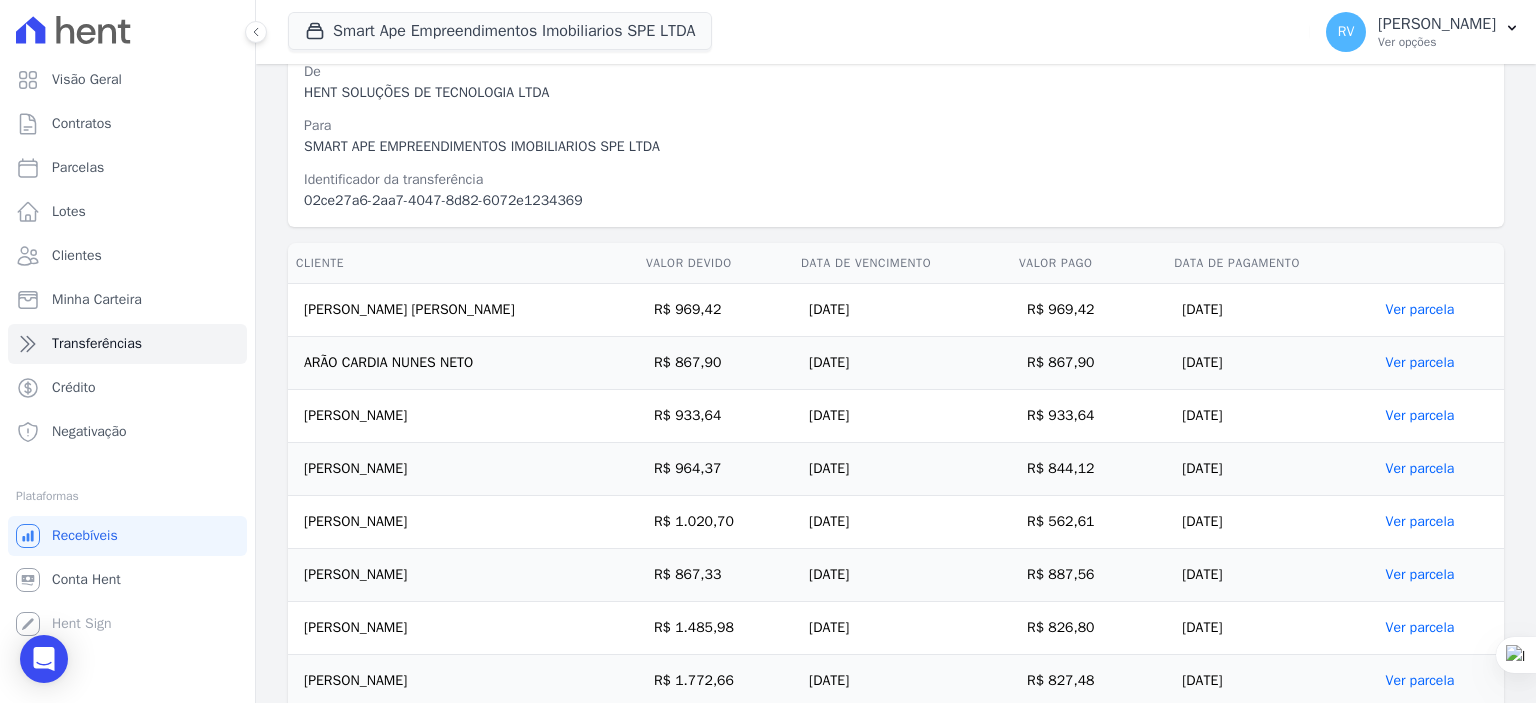 drag, startPoint x: 1194, startPoint y: 375, endPoint x: 1249, endPoint y: 375, distance: 55 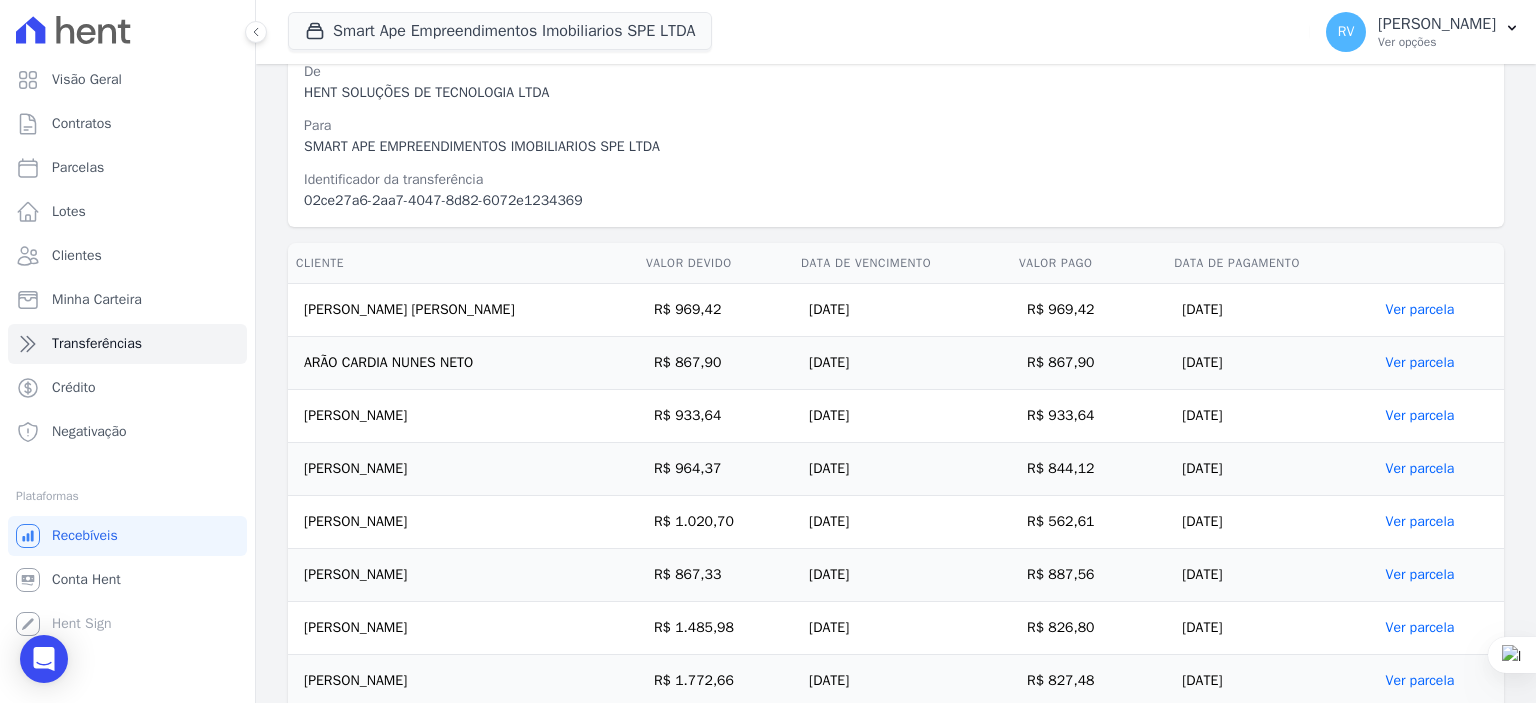 drag, startPoint x: 1203, startPoint y: 419, endPoint x: 1283, endPoint y: 426, distance: 80.305664 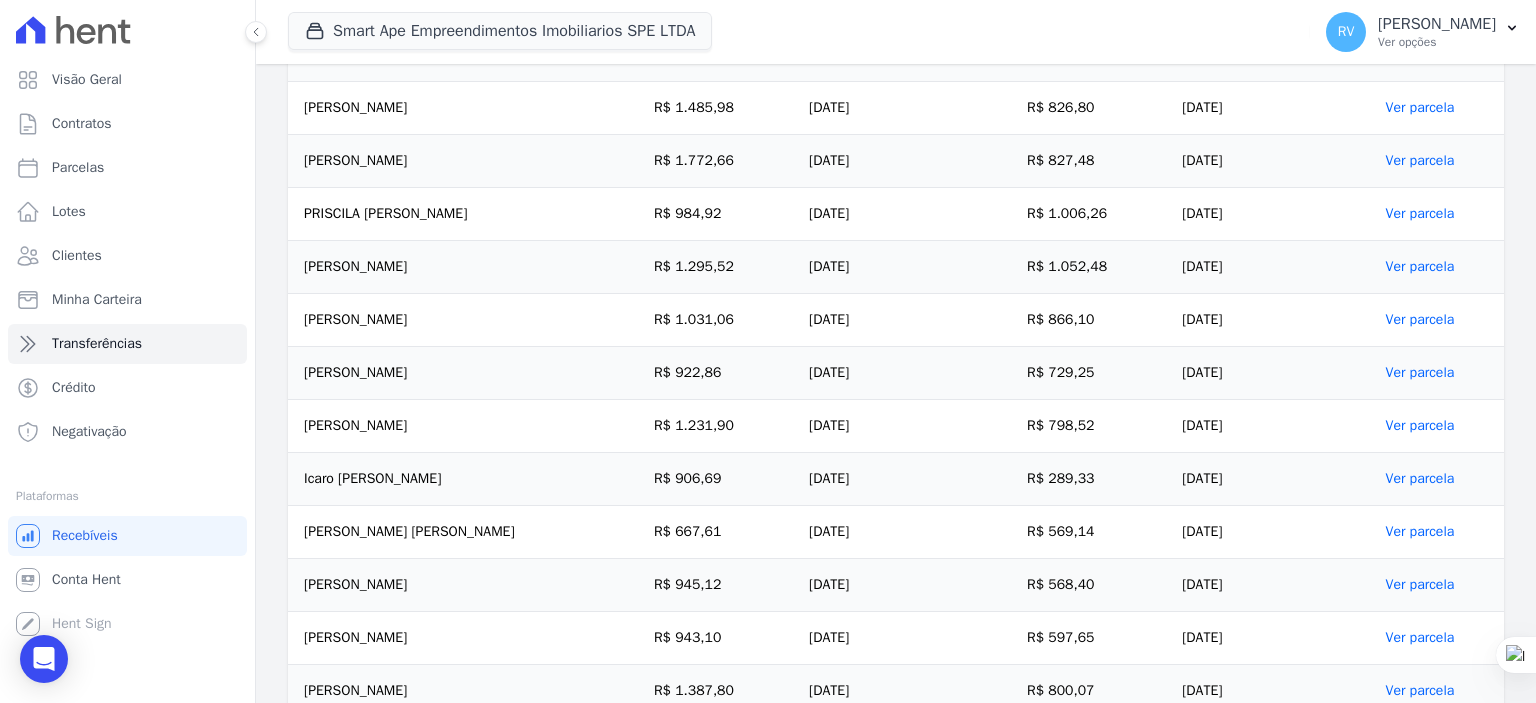 scroll, scrollTop: 946, scrollLeft: 0, axis: vertical 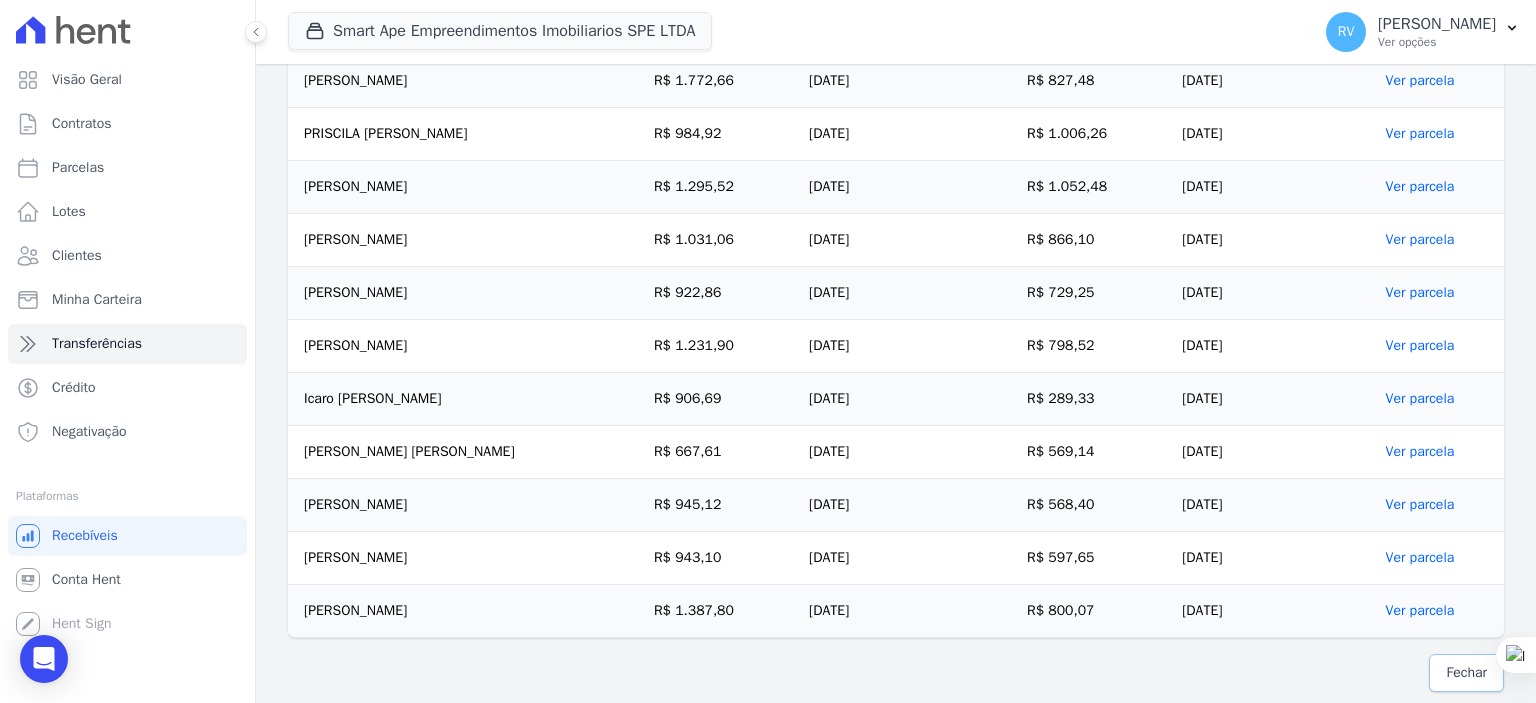 click on "Fechar" at bounding box center (1466, 673) 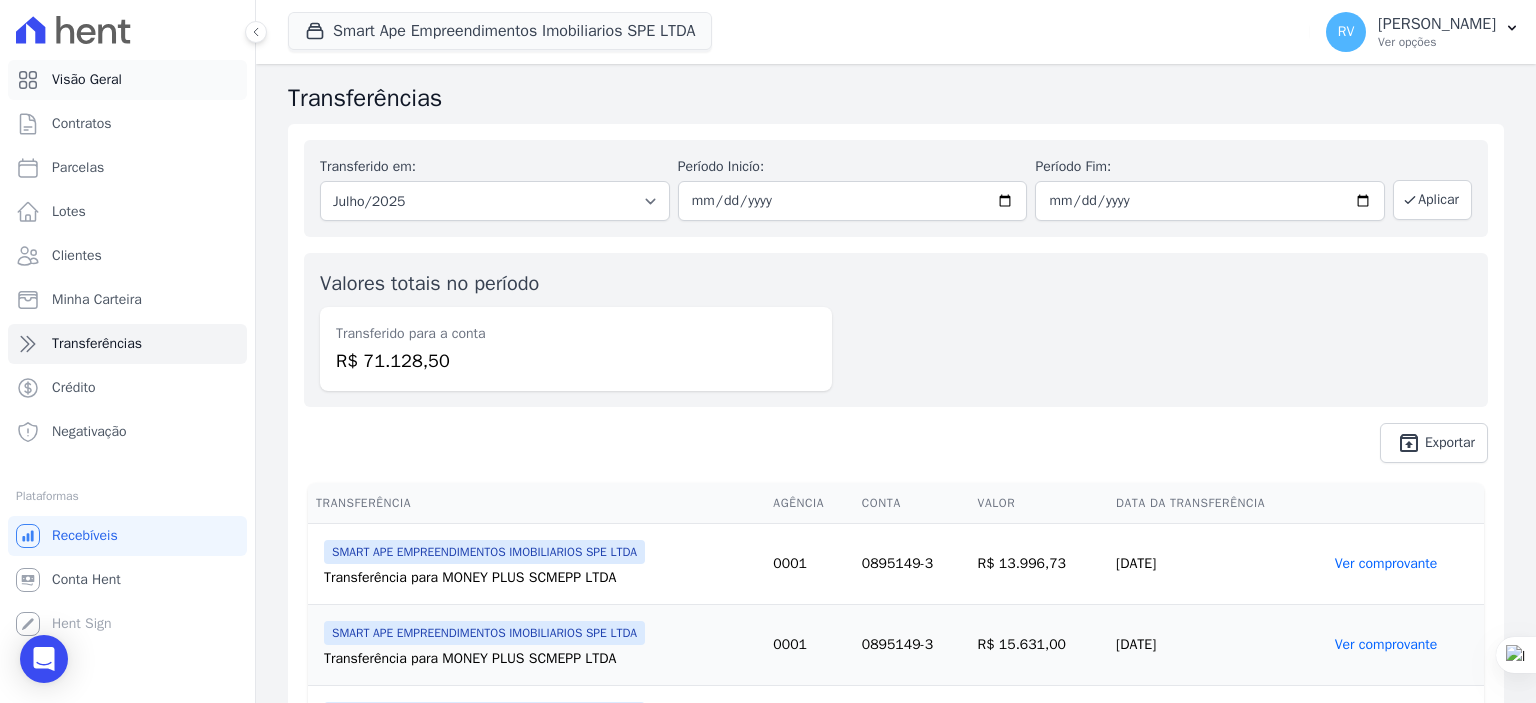 click on "Visão Geral" at bounding box center [127, 80] 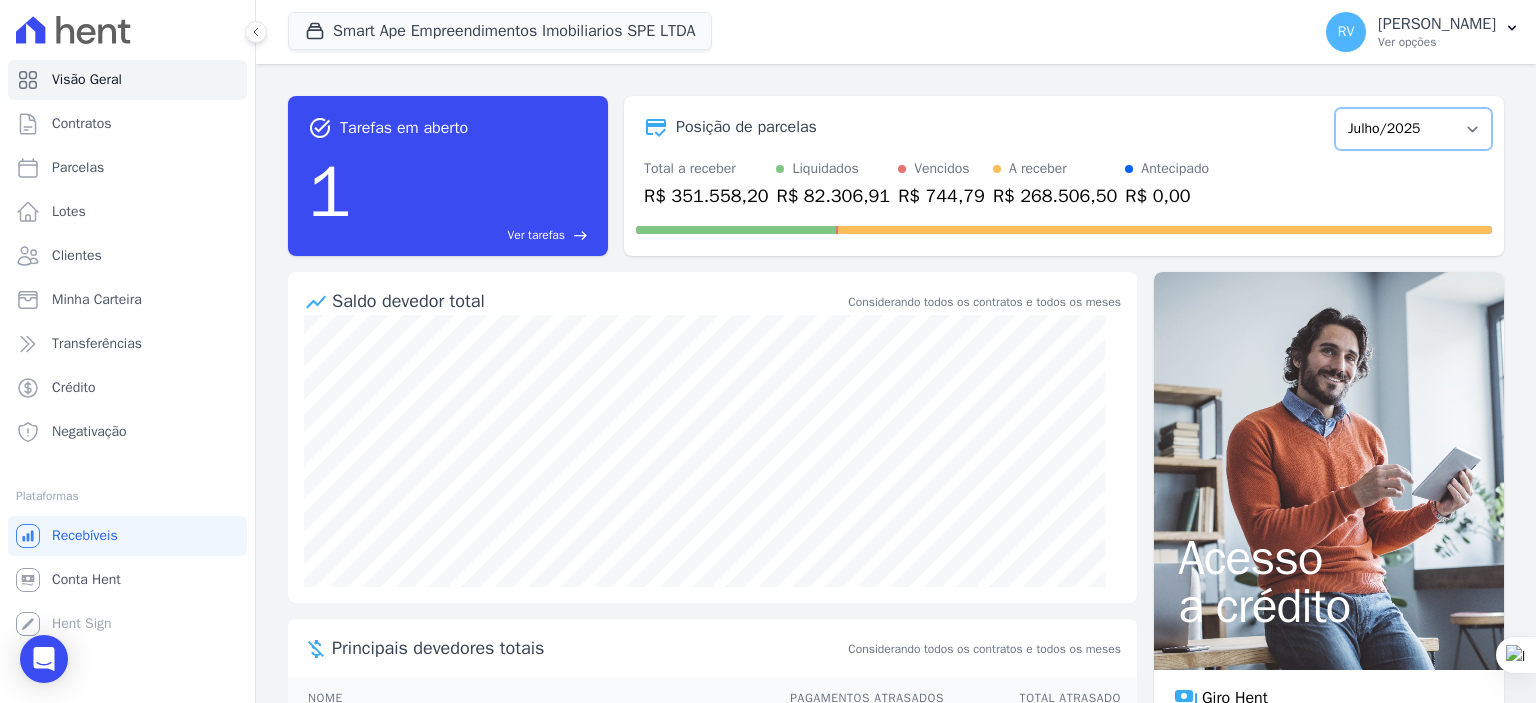 click on "Março/2024
Abril/2024
Maio/2024
Junho/2024
Julho/2024
Agosto/2024
Setembro/2024
Outubro/2024
Novembro/2024
Dezembro/2024
Janeiro/2025
Fevereiro/2025
Março/2025
Abril/2025
Maio/2025
Junho/2025
Julho/2025
Agosto/2025
Setembro/2025
Outubro/2025
Novembro/2025
Dezembro/2025
Janeiro/2026
Fevereiro/2026
Março/2026
Abril/2026
Maio/2026
Junho/2026
Julho/2026
Agosto/2026
Setembro/2026
Outubro/2026
Novembro/2026
Dezembro/2026
Janeiro/2027
Fevereiro/2027
Março/2027
Abril/2027
Maio/2027
Junho/2027
Julho/2027
Agosto/2027
Setembro/2027
Outubro/2027
Novembro/2027
Dezembro/2027
Janeiro/2028
Fevereiro/2028
Março/2028
Abril/2028
Maio/2028
Junho/2028
Julho/2028
Agosto/2028
Setembro/2028
Outubro/2028
Novembro/2028
Dezembro/2028
Janeiro/2029
Fevereiro/2029
Março/2029
Abril/2029
Maio/2029
Junho/2029
Julho/2029
Agosto/2029
Setembro/2029
Outubro/2029" at bounding box center [1413, 129] 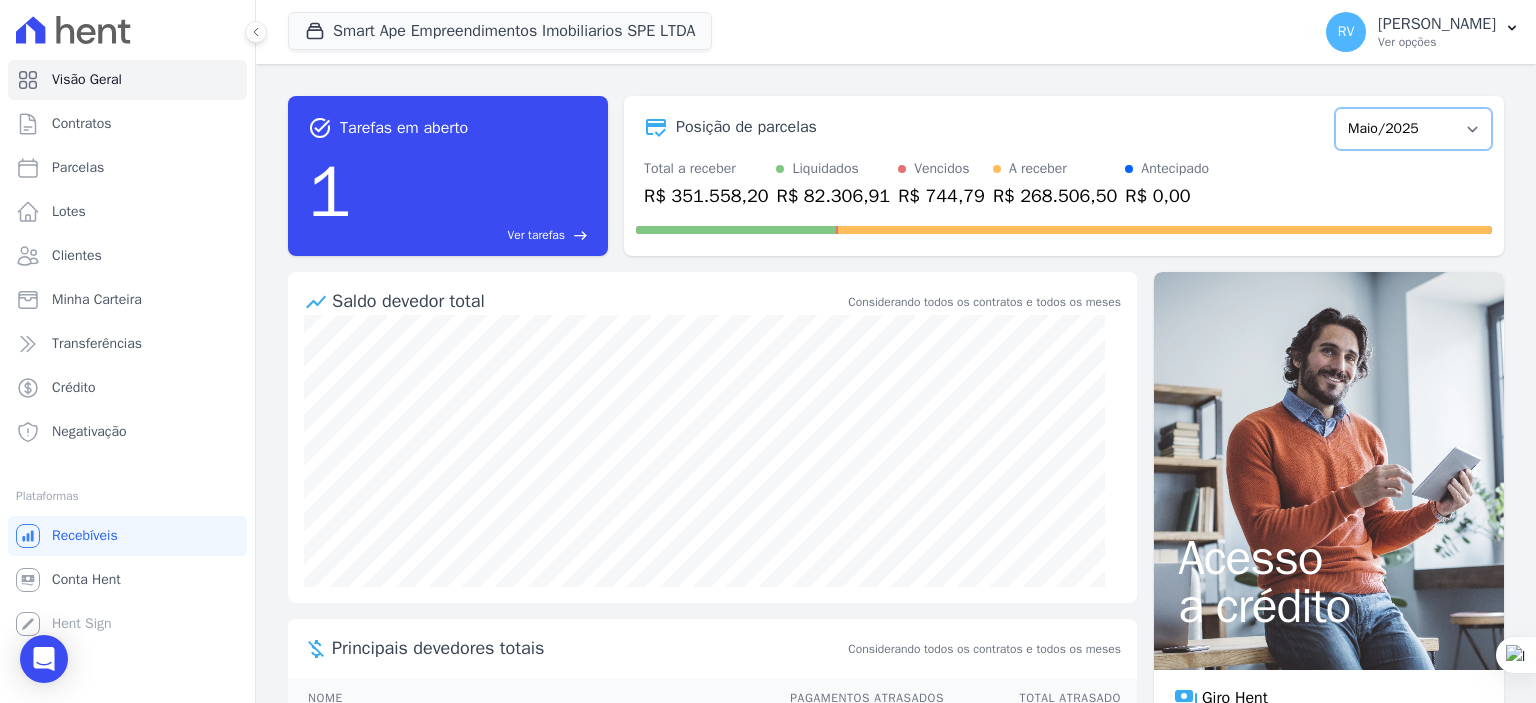 click on "Março/2024
Abril/2024
Maio/2024
Junho/2024
Julho/2024
Agosto/2024
Setembro/2024
Outubro/2024
Novembro/2024
Dezembro/2024
Janeiro/2025
Fevereiro/2025
Março/2025
Abril/2025
Maio/2025
Junho/2025
Julho/2025
Agosto/2025
Setembro/2025
Outubro/2025
Novembro/2025
Dezembro/2025
Janeiro/2026
Fevereiro/2026
Março/2026
Abril/2026
Maio/2026
Junho/2026
Julho/2026
Agosto/2026
Setembro/2026
Outubro/2026
Novembro/2026
Dezembro/2026
Janeiro/2027
Fevereiro/2027
Março/2027
Abril/2027
Maio/2027
Junho/2027
Julho/2027
Agosto/2027
Setembro/2027
Outubro/2027
Novembro/2027
Dezembro/2027
Janeiro/2028
Fevereiro/2028
Março/2028
Abril/2028
Maio/2028
Junho/2028
Julho/2028
Agosto/2028
Setembro/2028
Outubro/2028
Novembro/2028
Dezembro/2028
Janeiro/2029
Fevereiro/2029
Março/2029
Abril/2029
Maio/2029
Junho/2029
Julho/2029
Agosto/2029
Setembro/2029
Outubro/2029" at bounding box center (1413, 129) 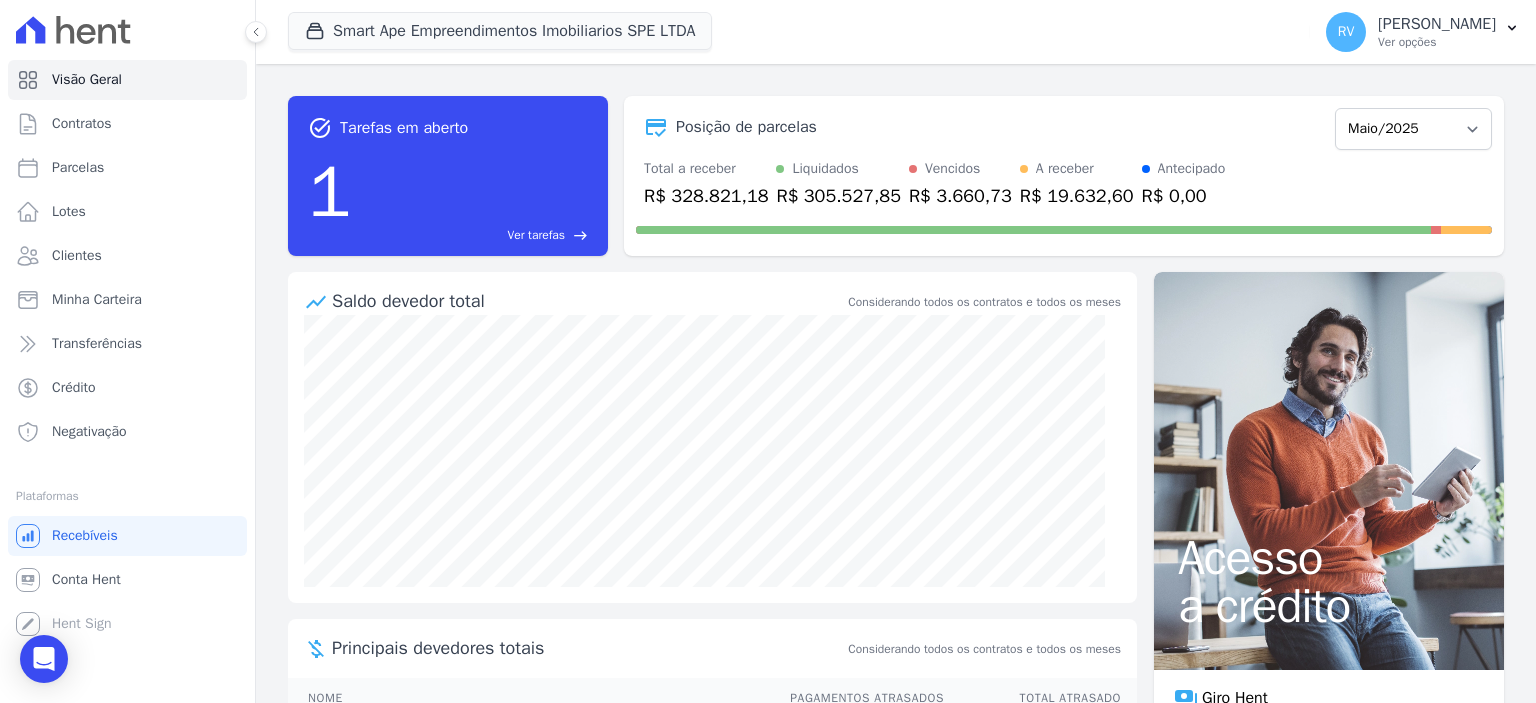 scroll, scrollTop: 0, scrollLeft: 0, axis: both 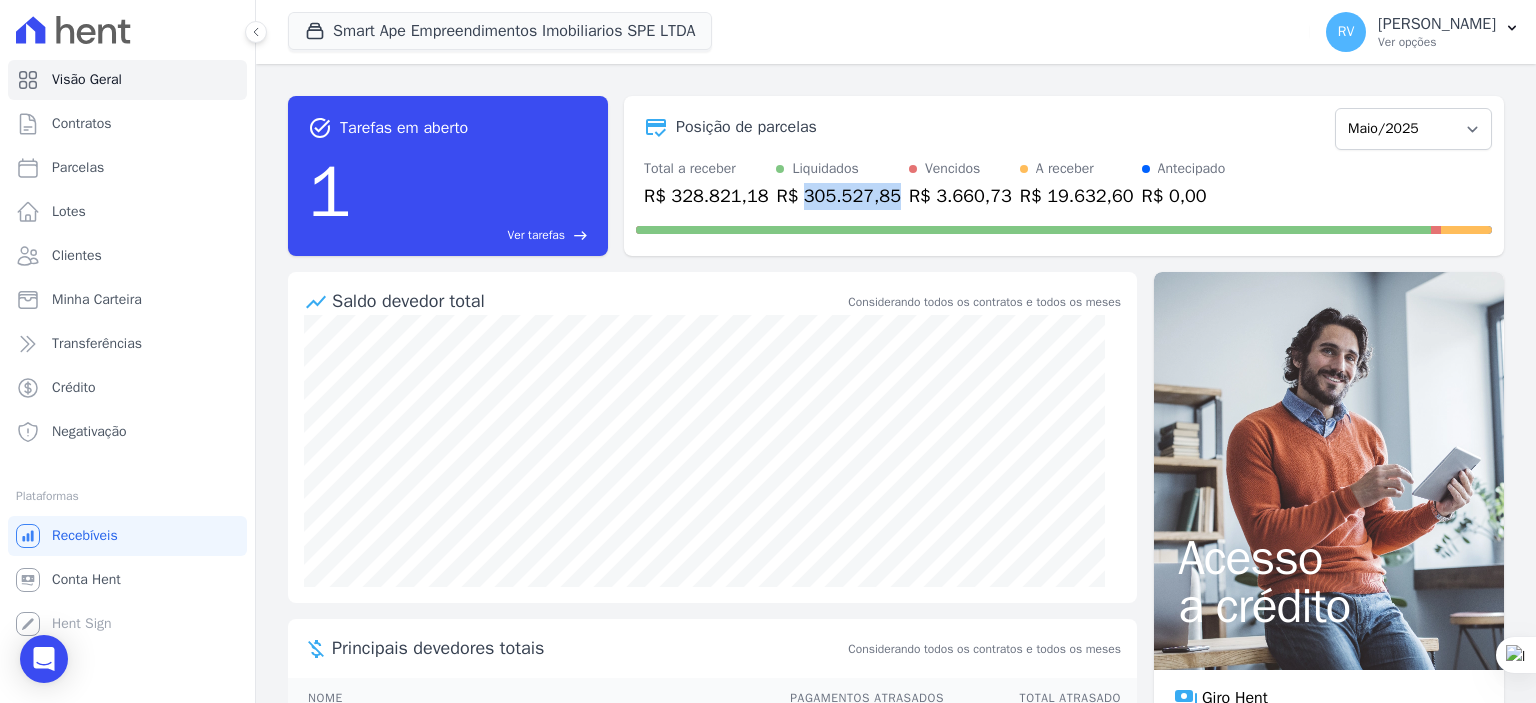 drag, startPoint x: 790, startPoint y: 194, endPoint x: 870, endPoint y: 198, distance: 80.09994 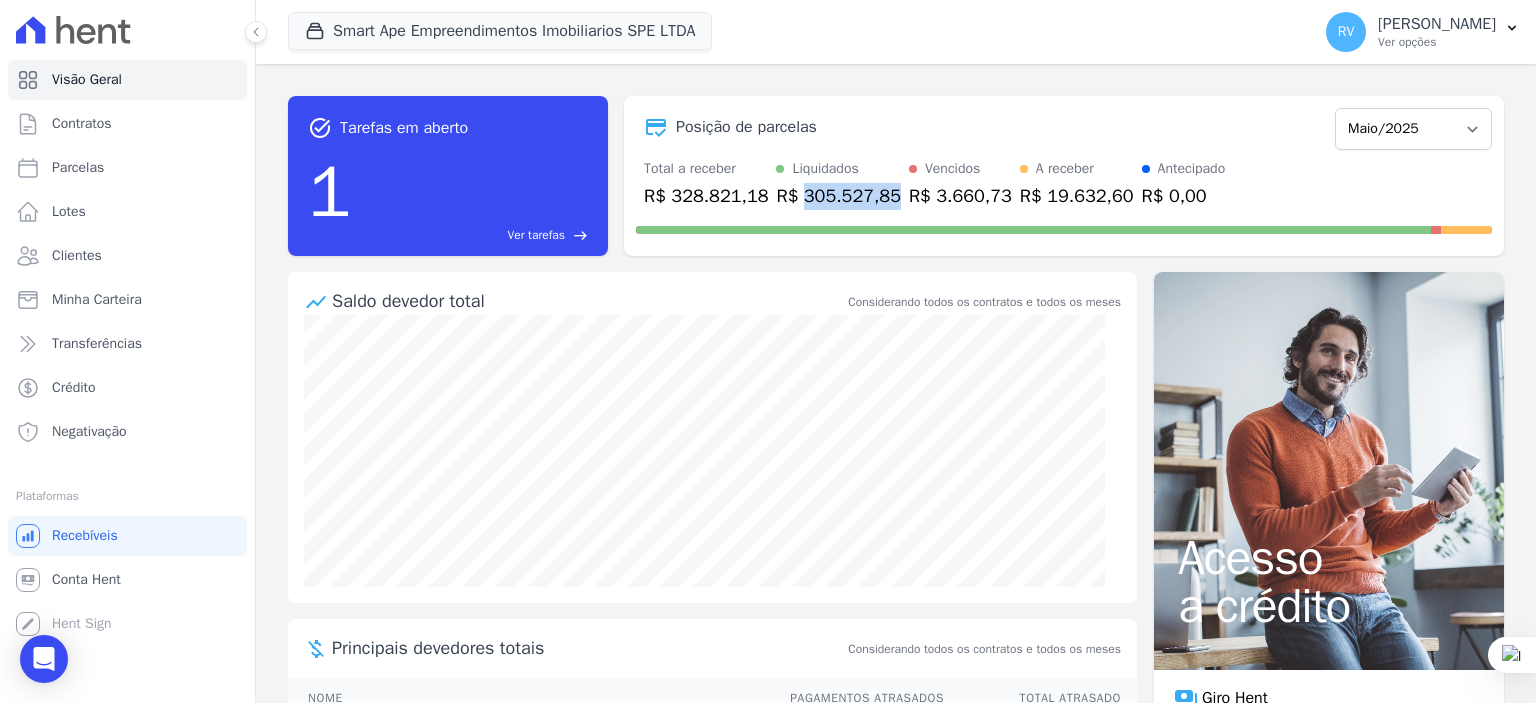click on "R$ 305.527,85" at bounding box center [838, 196] 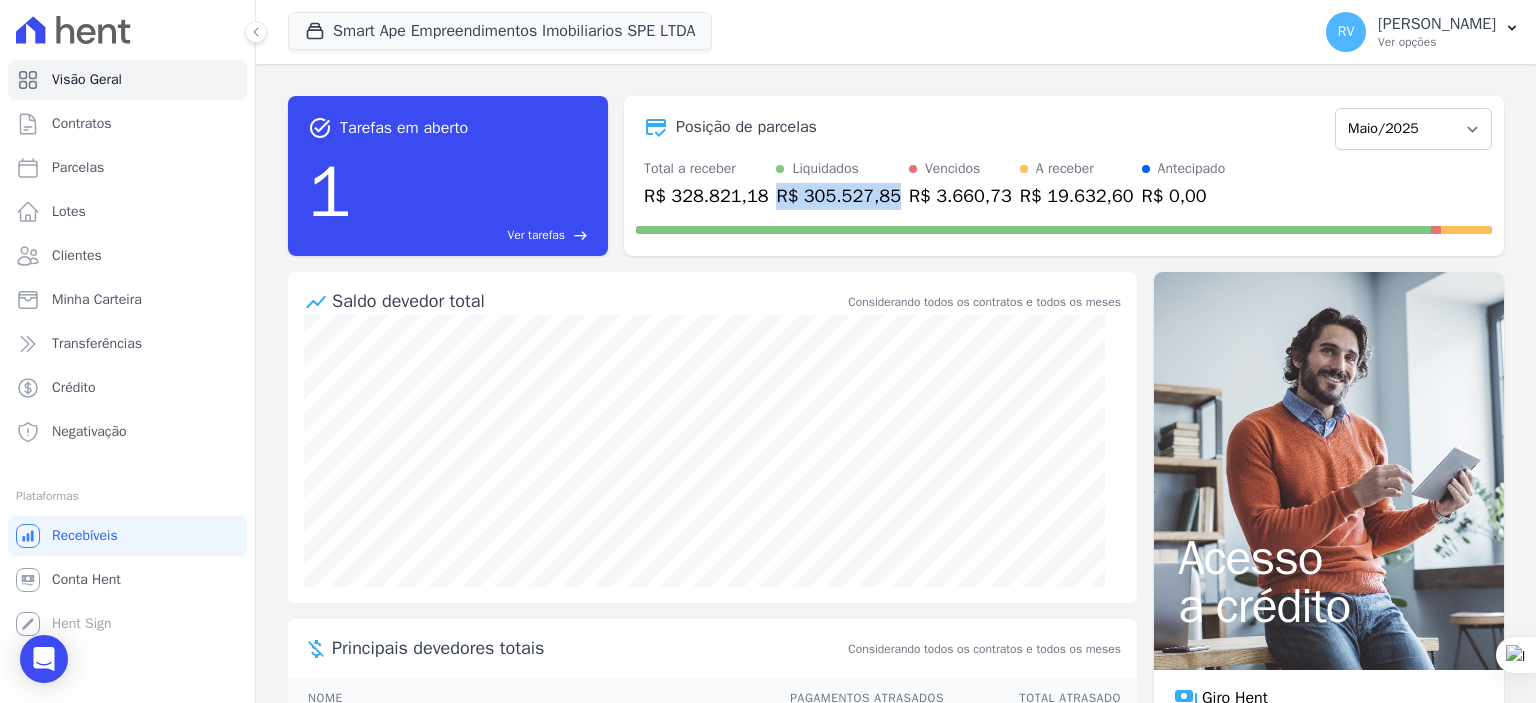 drag, startPoint x: 766, startPoint y: 199, endPoint x: 872, endPoint y: 203, distance: 106.07545 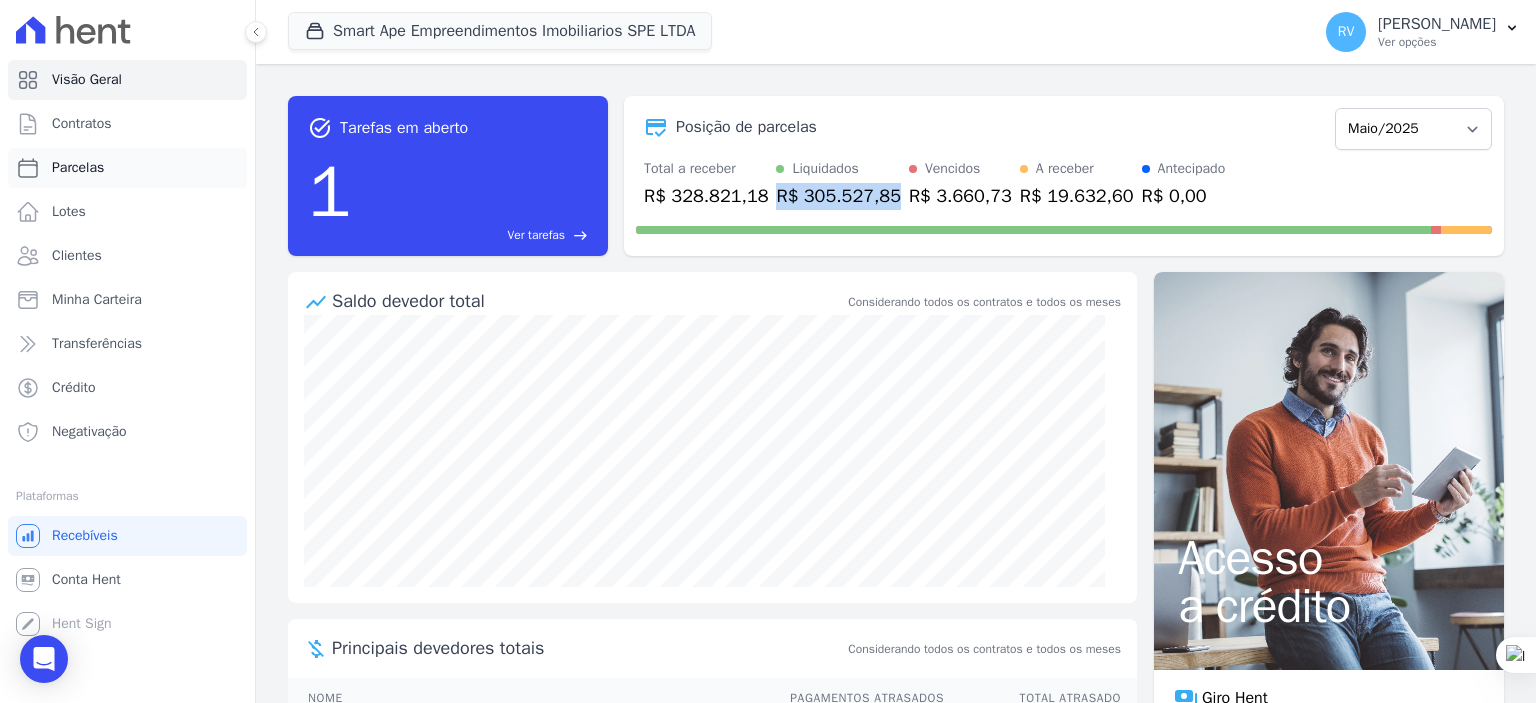 click on "Parcelas" at bounding box center [78, 168] 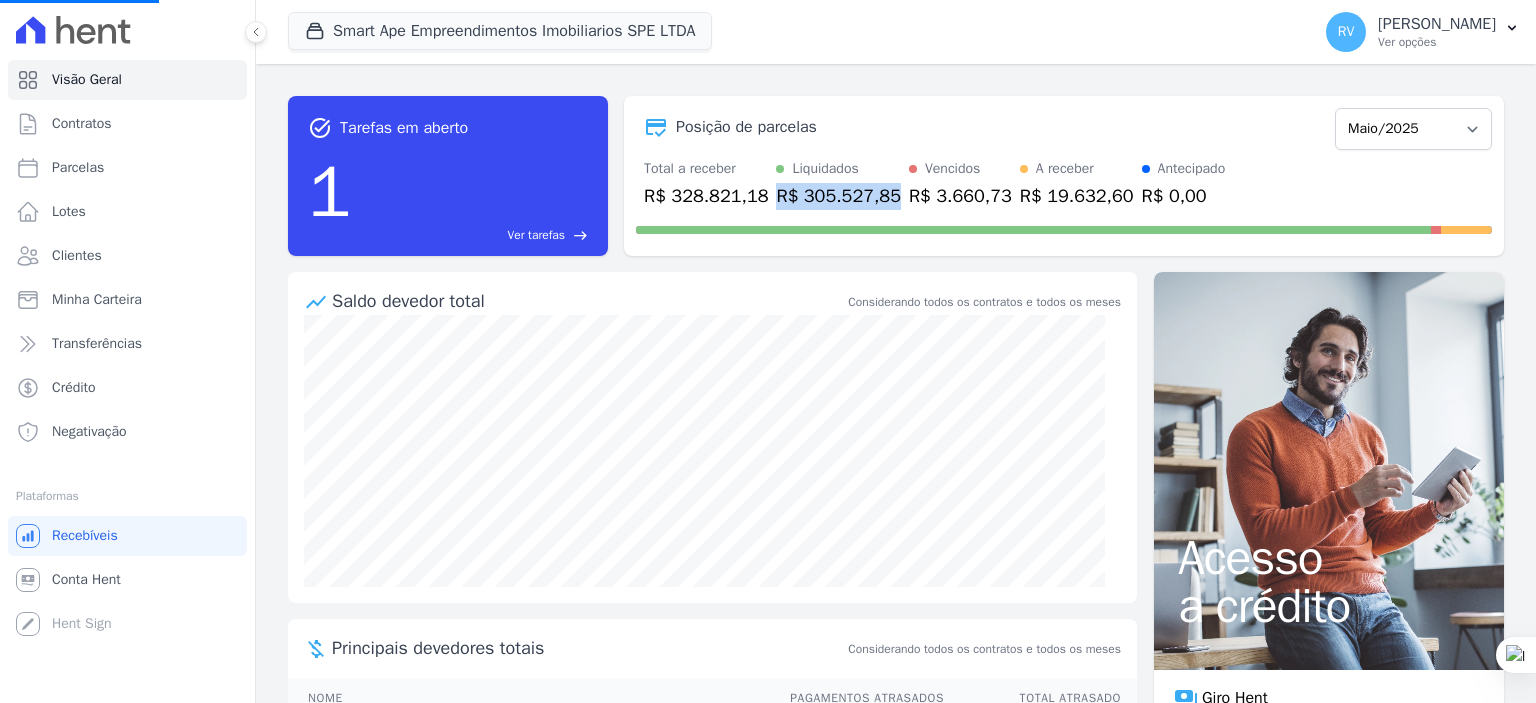 select 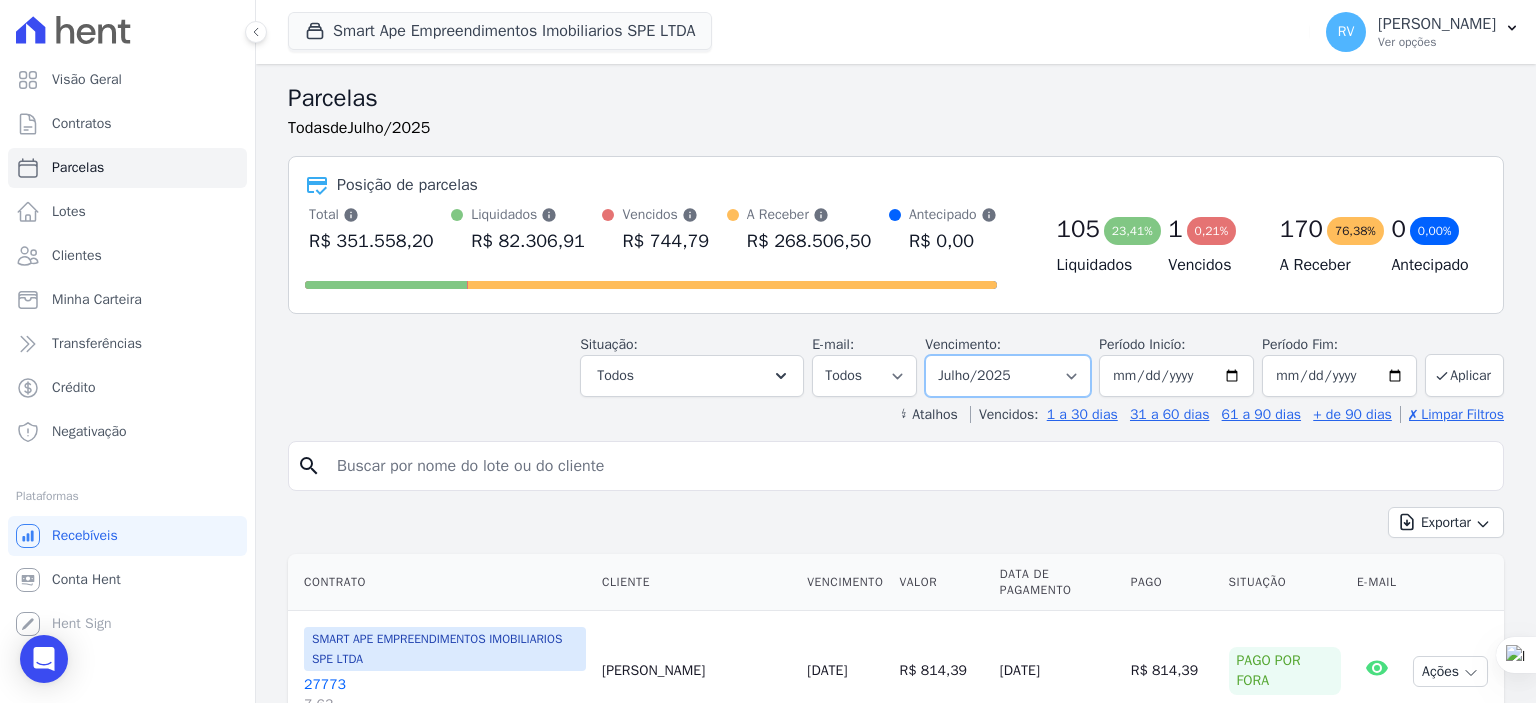 click on "Filtrar por período
────────
Todos os meses
Março/2024
Abril/2024
Maio/2024
Junho/2024
Julho/2024
Agosto/2024
Setembro/2024
Outubro/2024
Novembro/2024
Dezembro/2024
Janeiro/2025
Fevereiro/2025
Março/2025
Abril/2025
Maio/2025
Junho/2025
Julho/2025
Agosto/2025
Setembro/2025
Outubro/2025
Novembro/2025
Dezembro/2025
Janeiro/2026
Fevereiro/2026
Março/2026
Abril/2026
Maio/2026
Junho/2026
Julho/2026
Agosto/2026
Setembro/2026
Outubro/2026
Novembro/2026
Dezembro/2026
Janeiro/2027
Fevereiro/2027
Março/2027
Abril/2027
Maio/2027
Junho/2027
Julho/2027
Agosto/2027
Setembro/2027
Outubro/2027
Novembro/2027
Dezembro/2027
Janeiro/2028
Fevereiro/2028
Março/2028
Abril/2028
Maio/2028
Junho/2028
Julho/2028
Agosto/2028
Setembro/2028
Outubro/2028
Novembro/2028
Dezembro/2028
Janeiro/2029
Fevereiro/2029
Março/2029
Abril/2029
Maio/2029
Junho/2029
Julho/2029" at bounding box center (1008, 376) 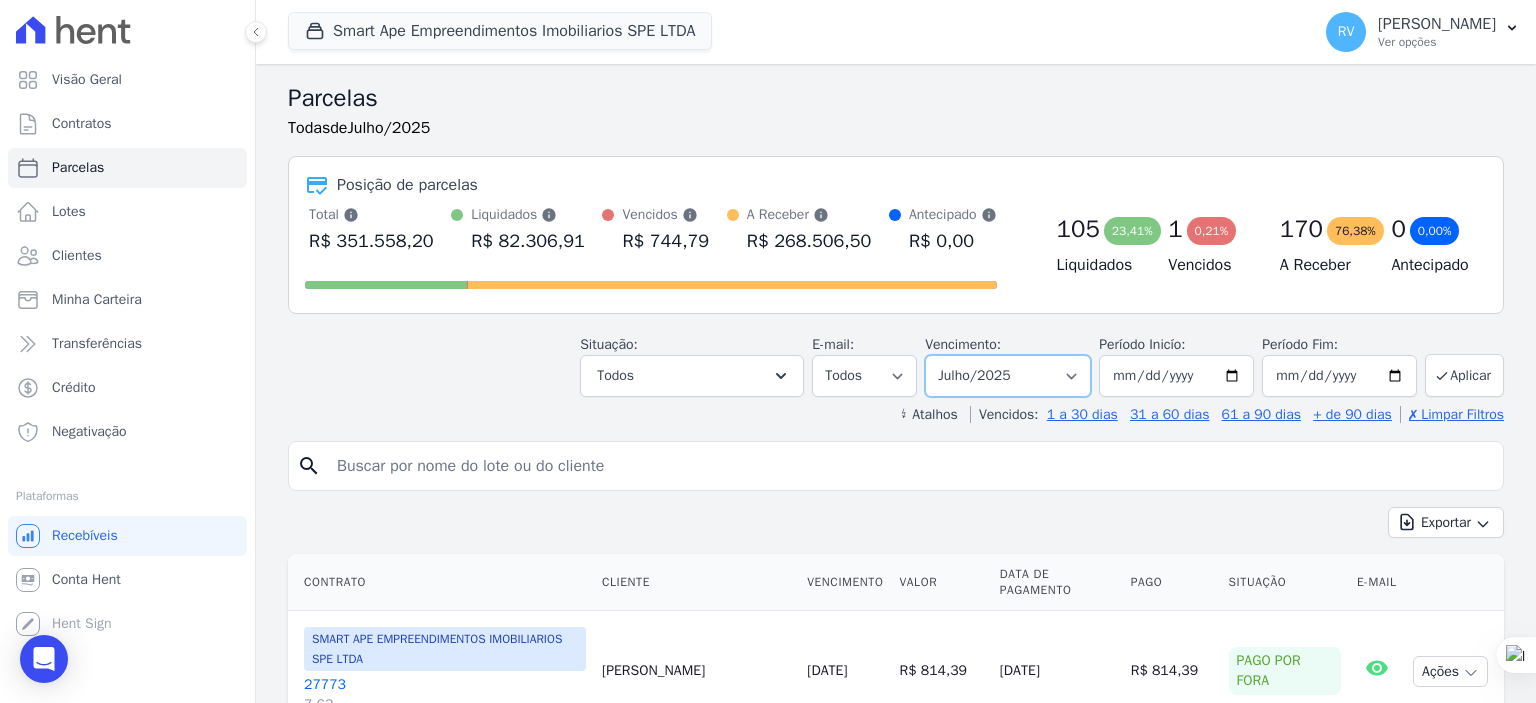 select on "05/2025" 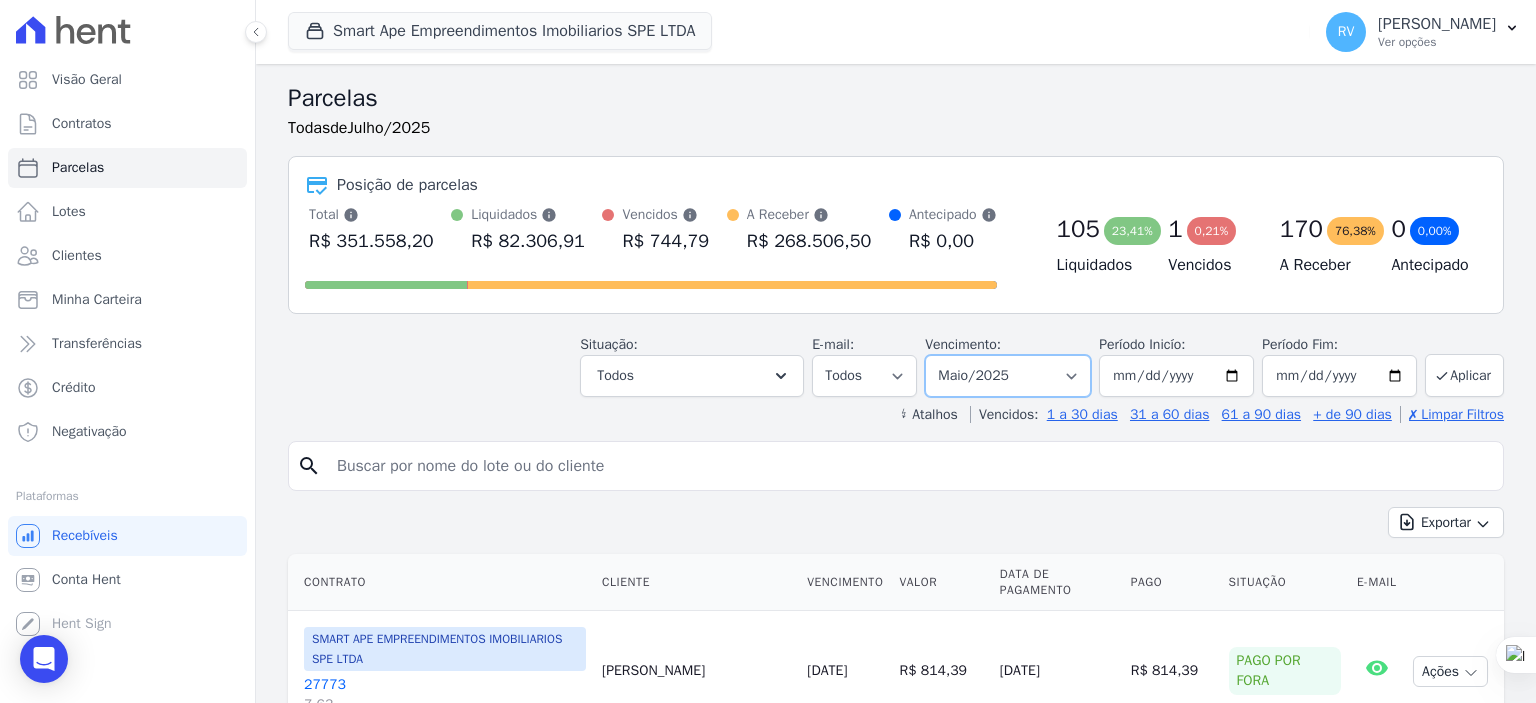 click on "Filtrar por período
────────
Todos os meses
Março/2024
Abril/2024
Maio/2024
Junho/2024
Julho/2024
Agosto/2024
Setembro/2024
Outubro/2024
Novembro/2024
Dezembro/2024
Janeiro/2025
Fevereiro/2025
Março/2025
Abril/2025
Maio/2025
Junho/2025
Julho/2025
Agosto/2025
Setembro/2025
Outubro/2025
Novembro/2025
Dezembro/2025
Janeiro/2026
Fevereiro/2026
Março/2026
Abril/2026
Maio/2026
Junho/2026
Julho/2026
Agosto/2026
Setembro/2026
Outubro/2026
Novembro/2026
Dezembro/2026
Janeiro/2027
Fevereiro/2027
Março/2027
Abril/2027
Maio/2027
Junho/2027
Julho/2027
Agosto/2027
Setembro/2027
Outubro/2027
Novembro/2027
Dezembro/2027
Janeiro/2028
Fevereiro/2028
Março/2028
Abril/2028
Maio/2028
Junho/2028
Julho/2028
Agosto/2028
Setembro/2028
Outubro/2028
Novembro/2028
Dezembro/2028
Janeiro/2029
Fevereiro/2029
Março/2029
Abril/2029
Maio/2029
Junho/2029
Julho/2029" at bounding box center [1008, 376] 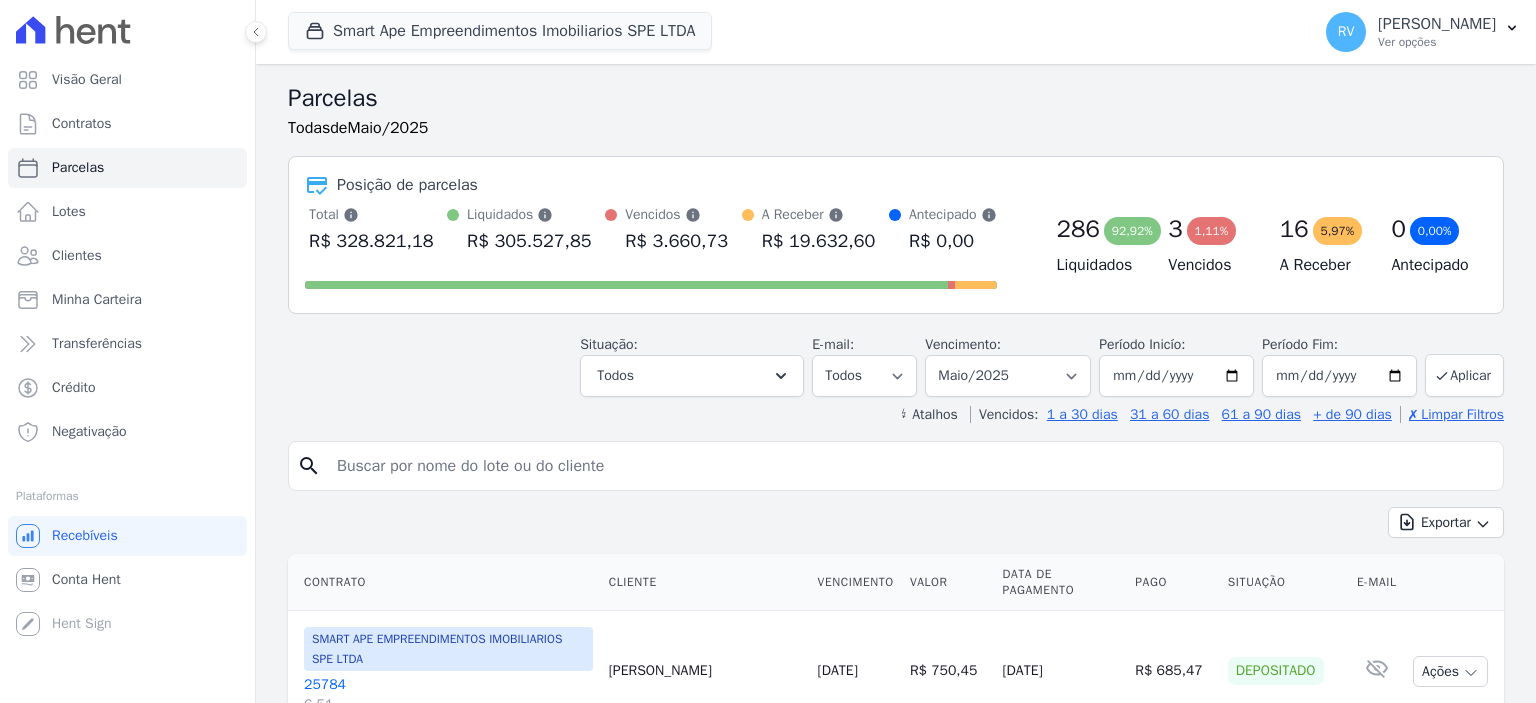 select 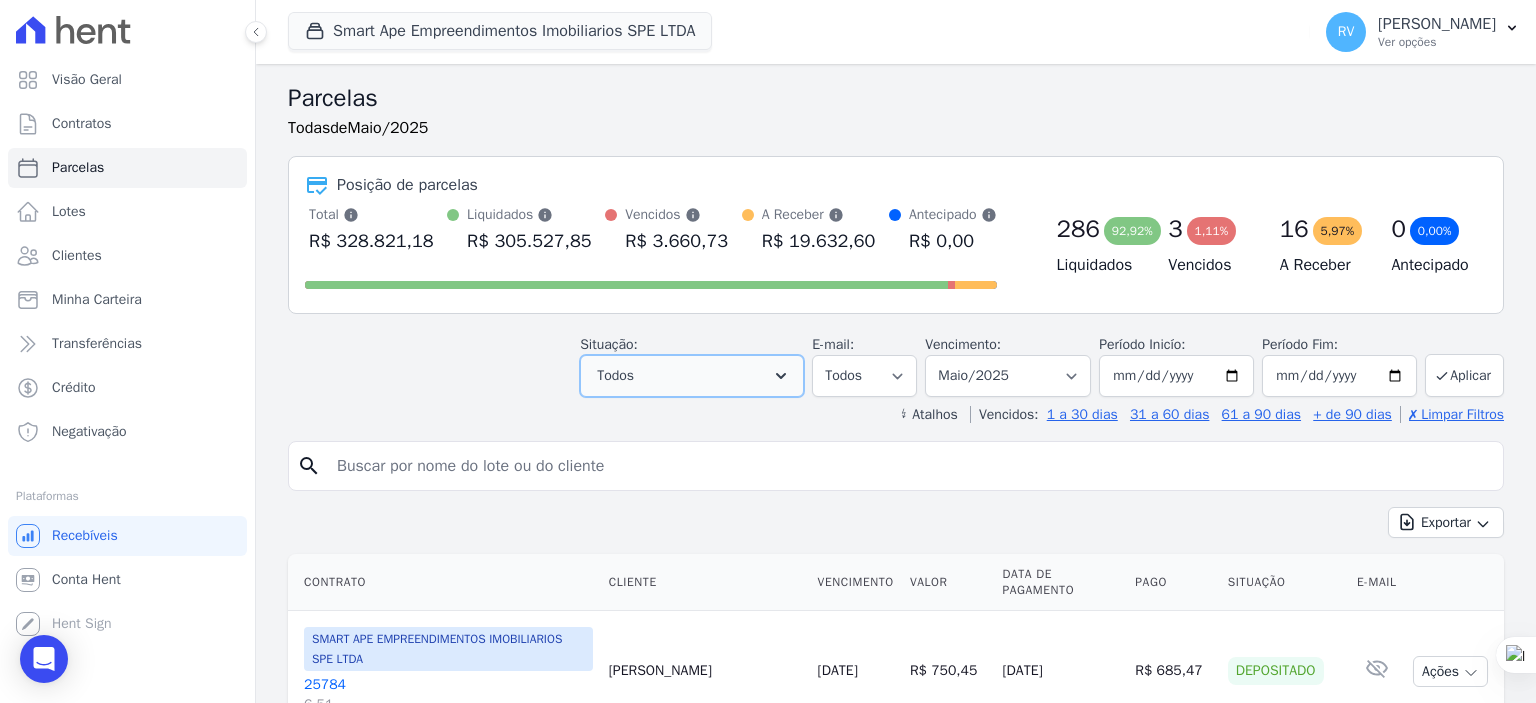 click on "Todos" at bounding box center [692, 376] 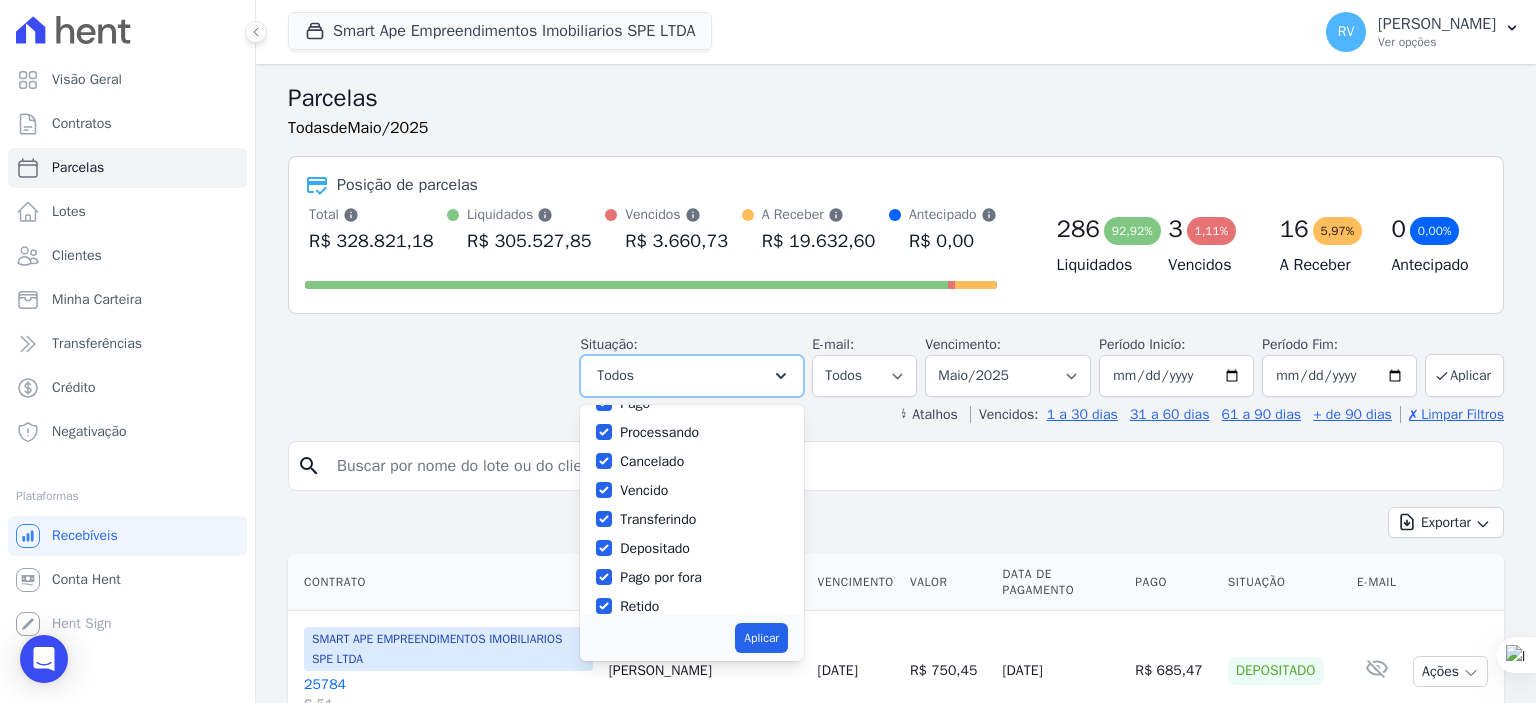 scroll, scrollTop: 133, scrollLeft: 0, axis: vertical 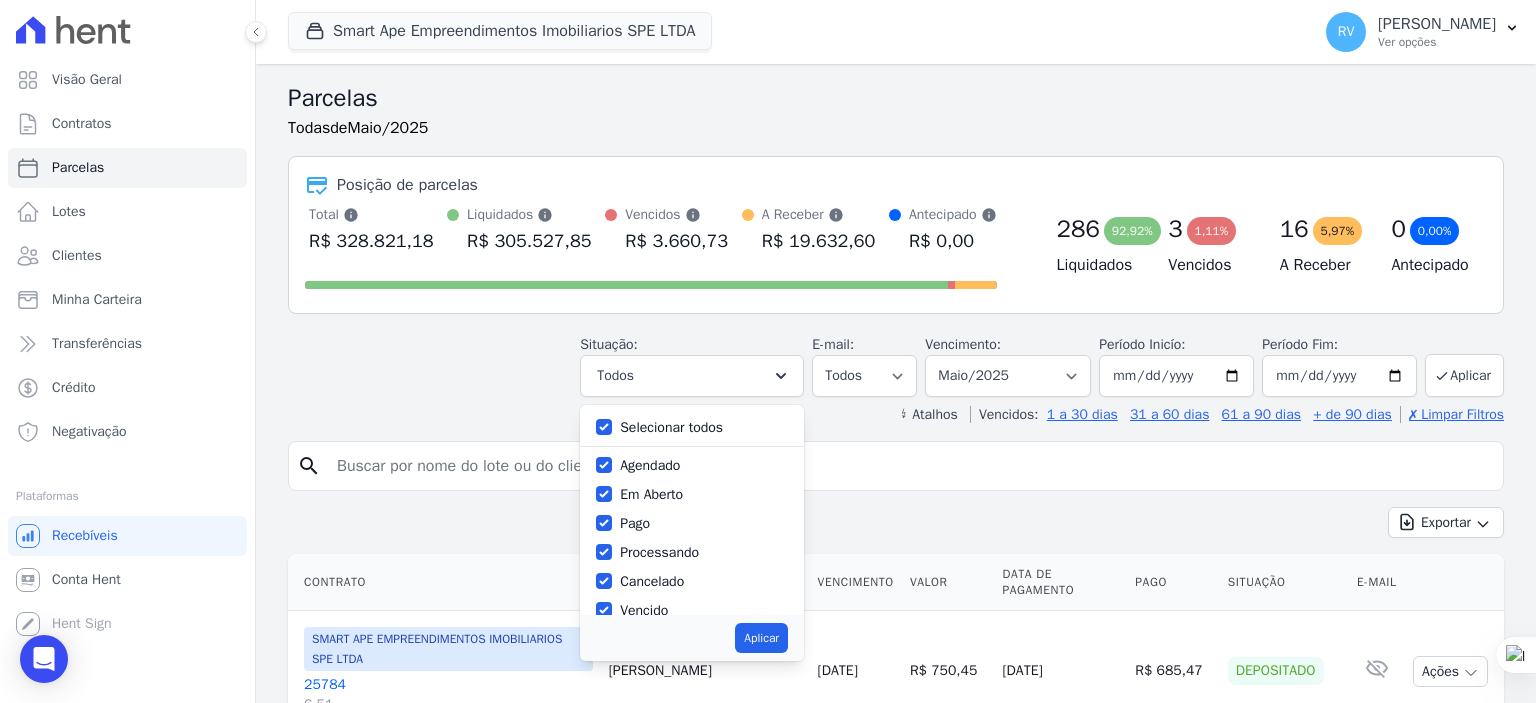 click on "Selecionar todos" at bounding box center (671, 427) 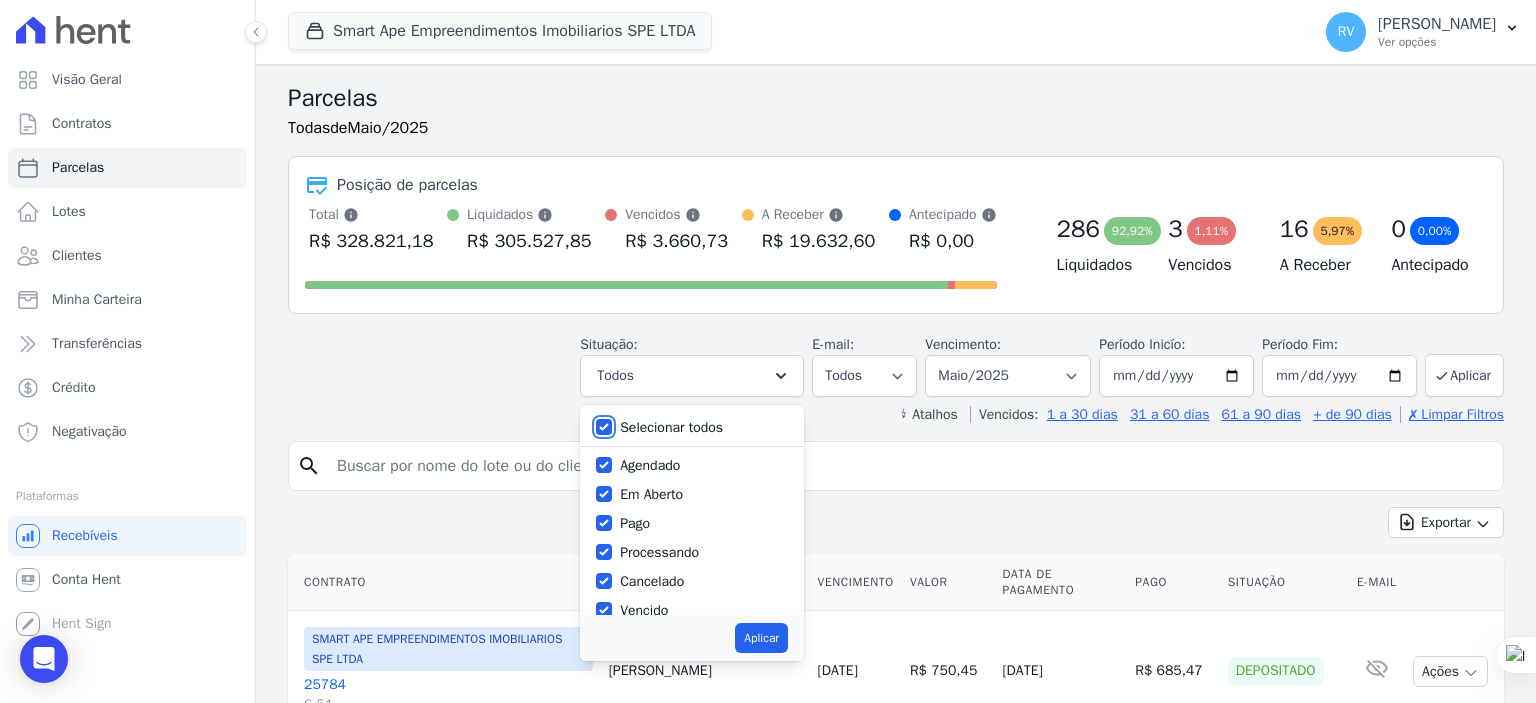 click on "Selecionar todos" at bounding box center [604, 427] 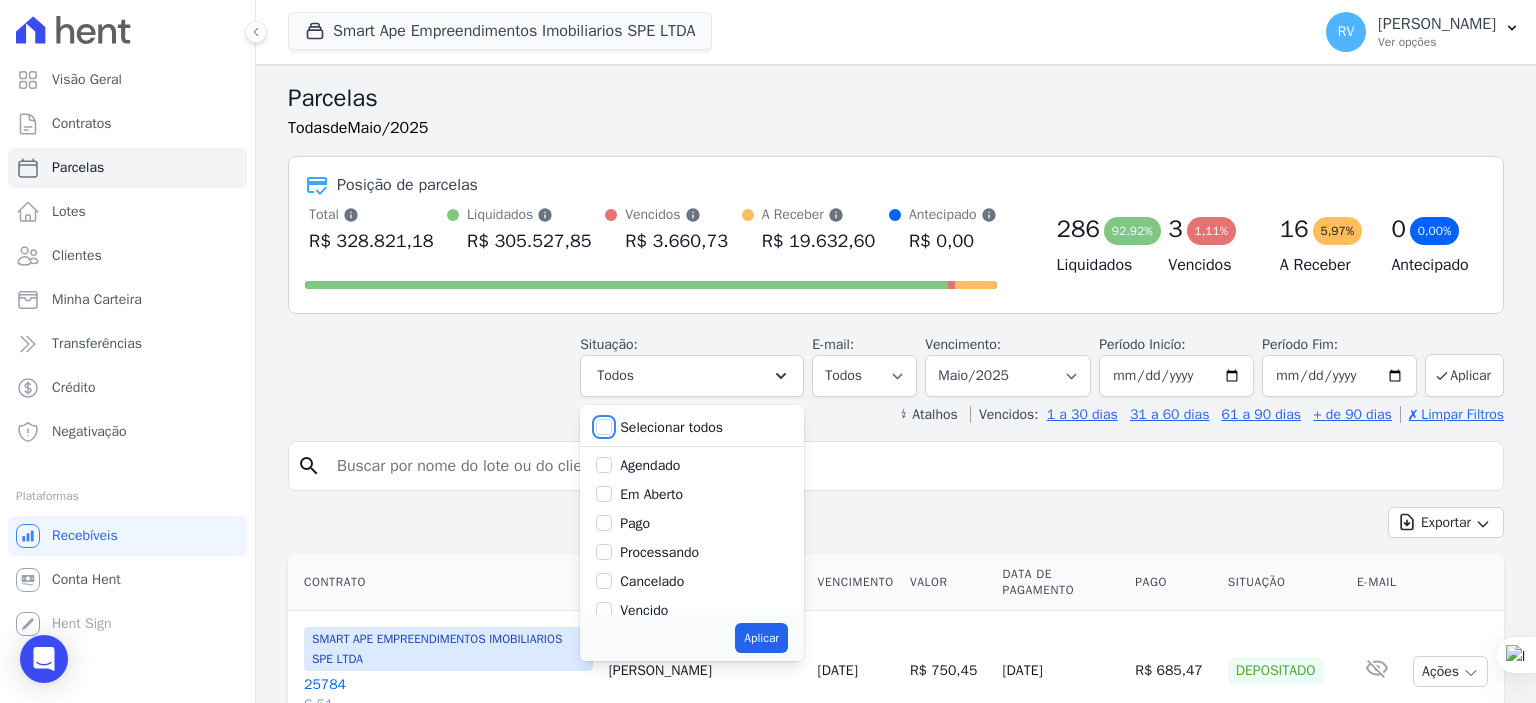 checkbox on "false" 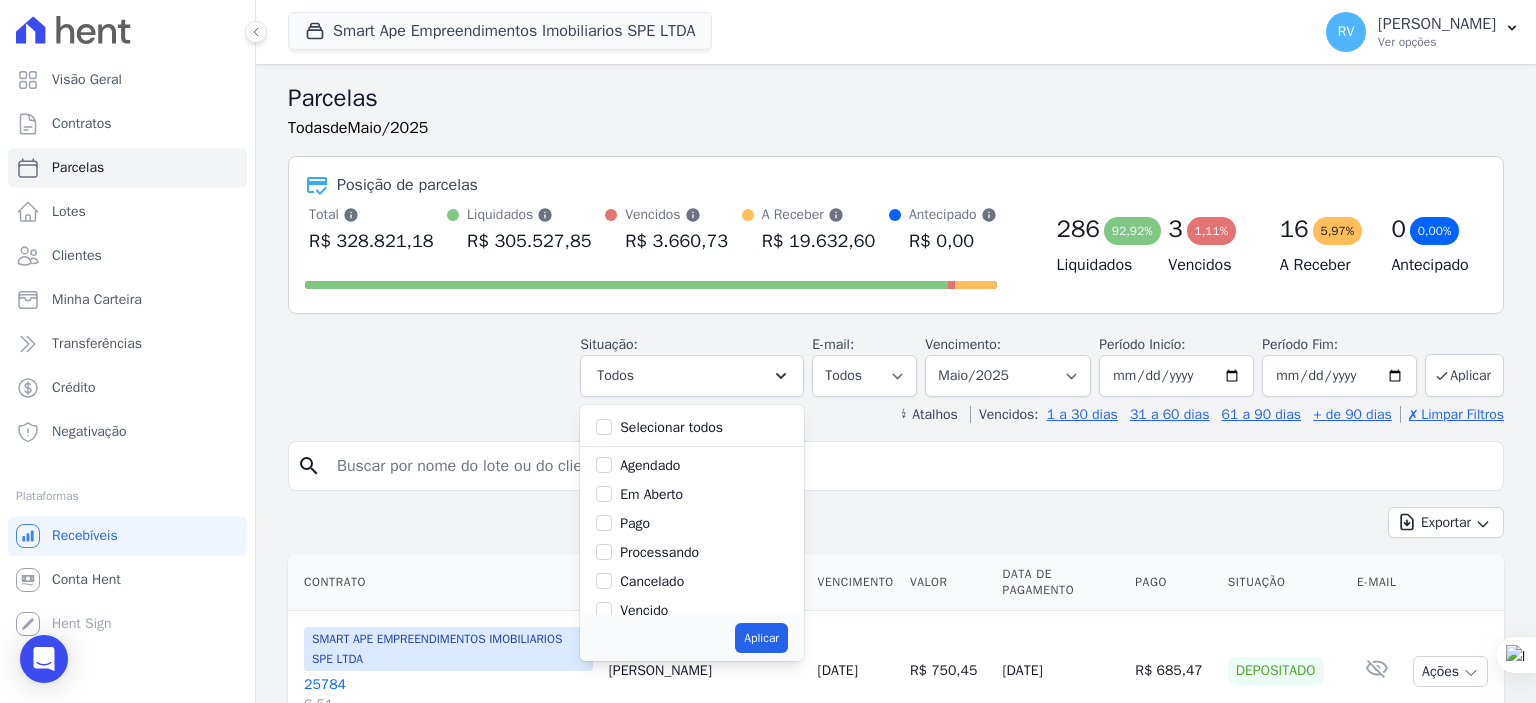 click on "Pago" at bounding box center (692, 523) 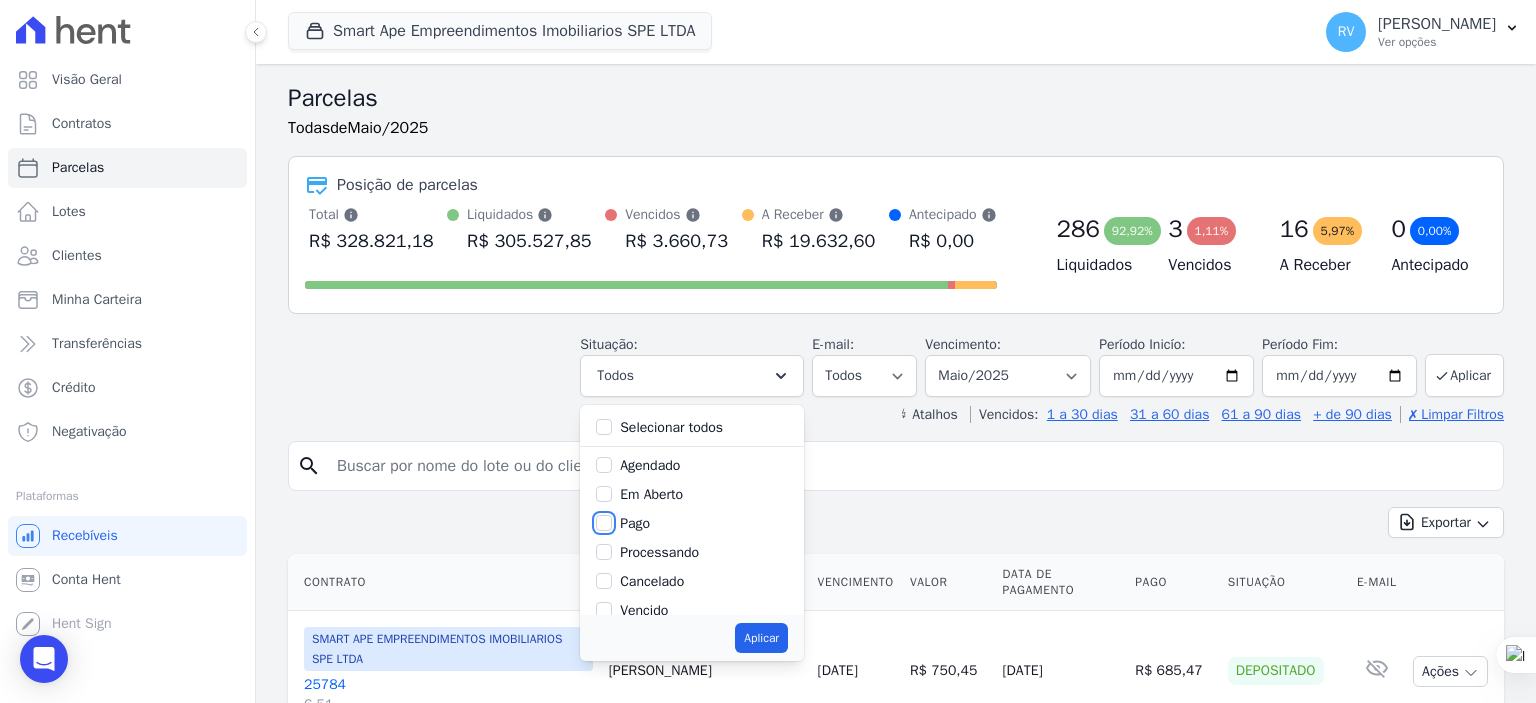 click on "Pago" at bounding box center (604, 523) 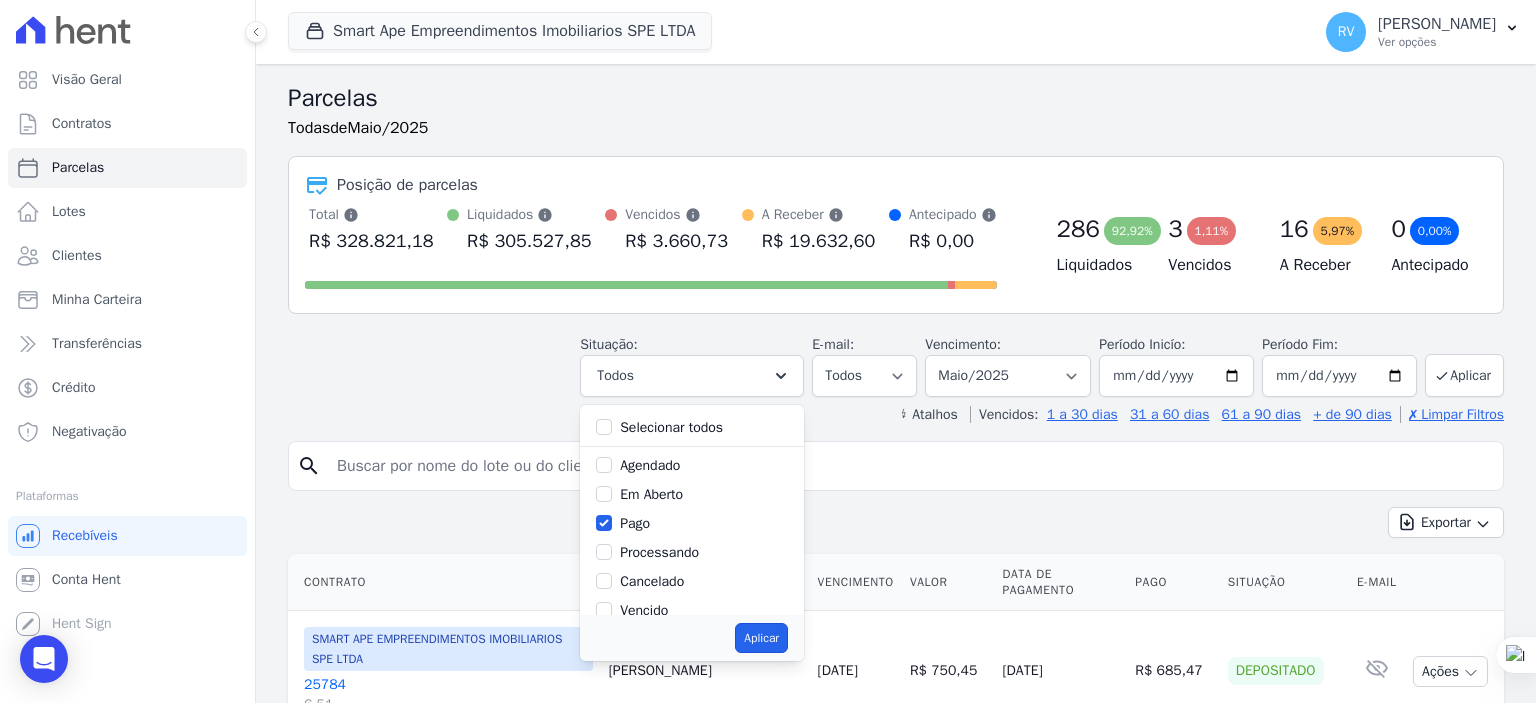 drag, startPoint x: 734, startPoint y: 636, endPoint x: 753, endPoint y: 571, distance: 67.72001 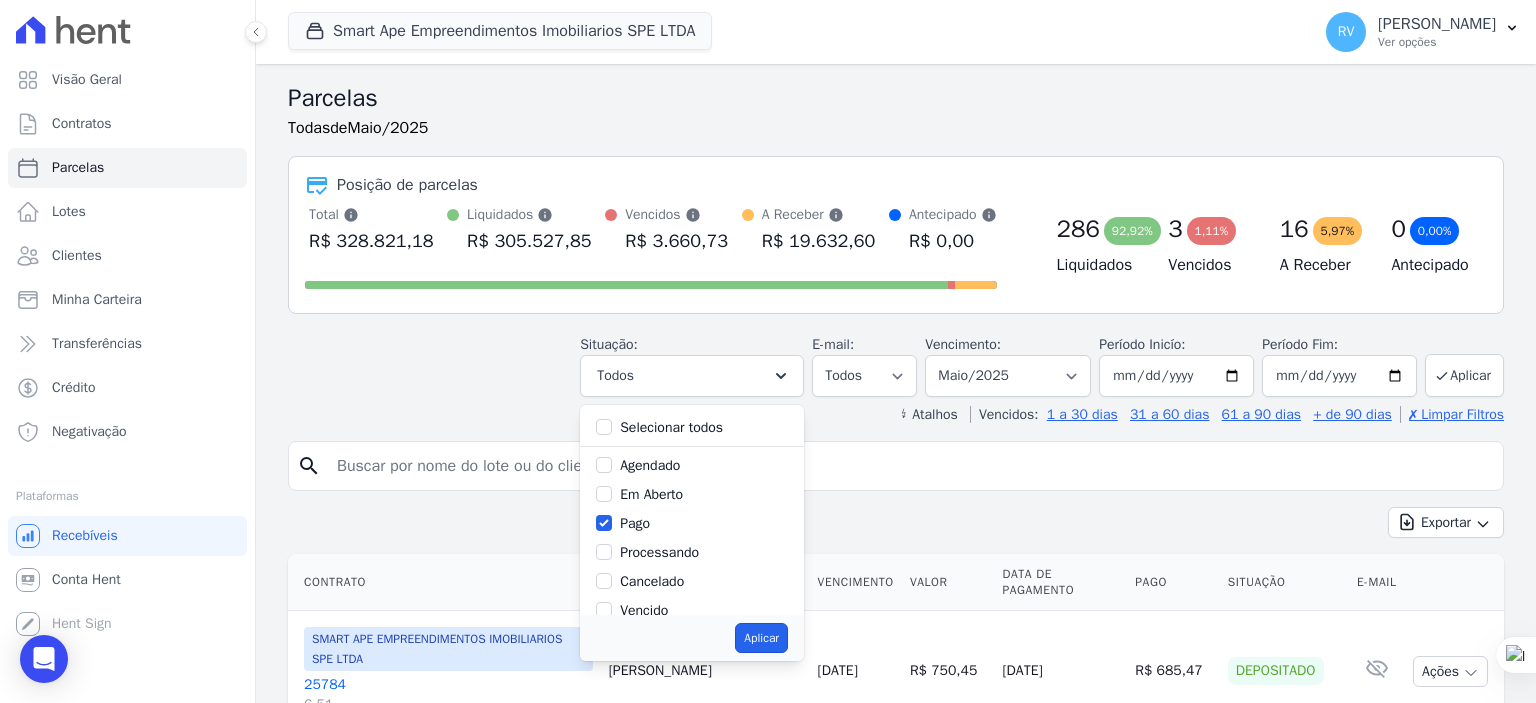 click on "Aplicar" at bounding box center [761, 638] 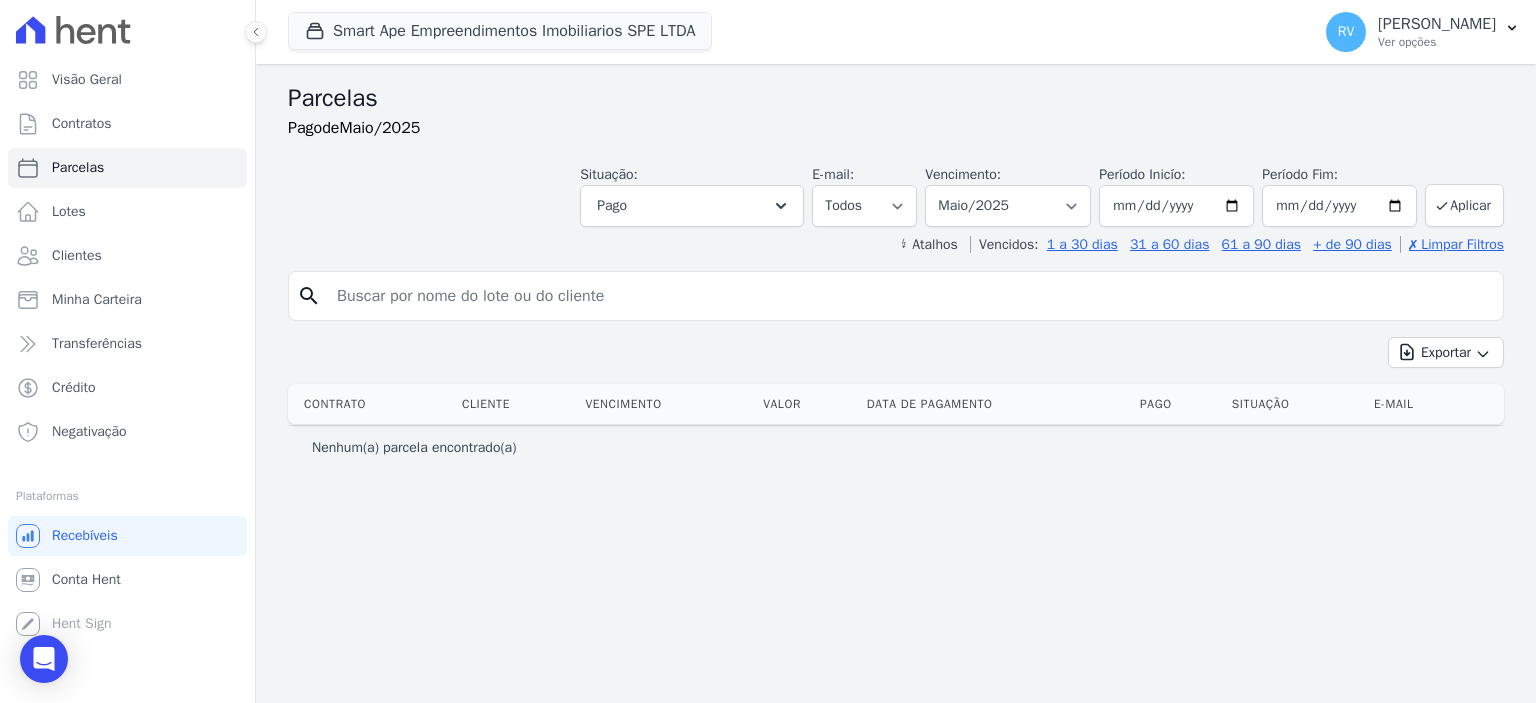 select 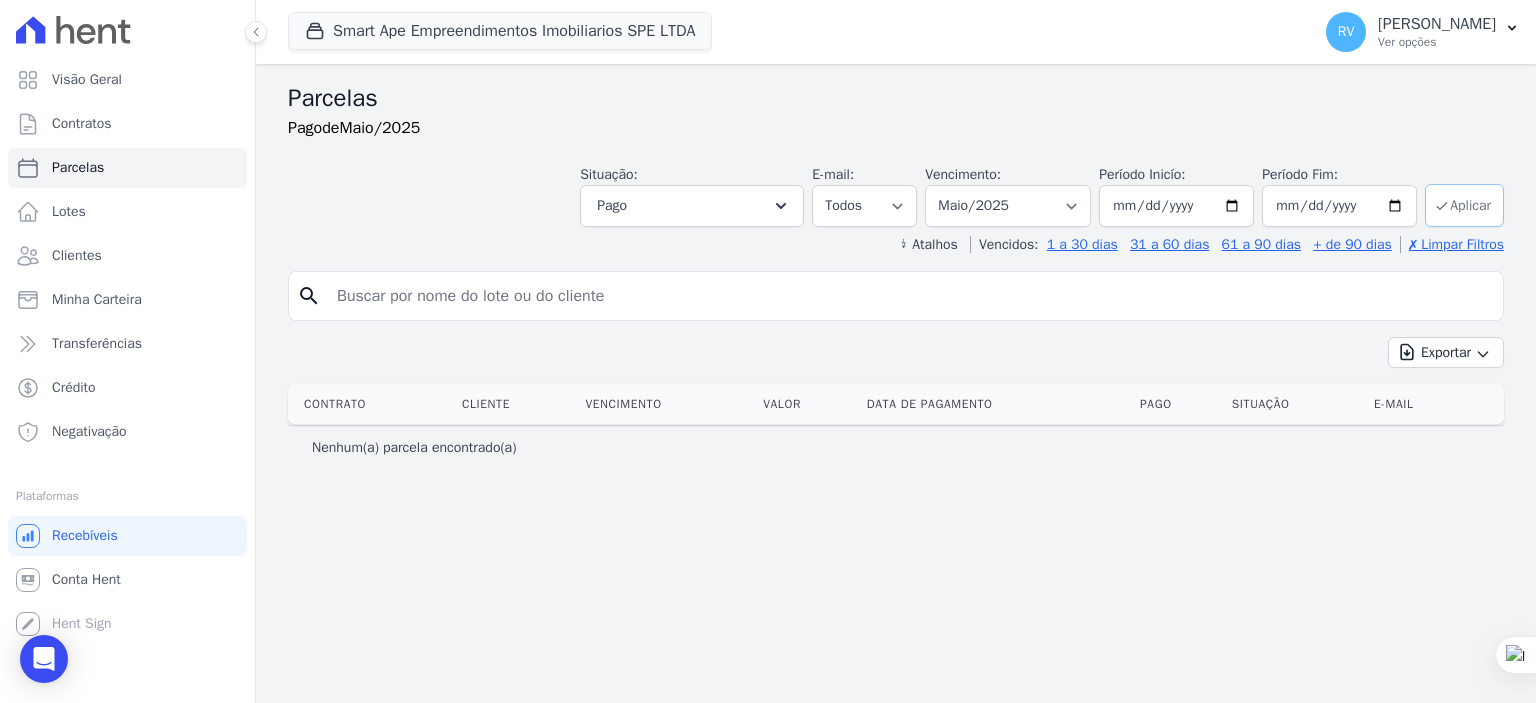 click on "Aplicar" at bounding box center [1464, 205] 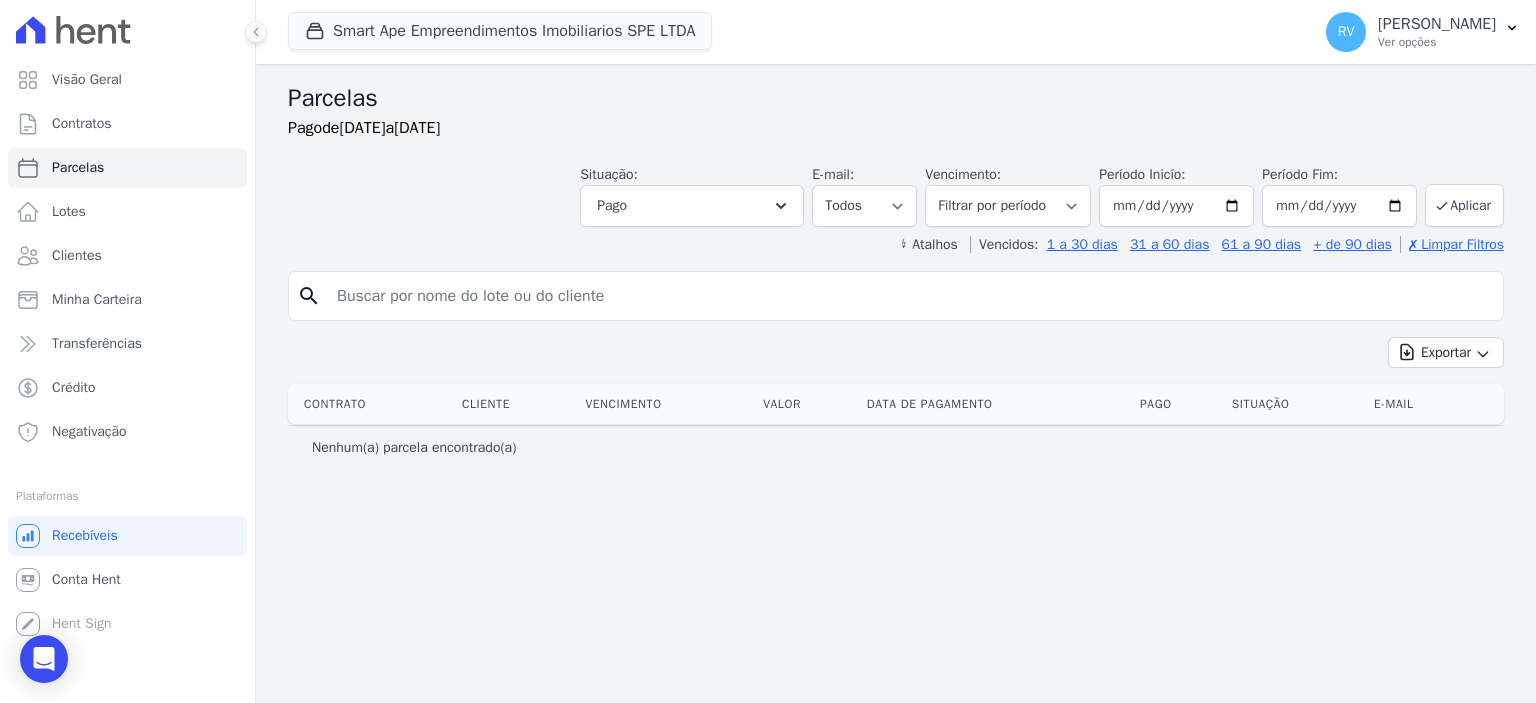 select 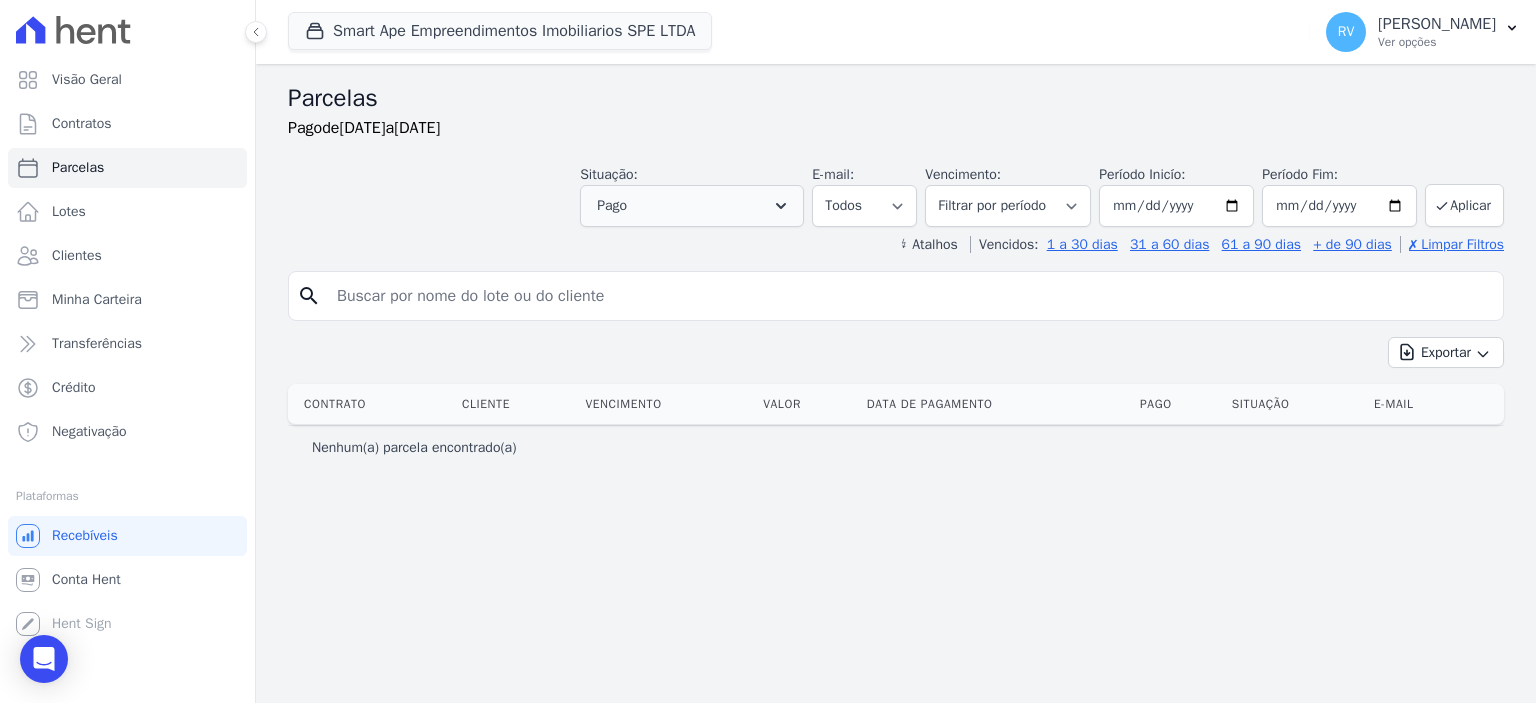 scroll, scrollTop: 0, scrollLeft: 0, axis: both 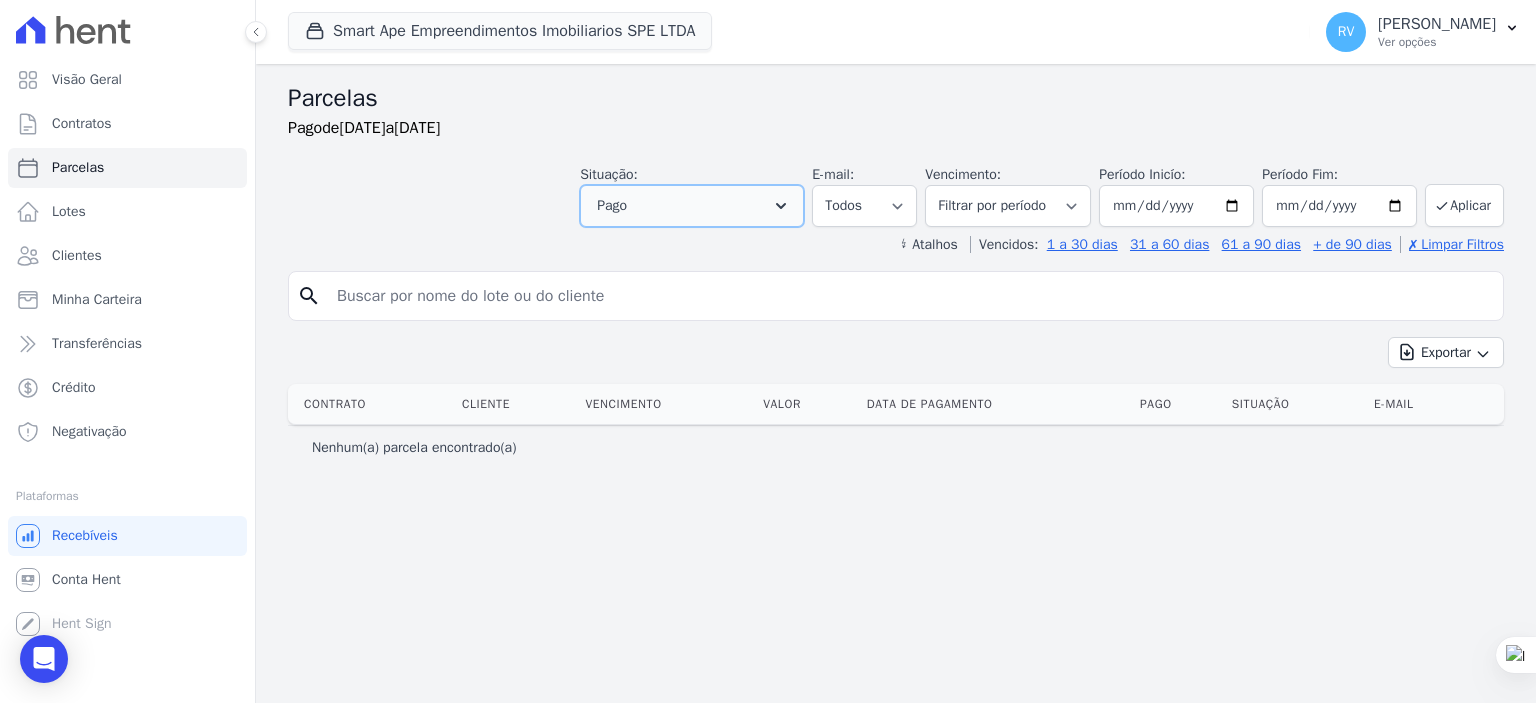 click on "Pago" at bounding box center (692, 206) 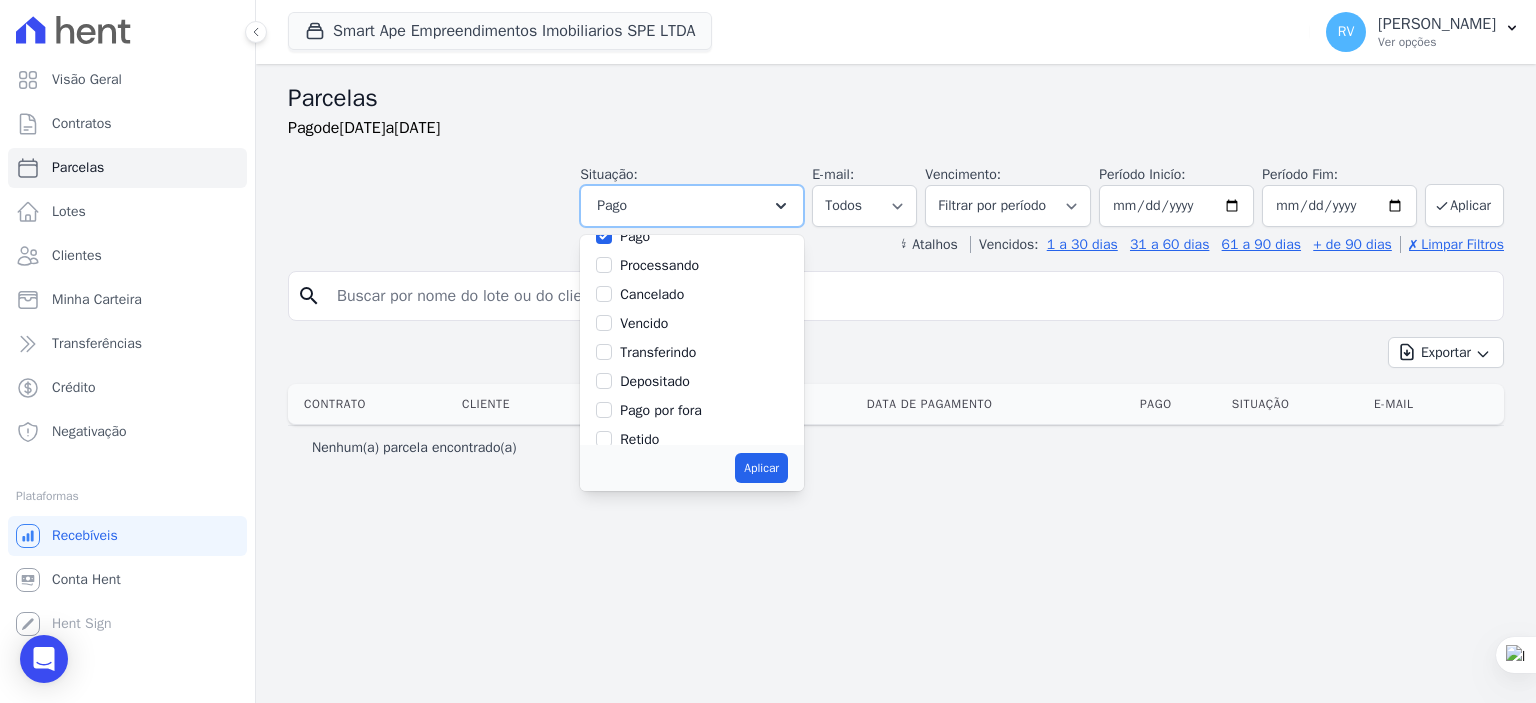 scroll, scrollTop: 133, scrollLeft: 0, axis: vertical 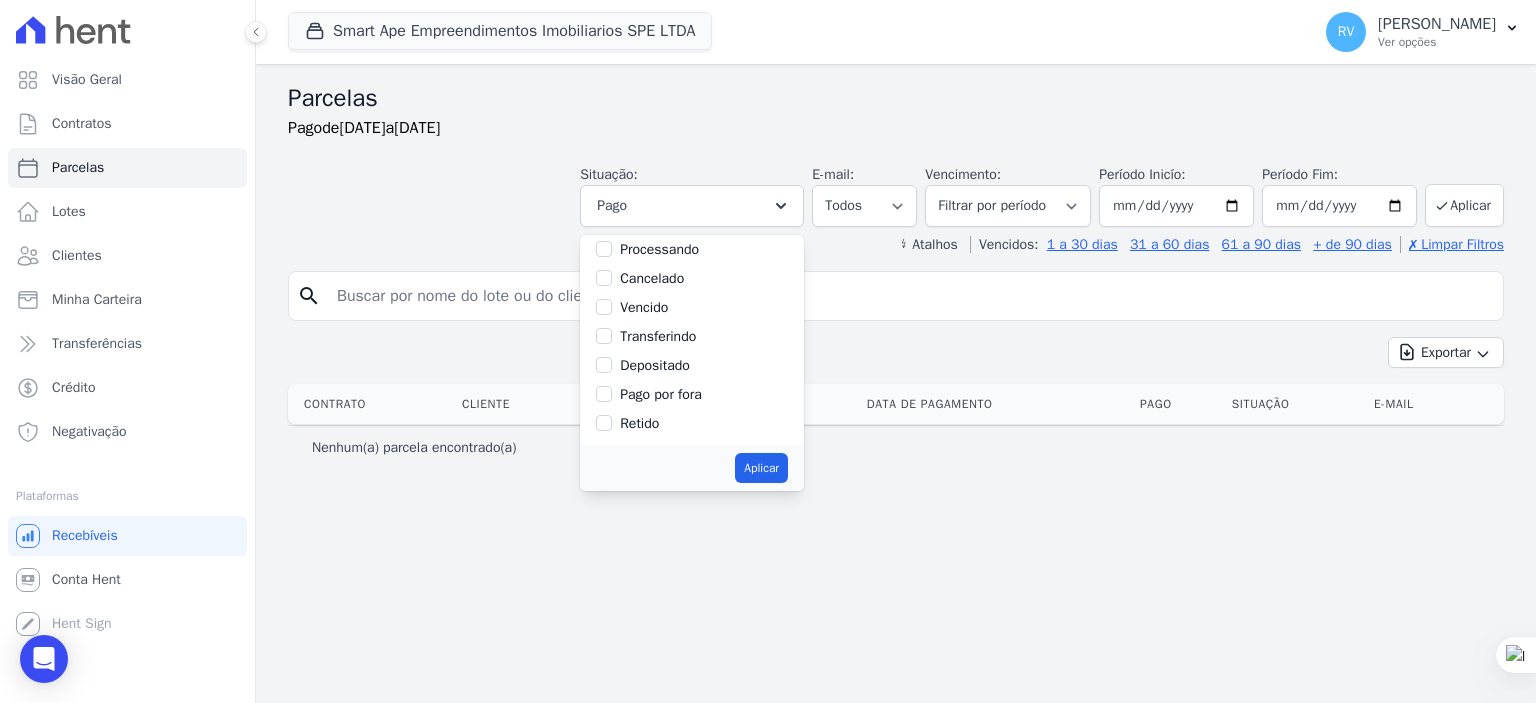 click on "Depositado" at bounding box center [655, 365] 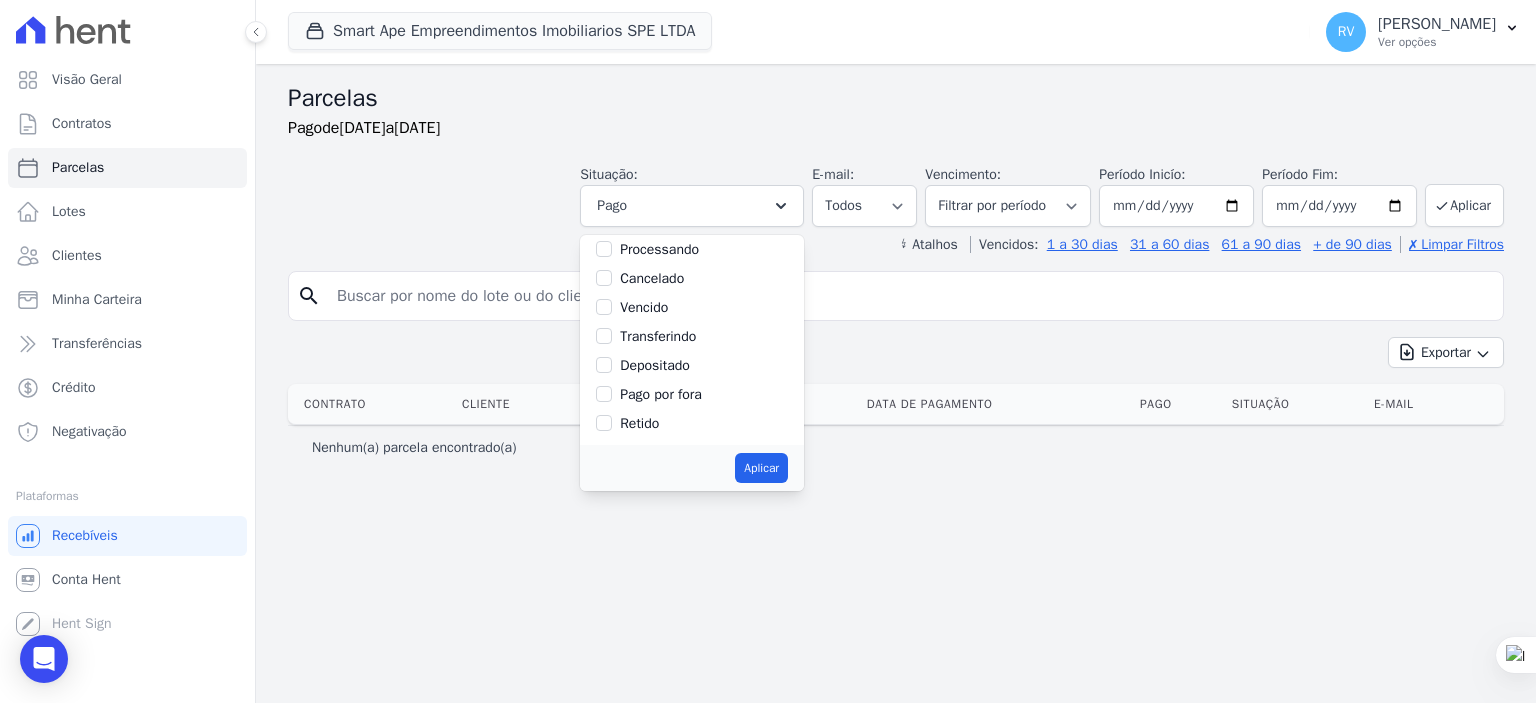 click on "Depositado" at bounding box center (604, 365) 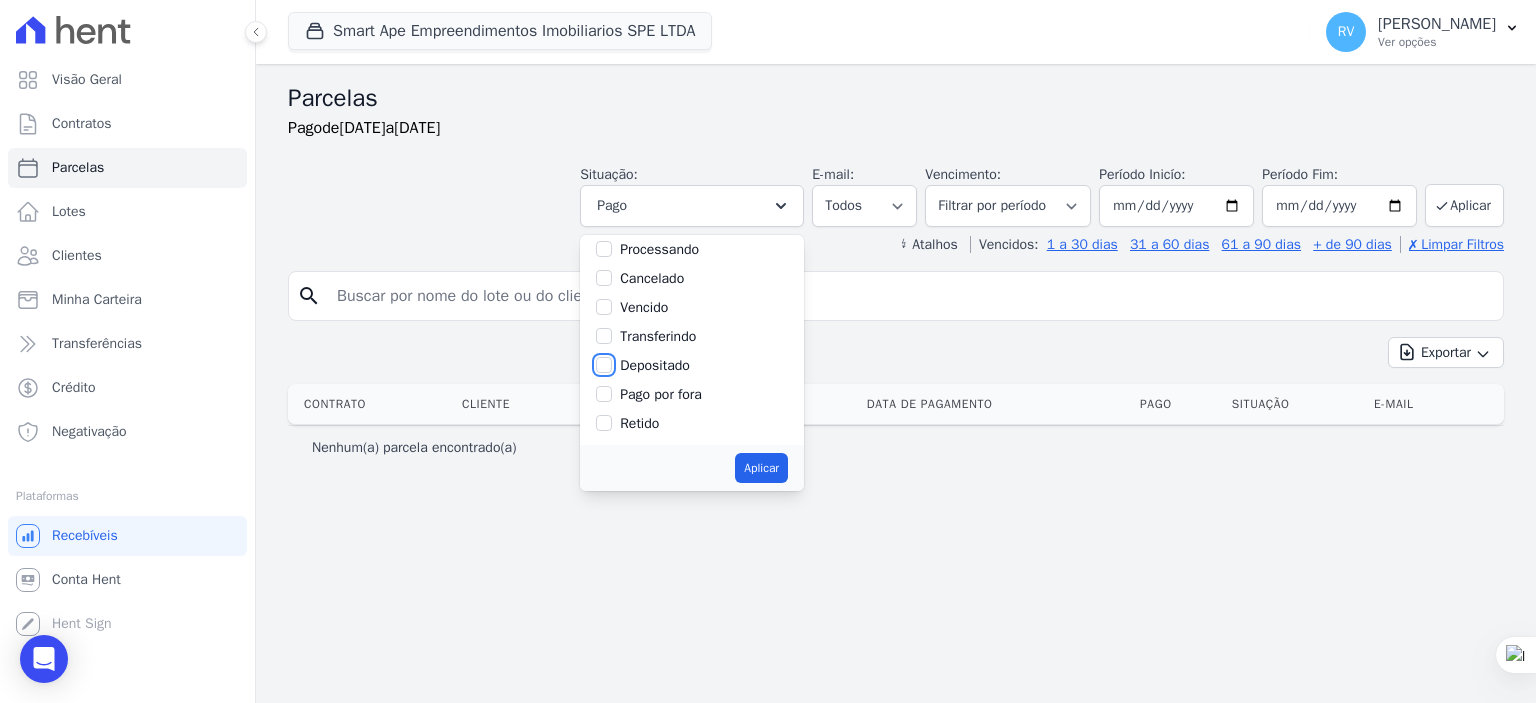 checkbox on "true" 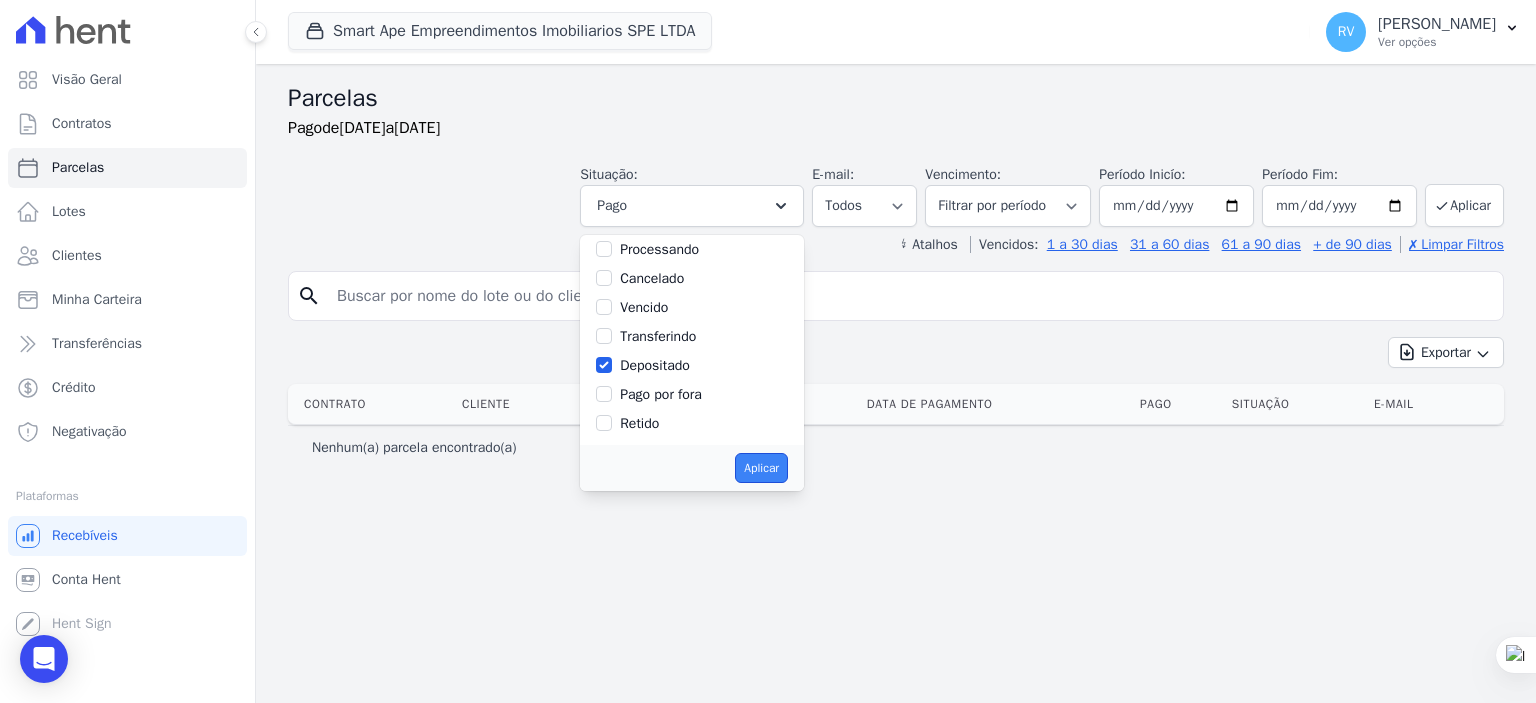 click on "Aplicar" at bounding box center [761, 468] 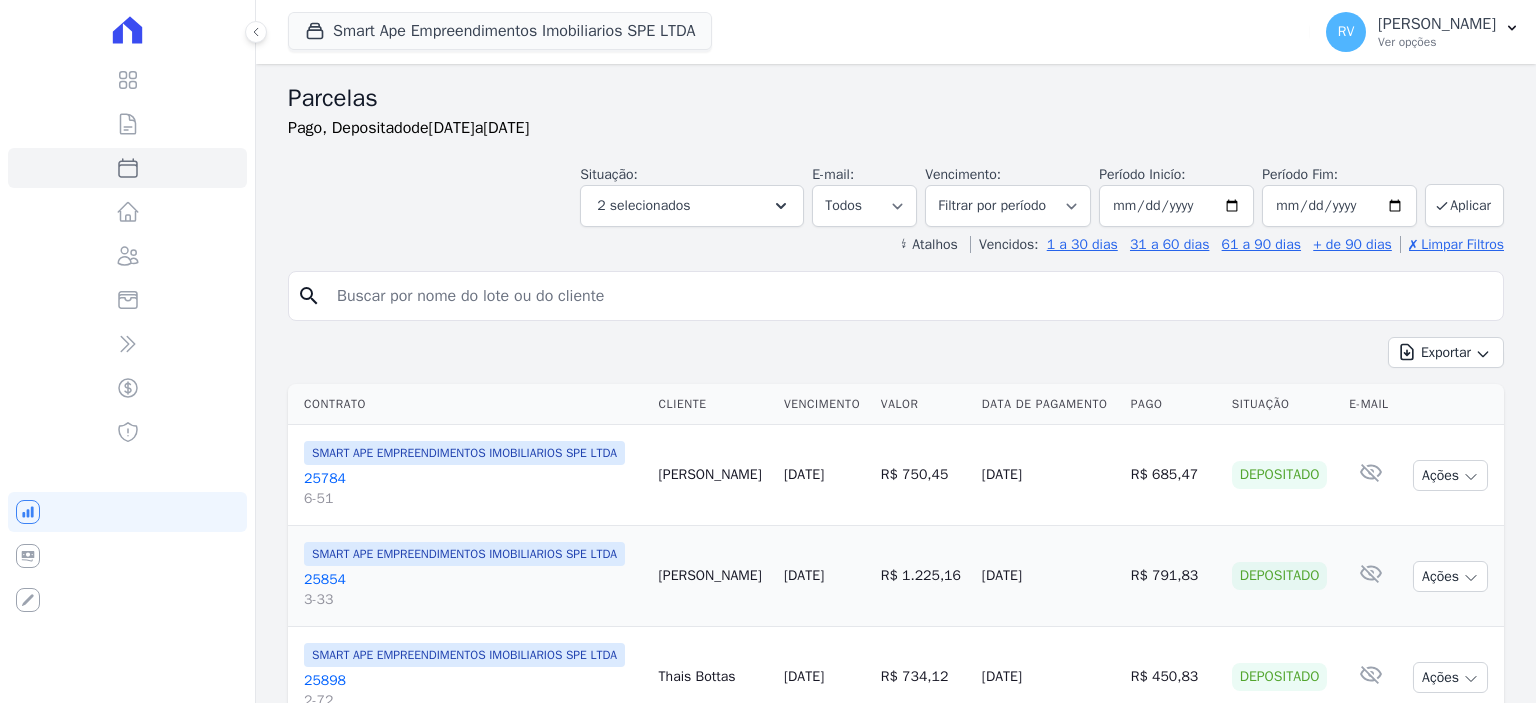select 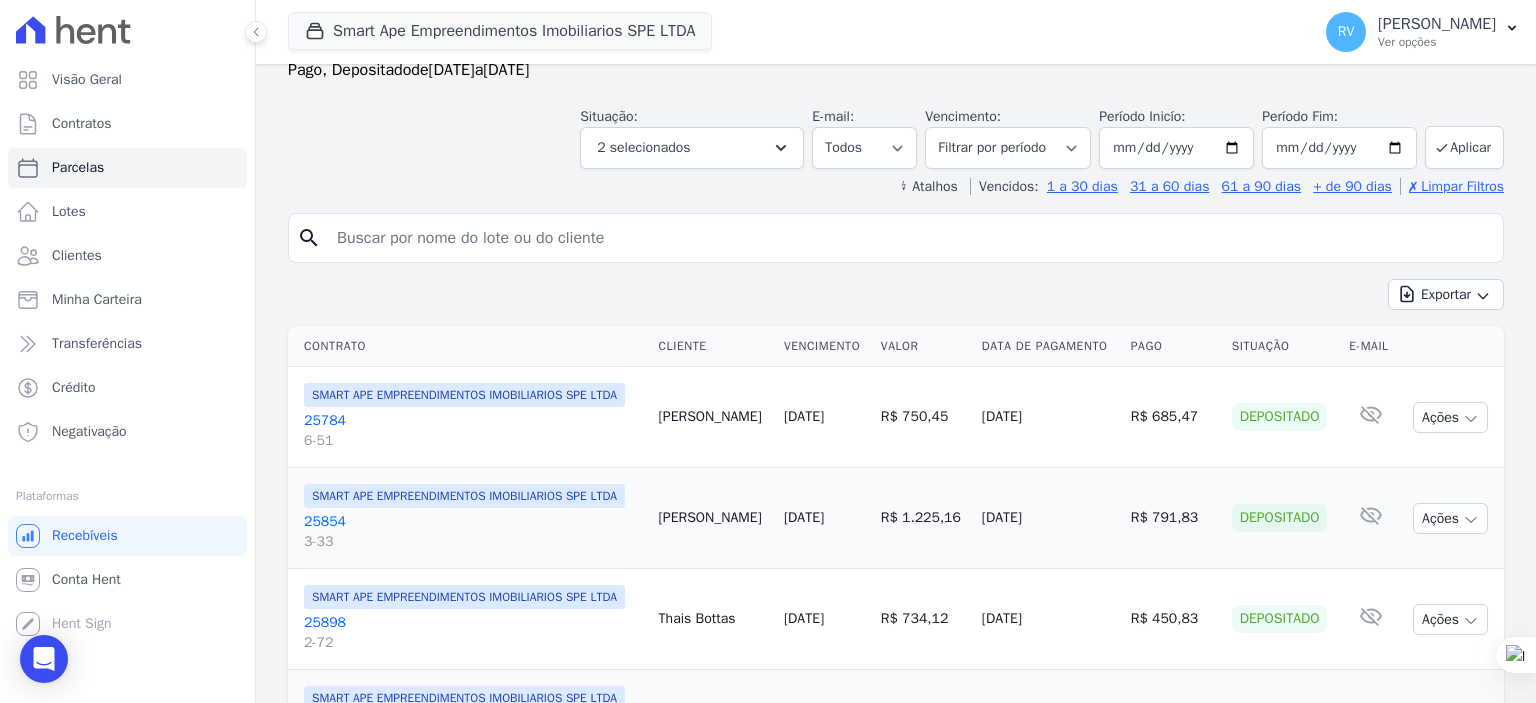 scroll, scrollTop: 0, scrollLeft: 0, axis: both 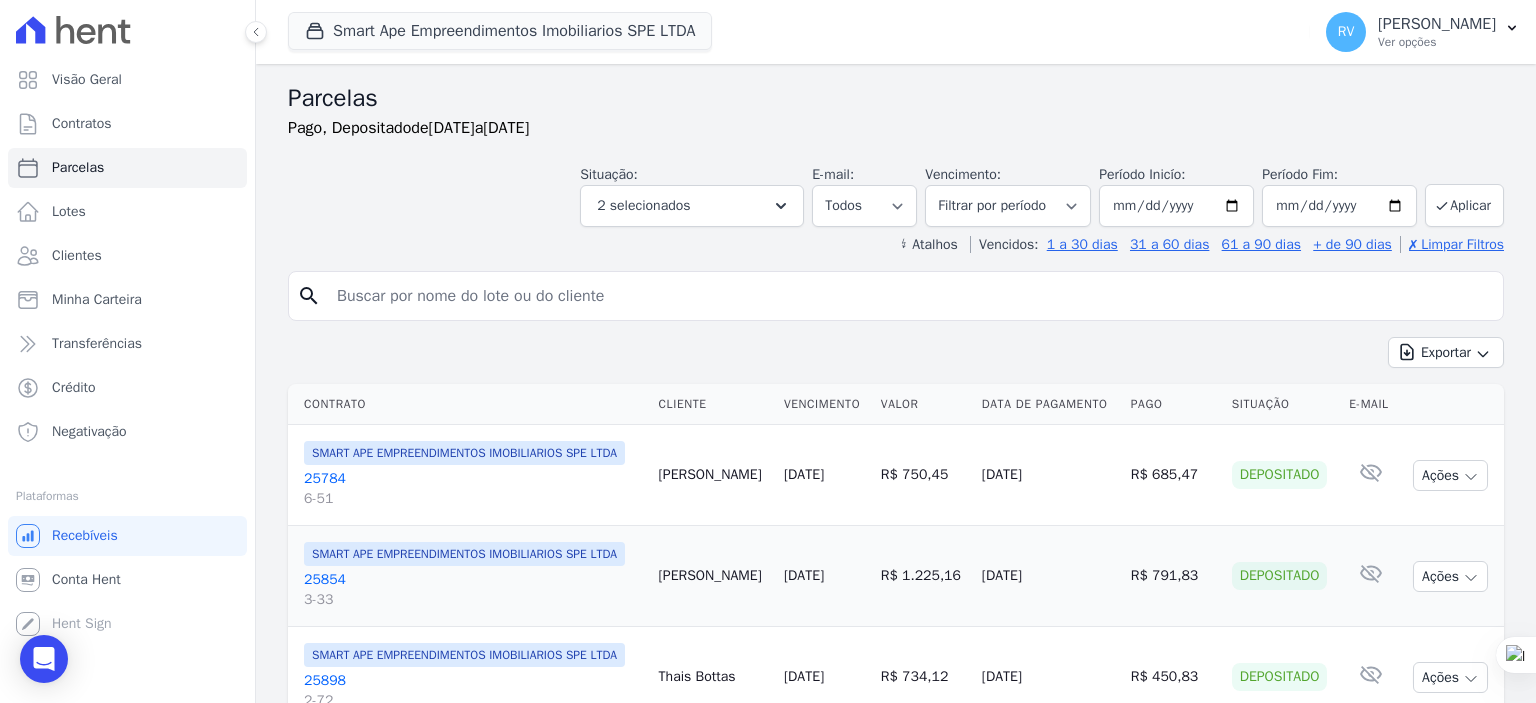 click on "Situação:
Agendado
Em Aberto
Pago
Processando
Cancelado
Vencido
Transferindo
Depositado
Pago por fora
Retido
2 selecionados
Selecionar todos
[GEOGRAPHIC_DATA]
Em [GEOGRAPHIC_DATA]
Pago
Processando
Cancelado" at bounding box center (896, 191) 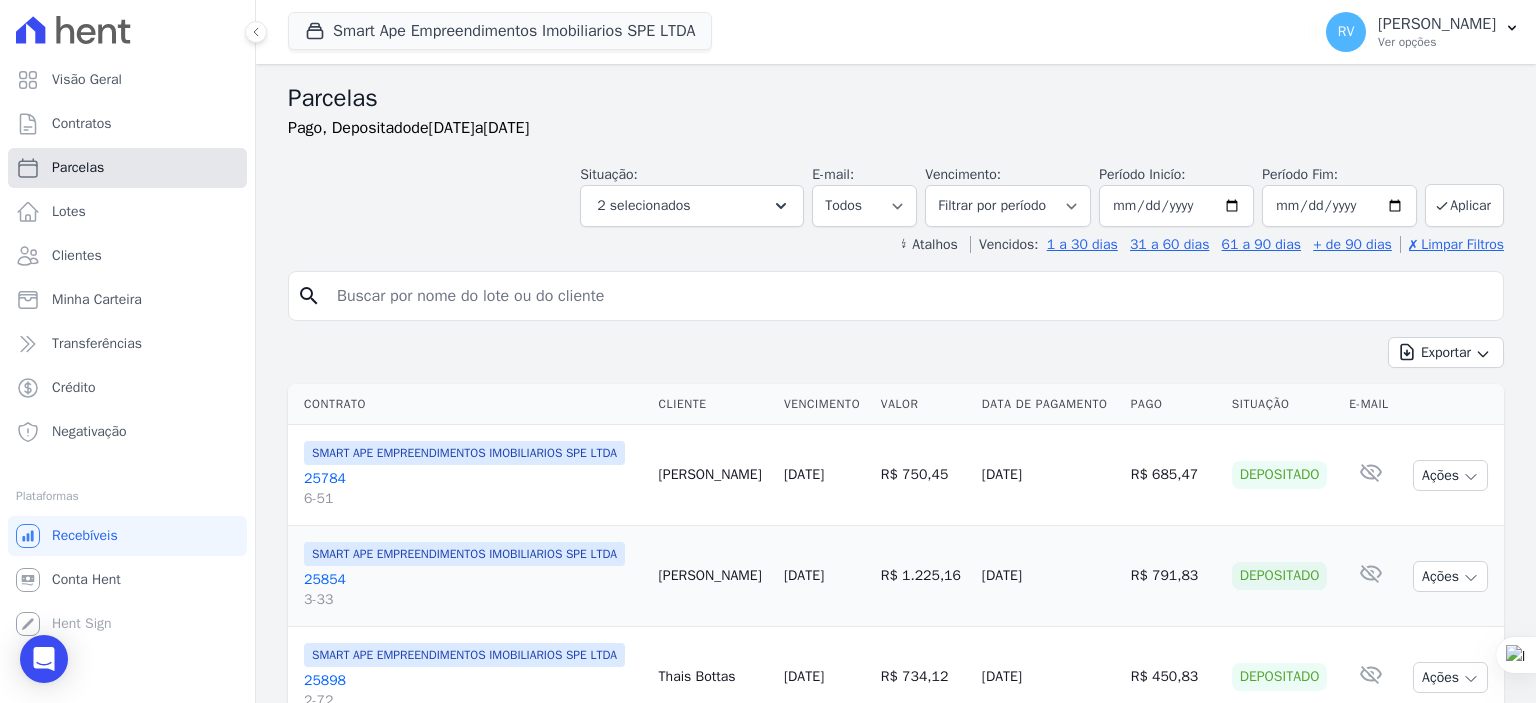 click on "Parcelas" at bounding box center (78, 168) 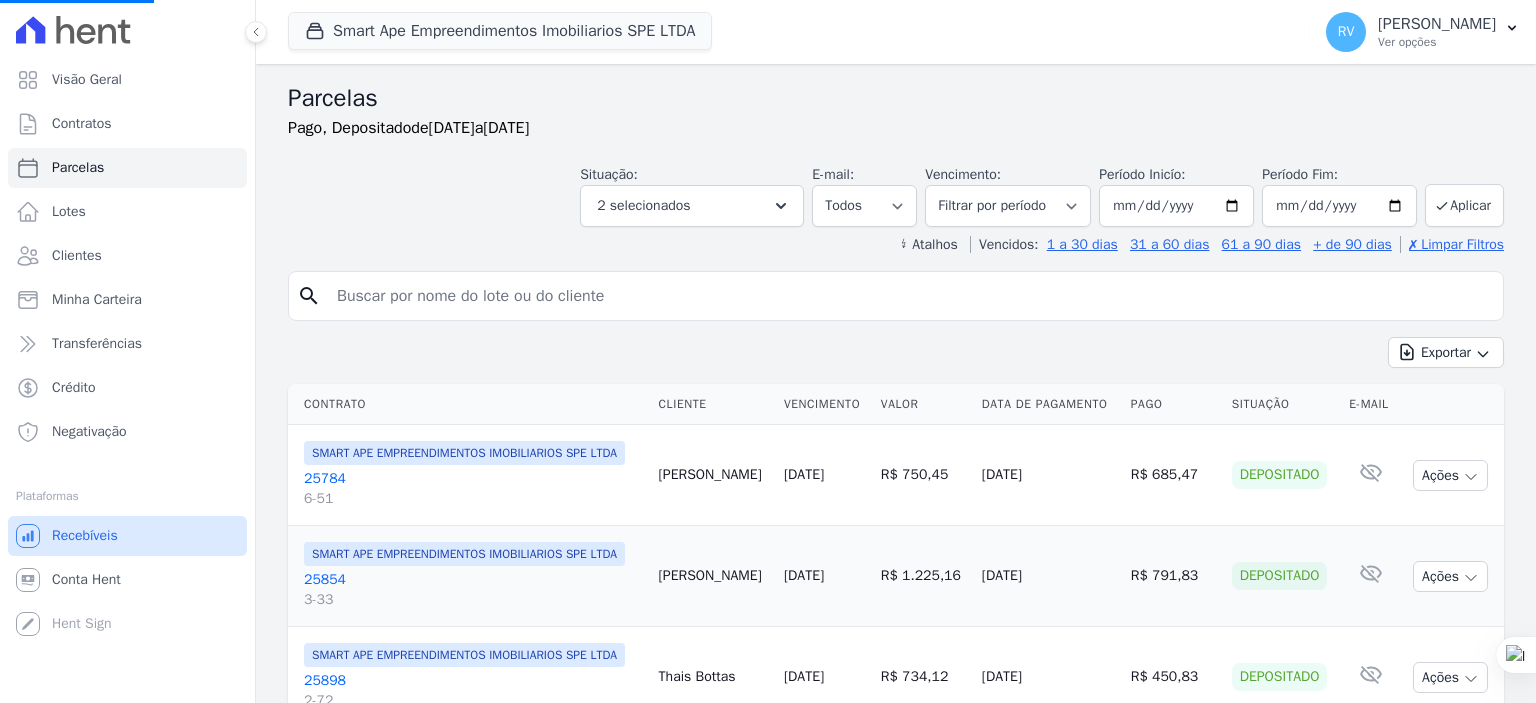 select 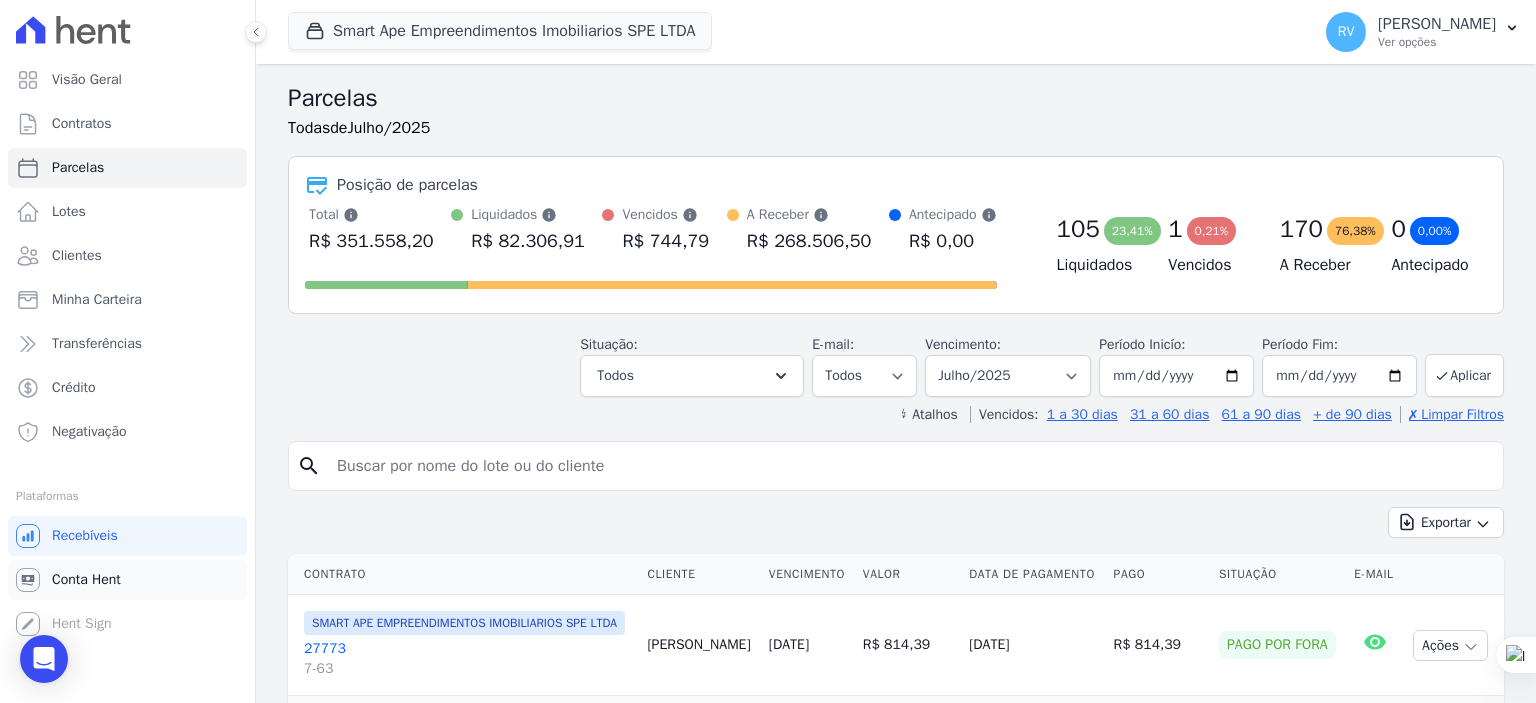 click on "Conta Hent" at bounding box center [86, 580] 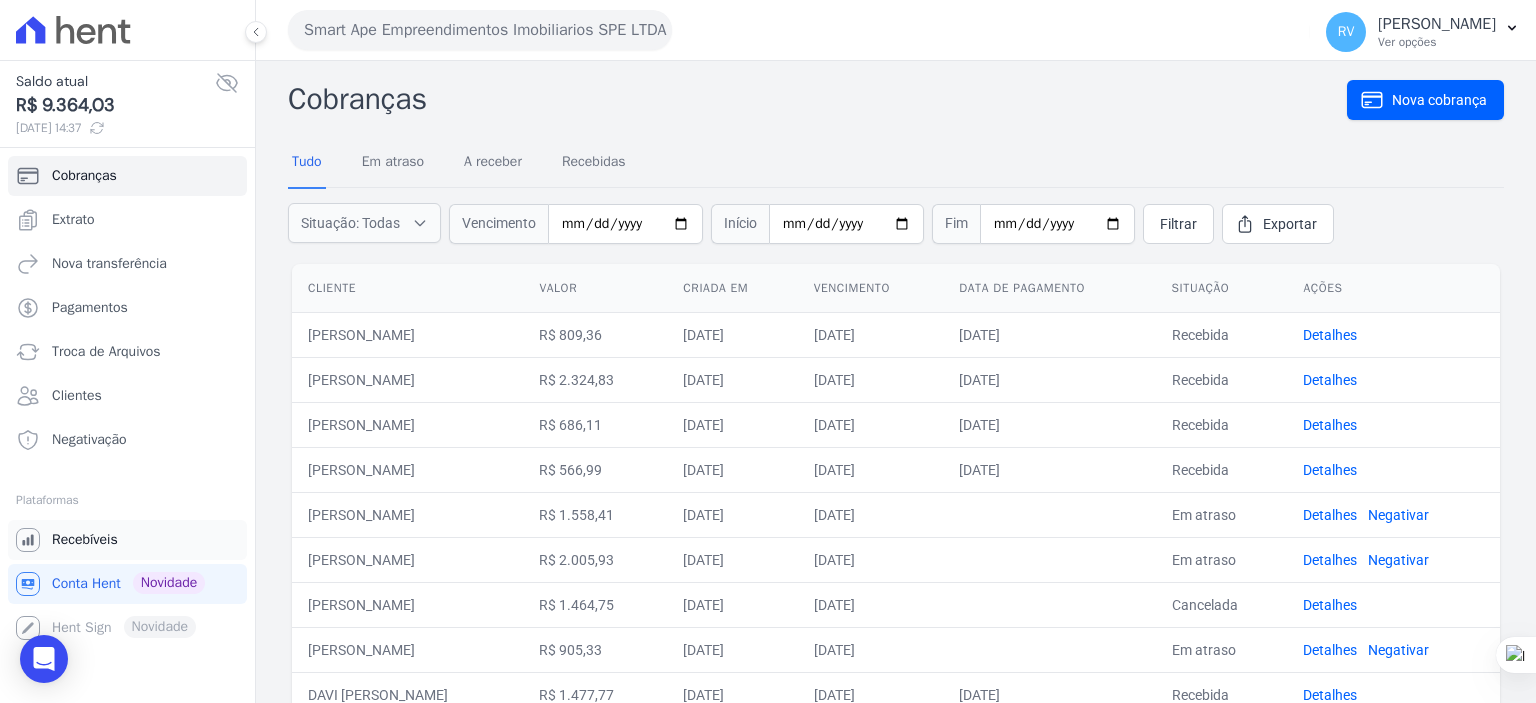 click on "Recebíveis" at bounding box center (85, 540) 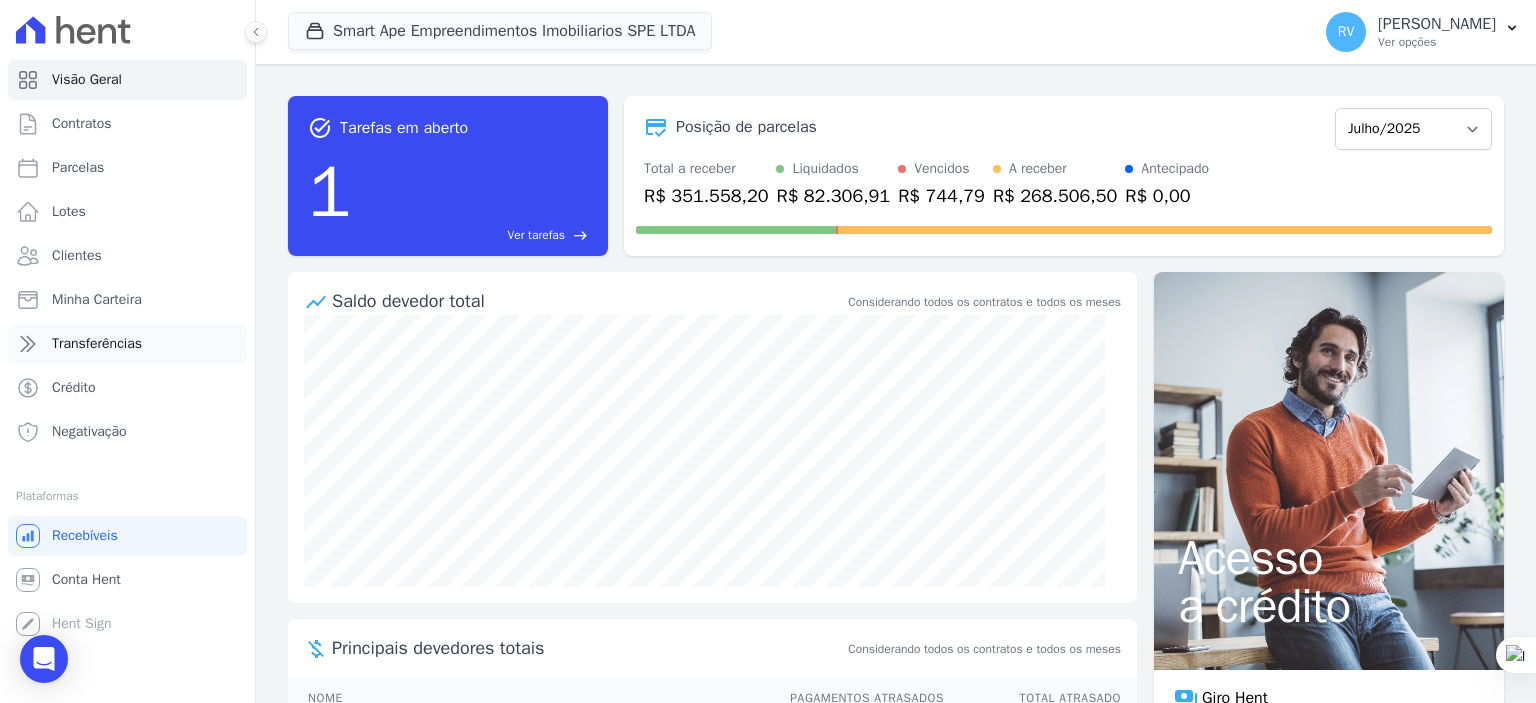 click on "Transferências" at bounding box center [97, 344] 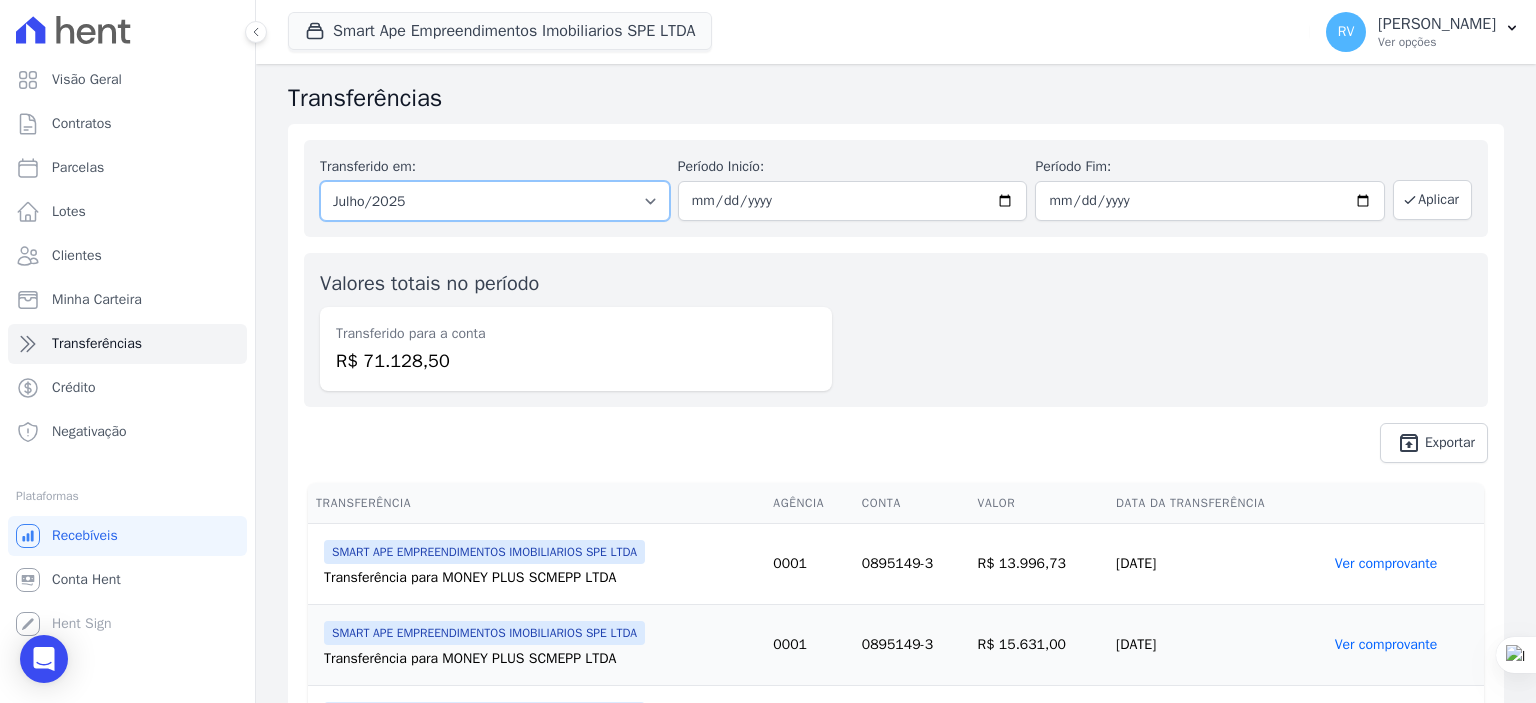 click on "Todos os meses
Maio/2025
Junho/2025
Julho/2025" at bounding box center (495, 201) 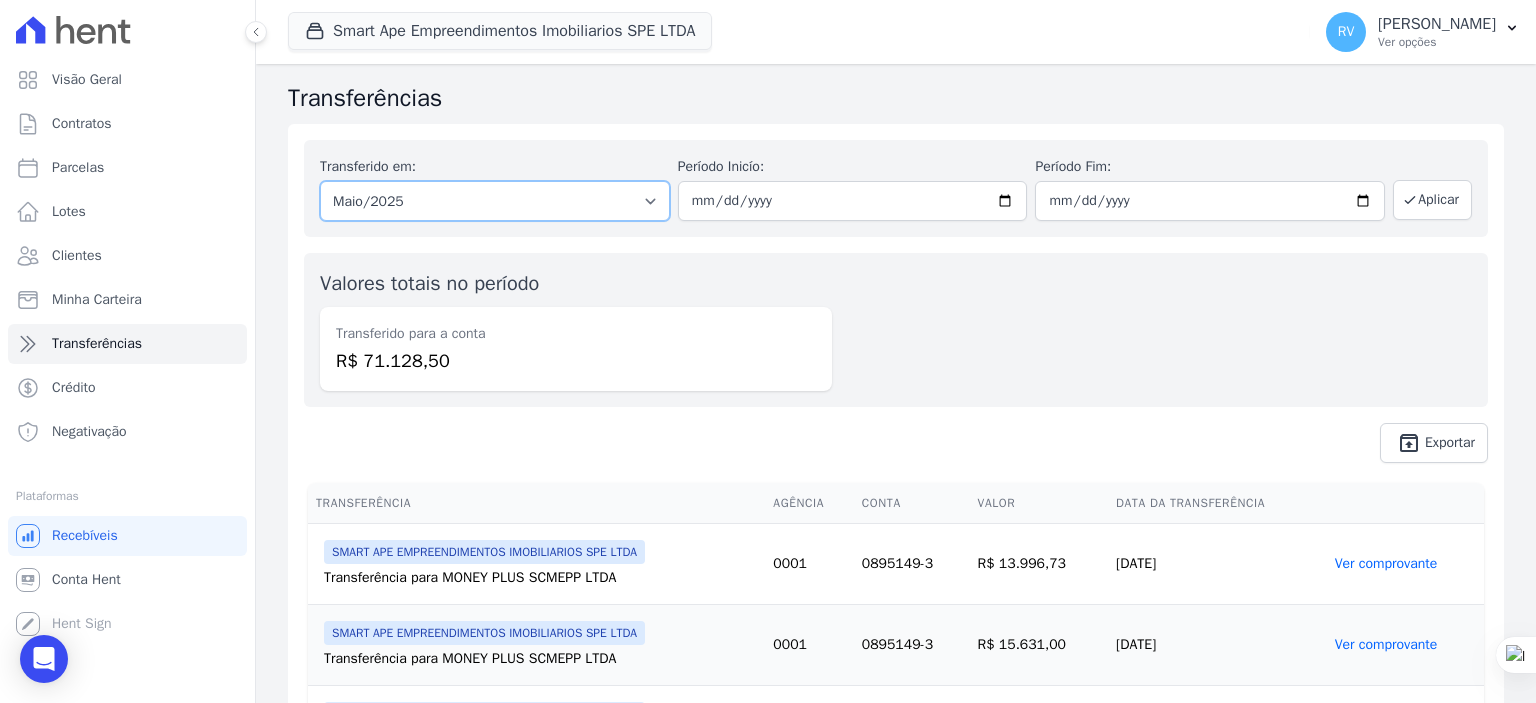 click on "Todos os meses
Maio/2025
Junho/2025
Julho/2025" at bounding box center [495, 201] 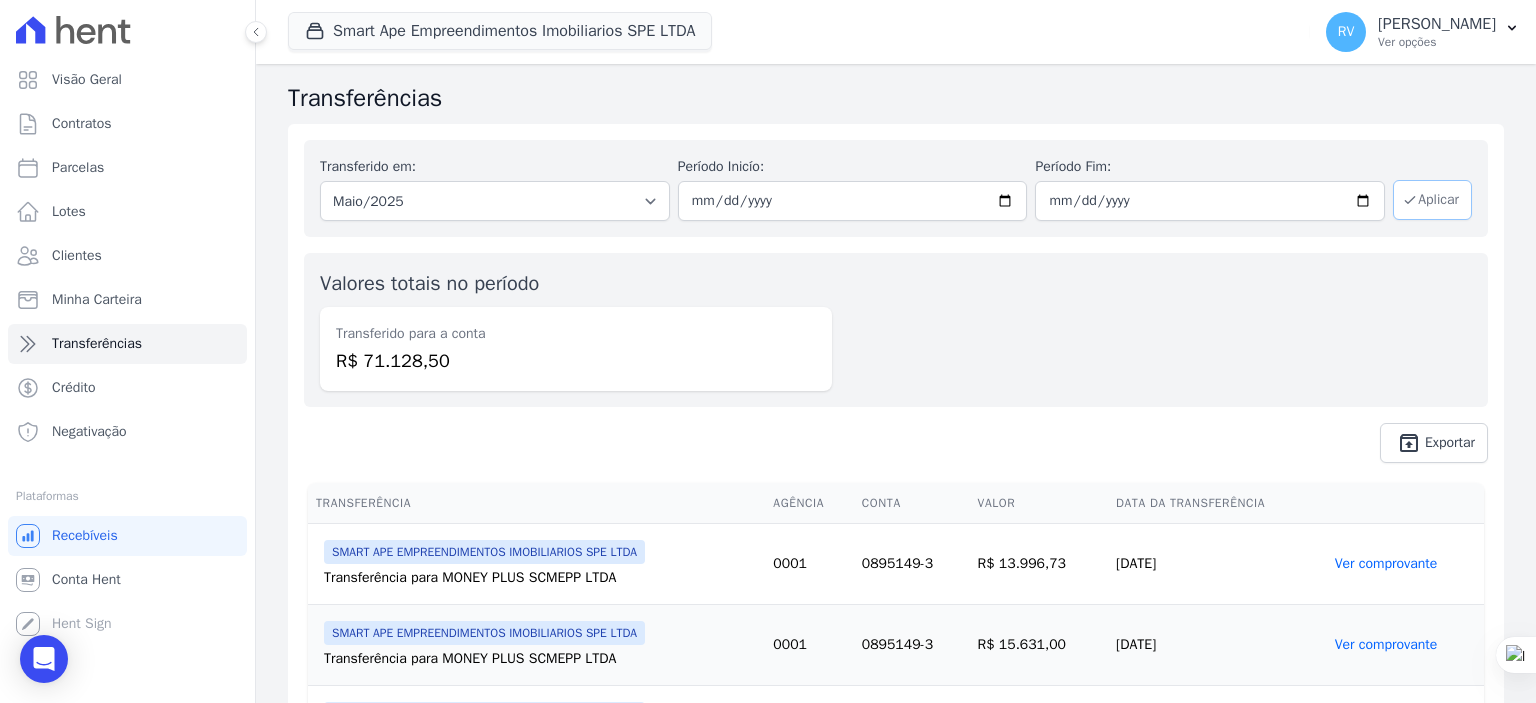 click on "Aplicar" at bounding box center (1432, 200) 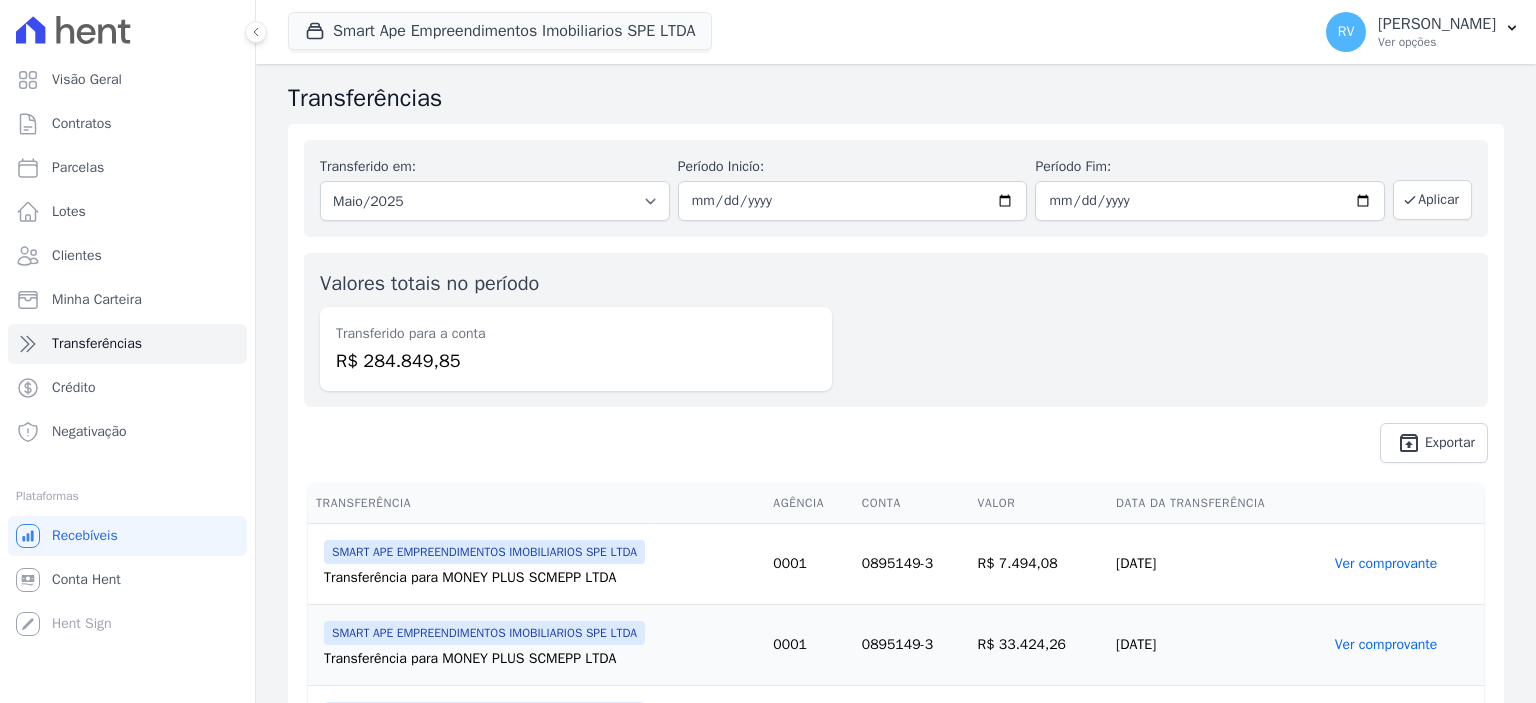 scroll, scrollTop: 0, scrollLeft: 0, axis: both 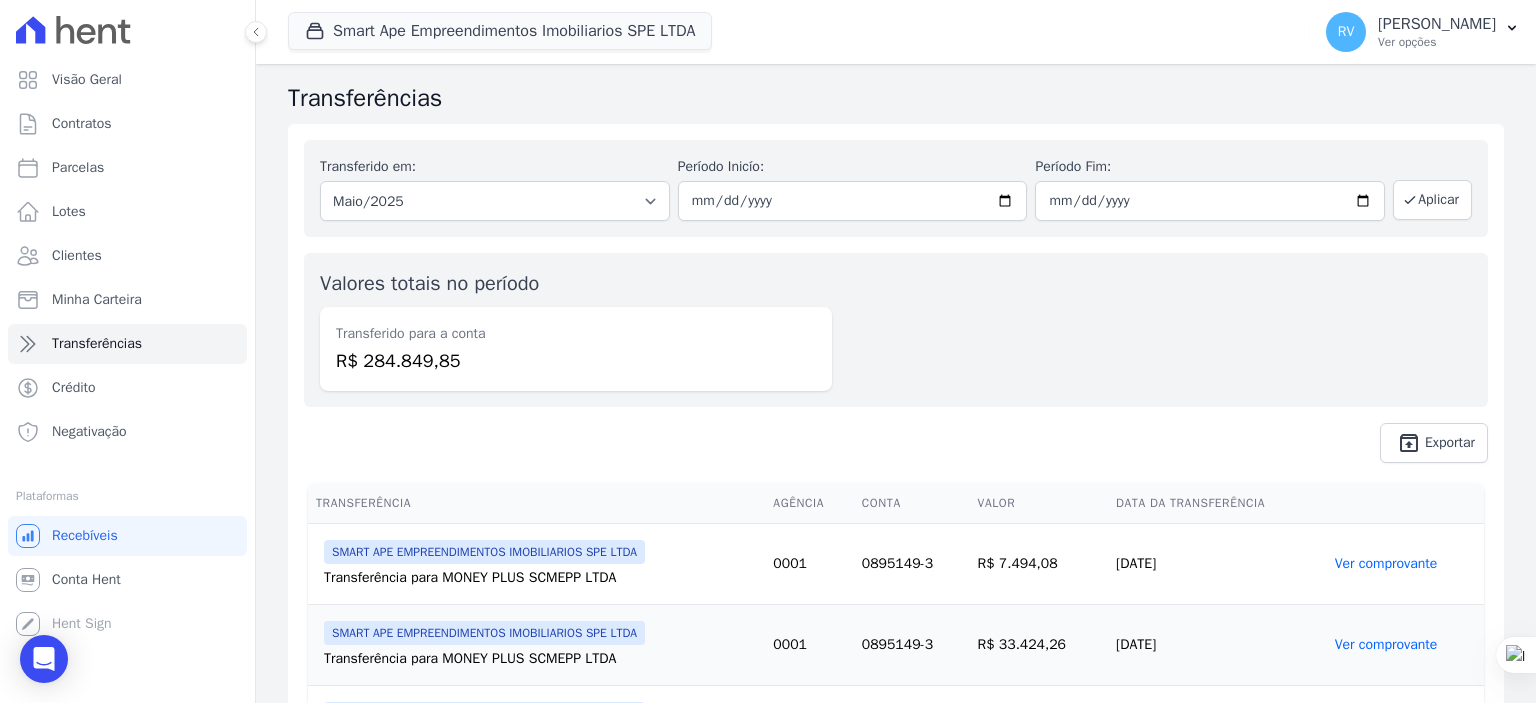 drag, startPoint x: 376, startPoint y: 351, endPoint x: 554, endPoint y: 381, distance: 180.51039 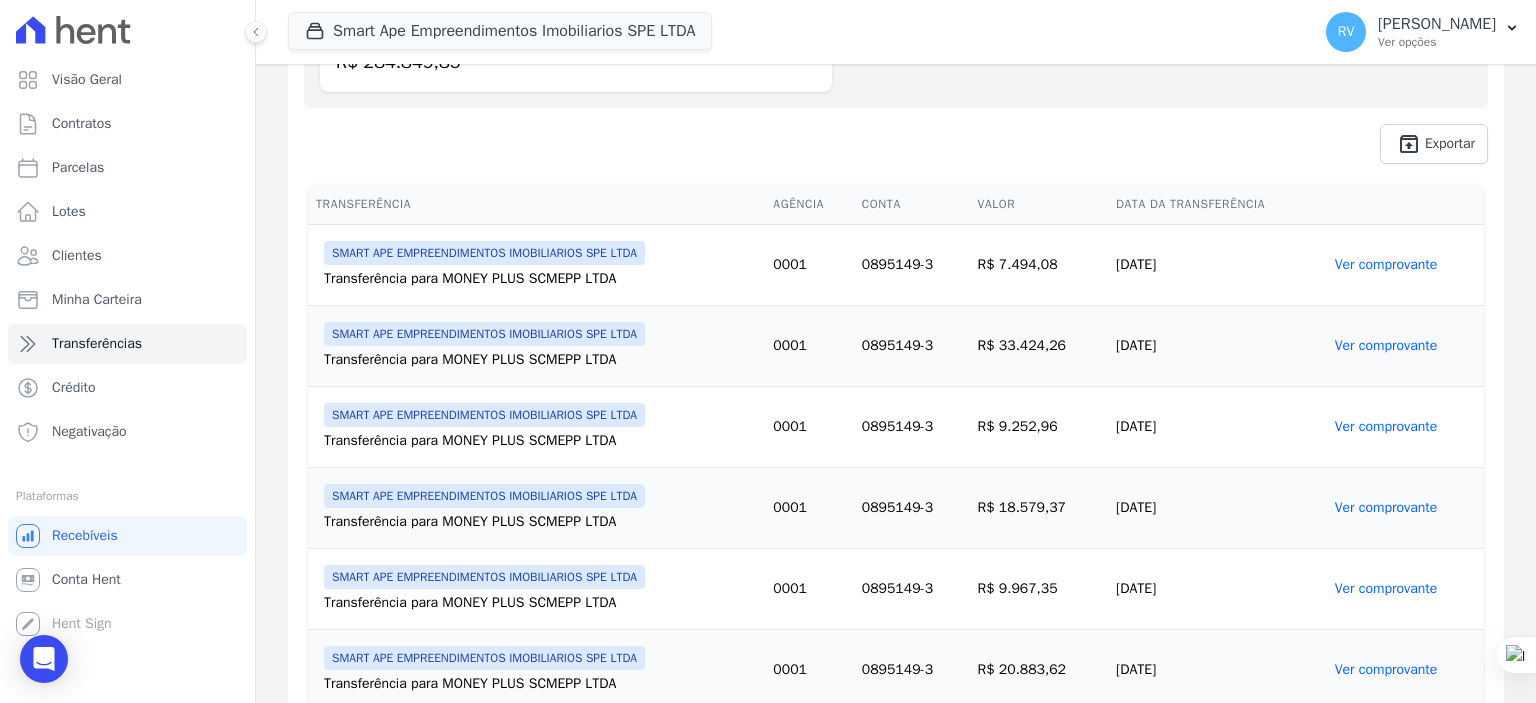 scroll, scrollTop: 120, scrollLeft: 0, axis: vertical 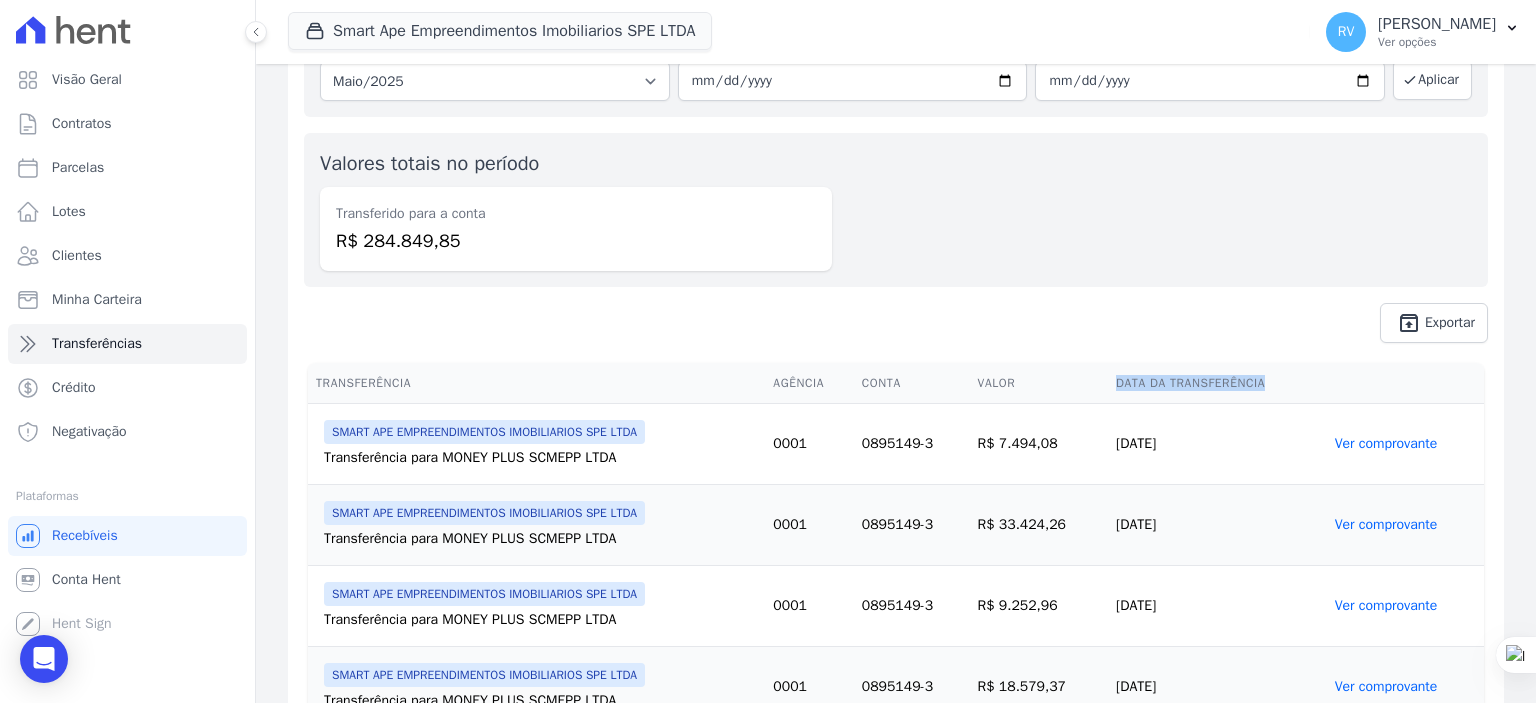 drag, startPoint x: 1089, startPoint y: 384, endPoint x: 1293, endPoint y: 396, distance: 204.35263 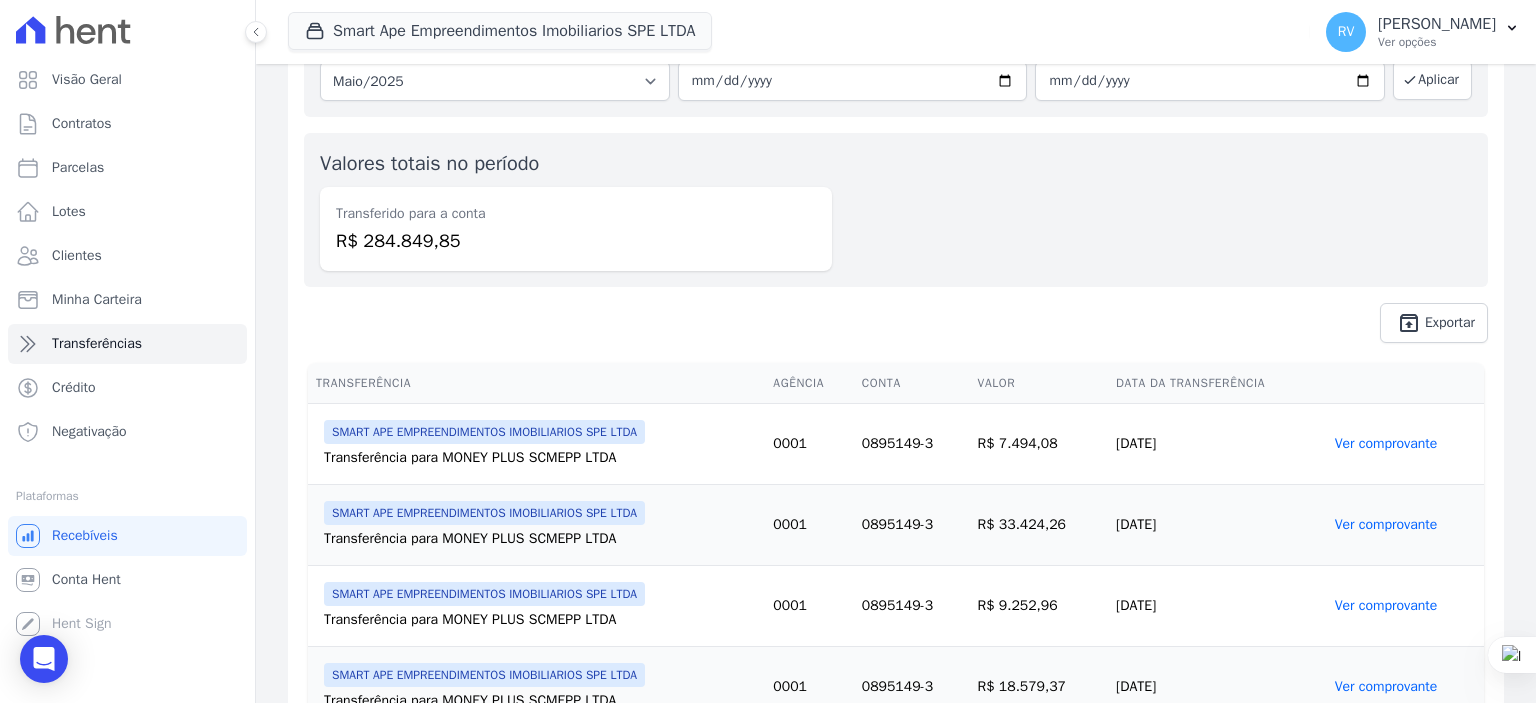 click on "Transferido em:
Todos os meses
Maio/2025
Junho/2025
Julho/2025
Período Inicío:
[DATE]
Período Fim:
[DATE]
Aplicar
Valores totais no período
Transferido para a conta
R$ 284.849,85
unarchive
Exportar" at bounding box center (896, 181) 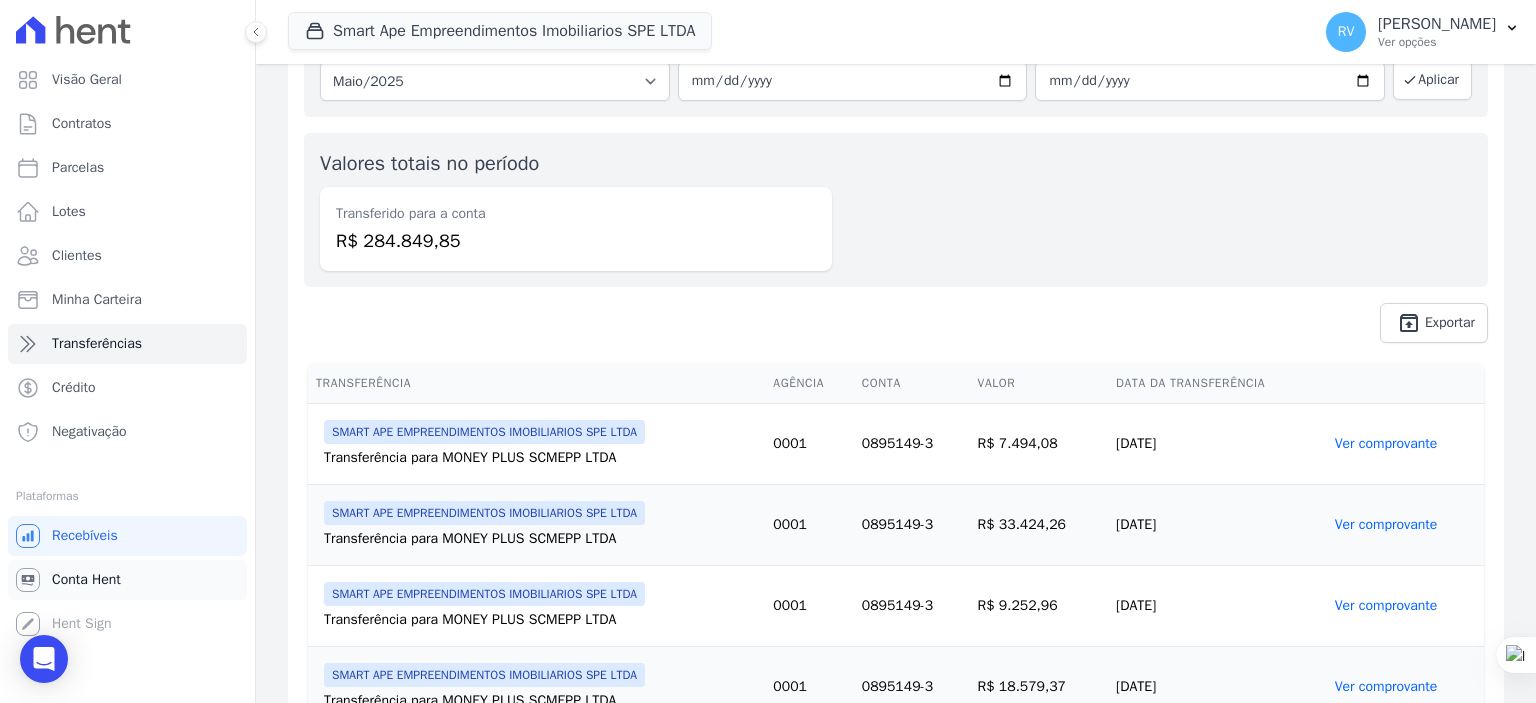 click on "Conta Hent" at bounding box center (86, 580) 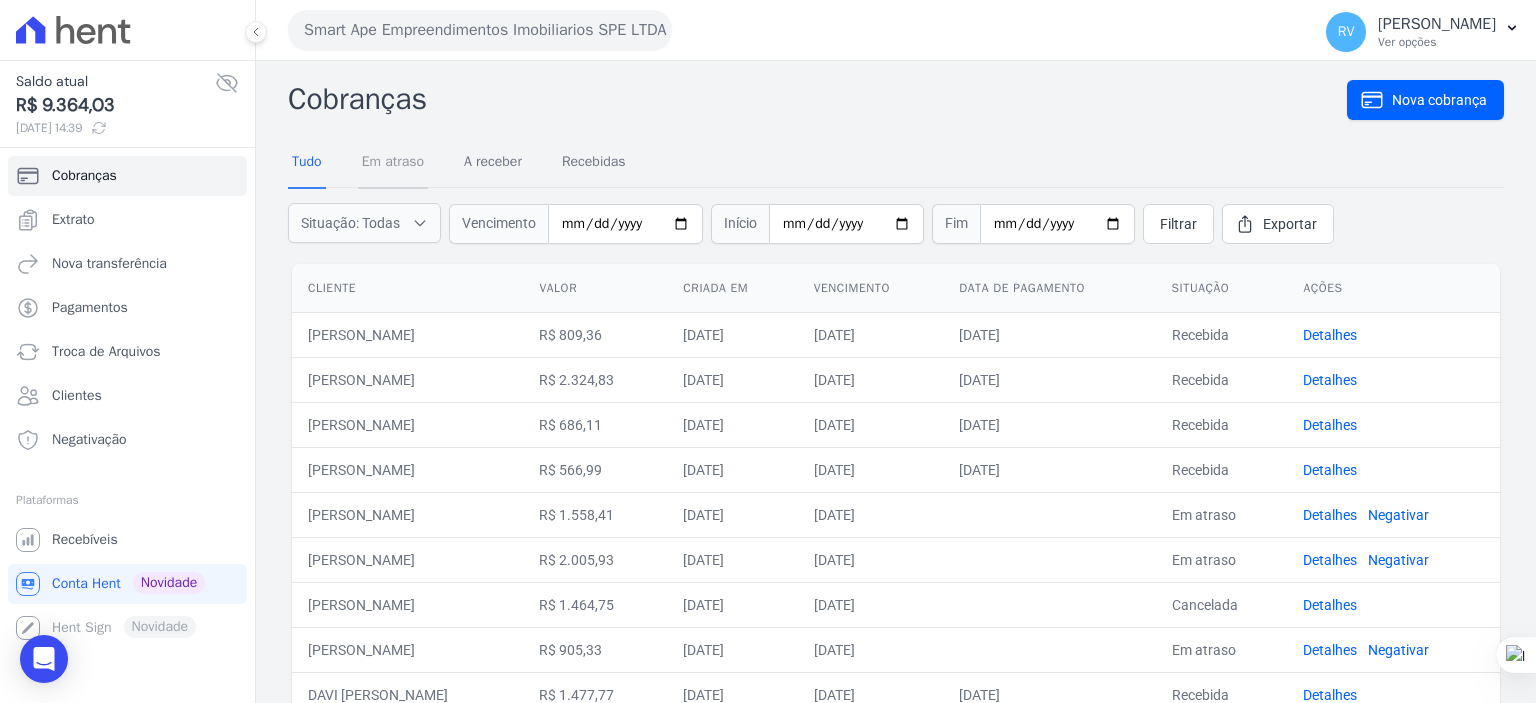 click on "Em atraso" at bounding box center (393, 163) 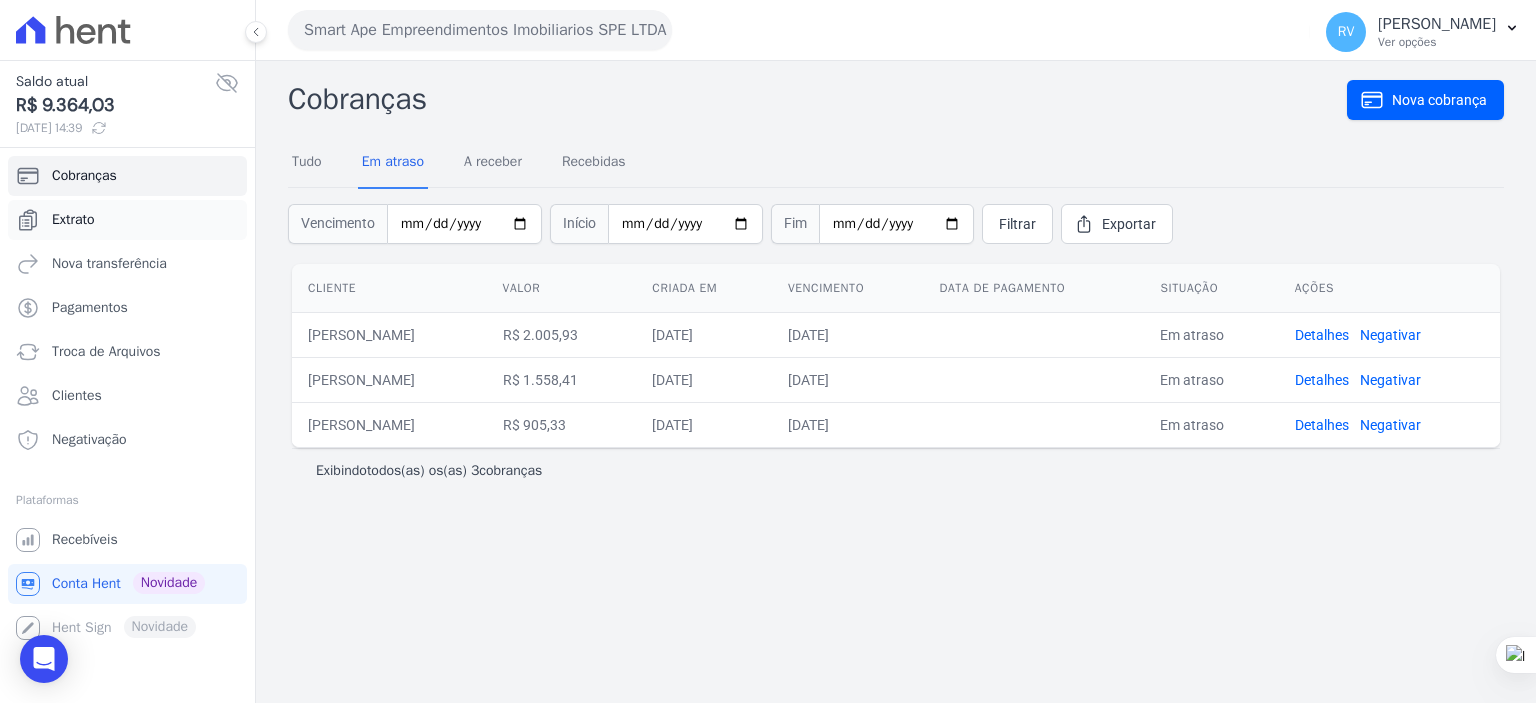 click on "Extrato" at bounding box center (73, 220) 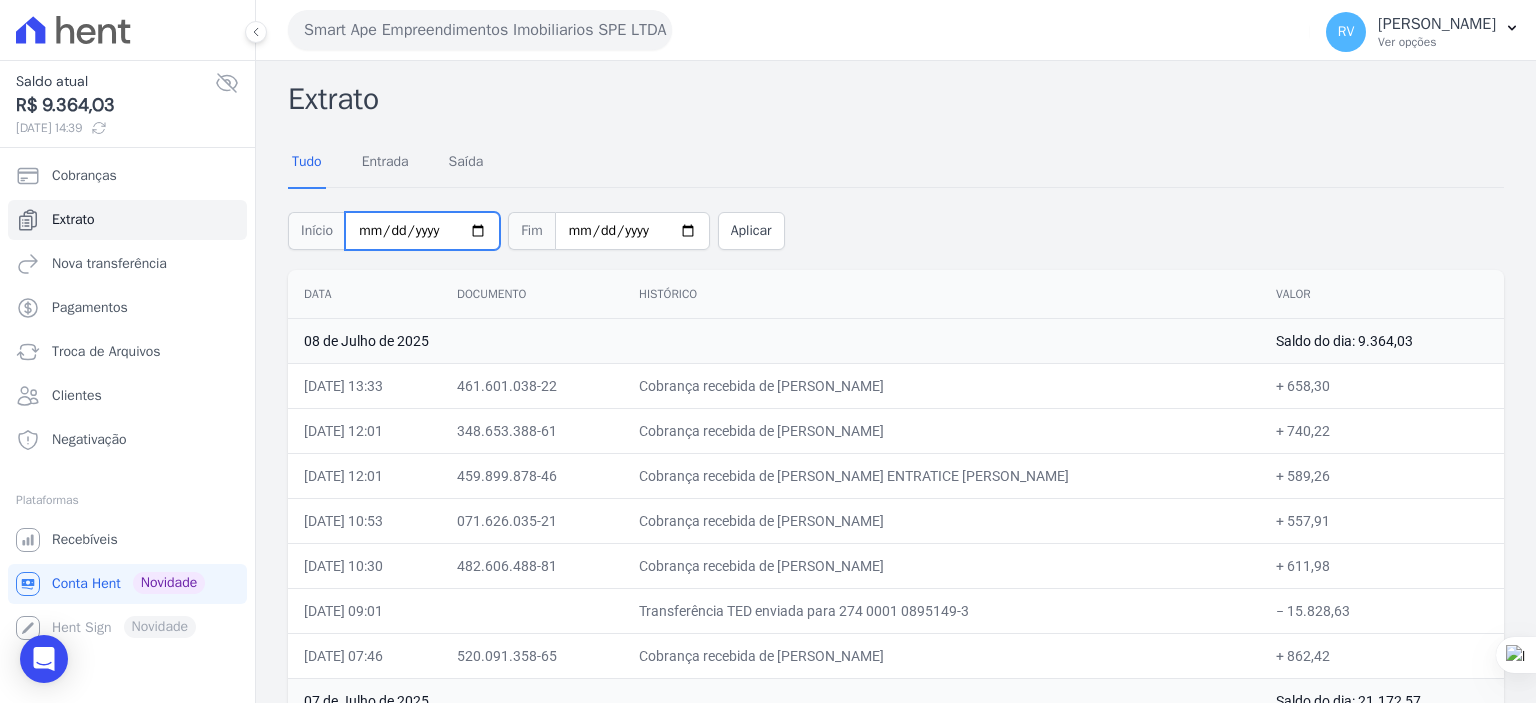 click on "[DATE]" at bounding box center [422, 231] 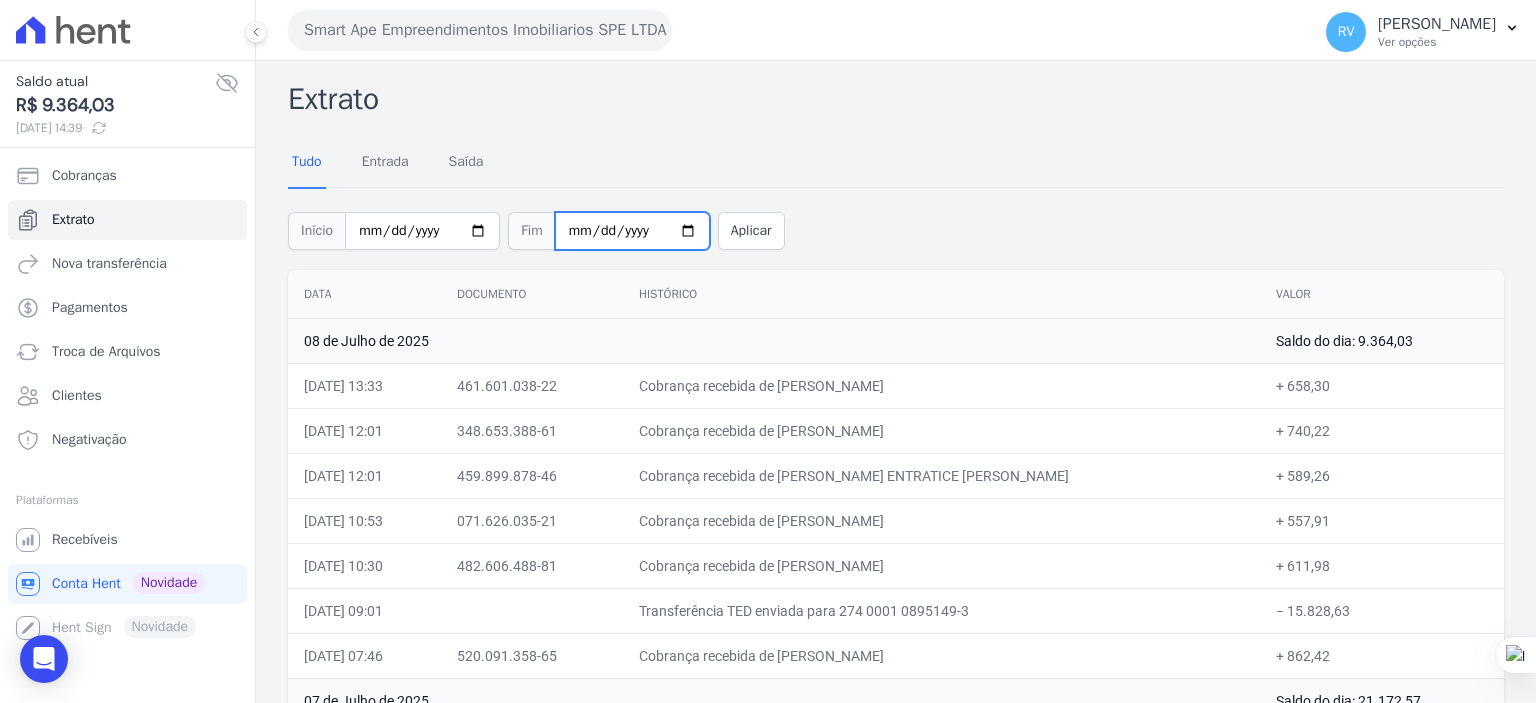 click on "2025-07-08" at bounding box center [632, 231] 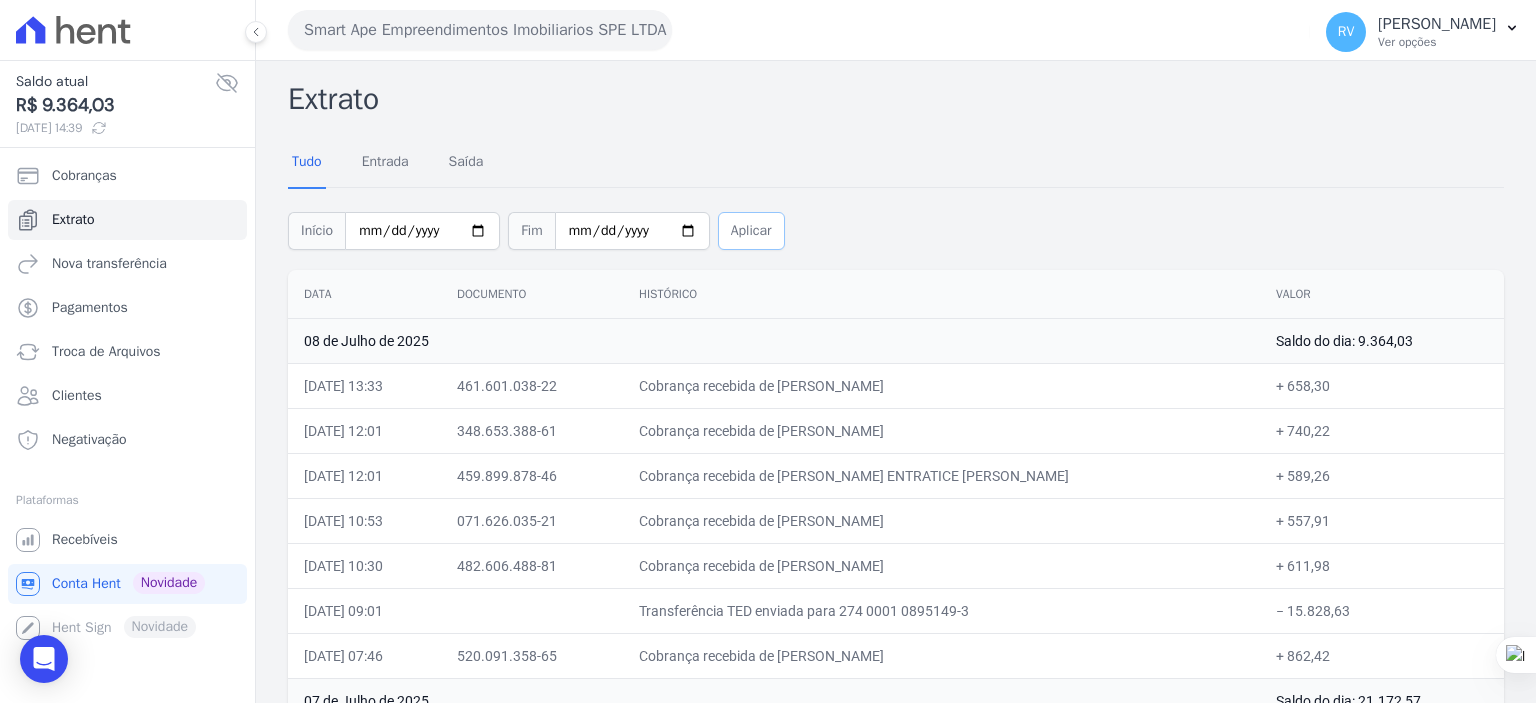 click on "Aplicar" at bounding box center (751, 231) 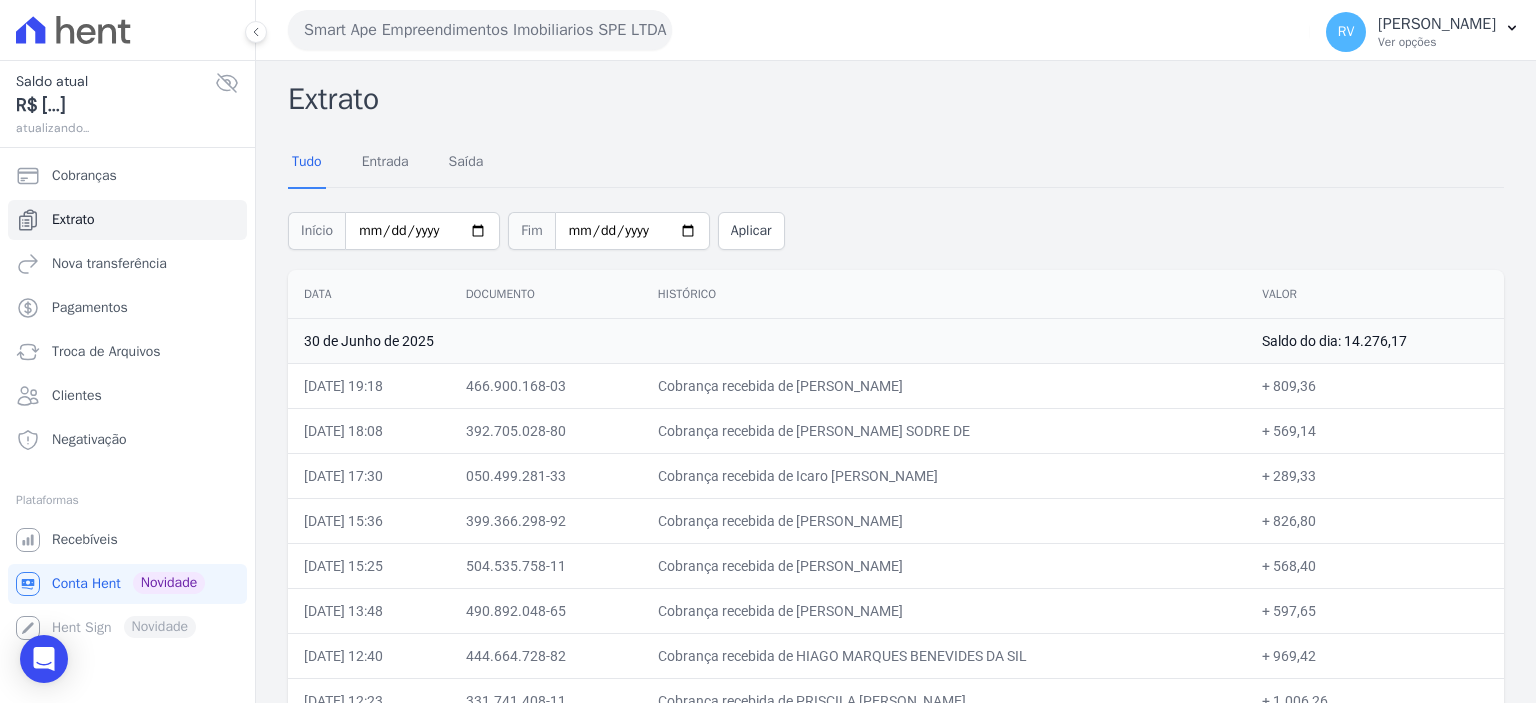 scroll, scrollTop: 0, scrollLeft: 0, axis: both 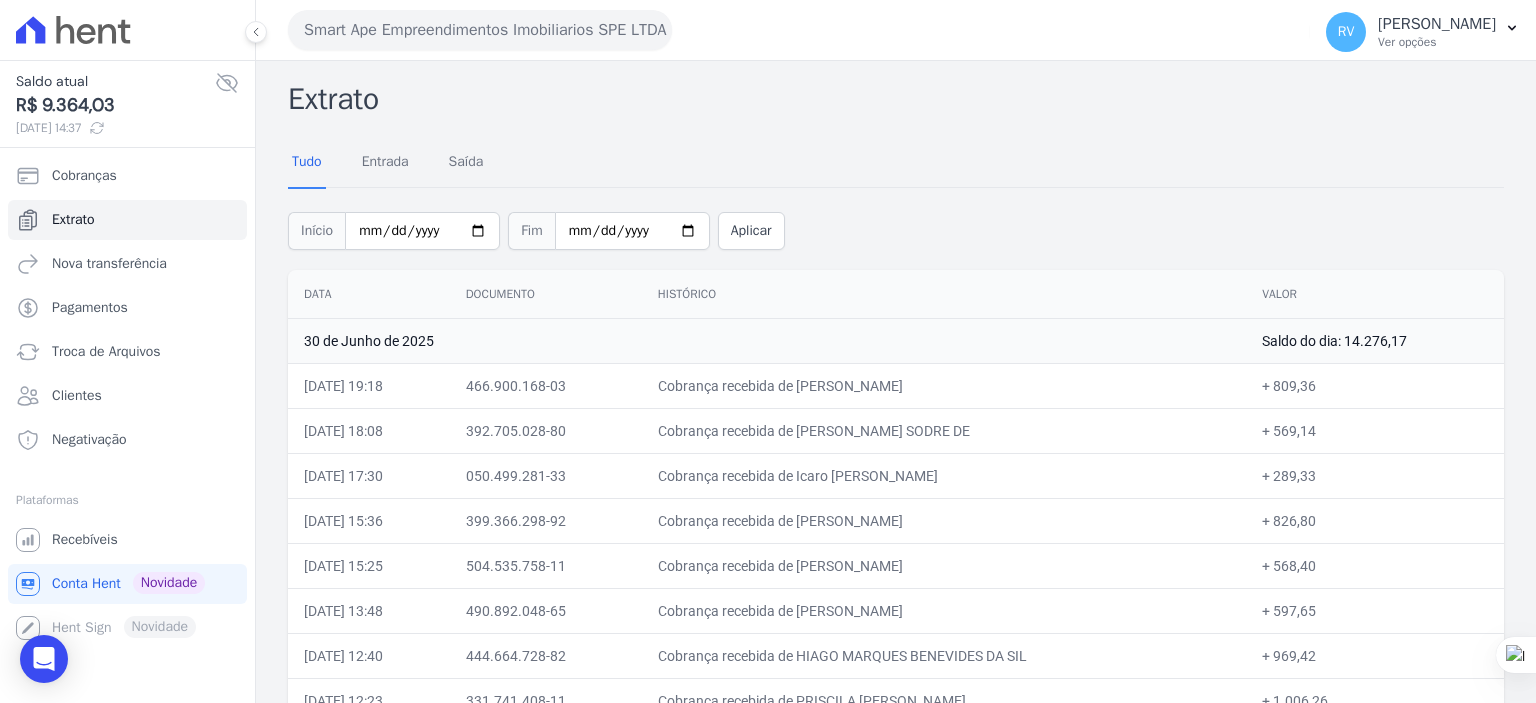 drag, startPoint x: 1342, startPoint y: 337, endPoint x: 1396, endPoint y: 337, distance: 54 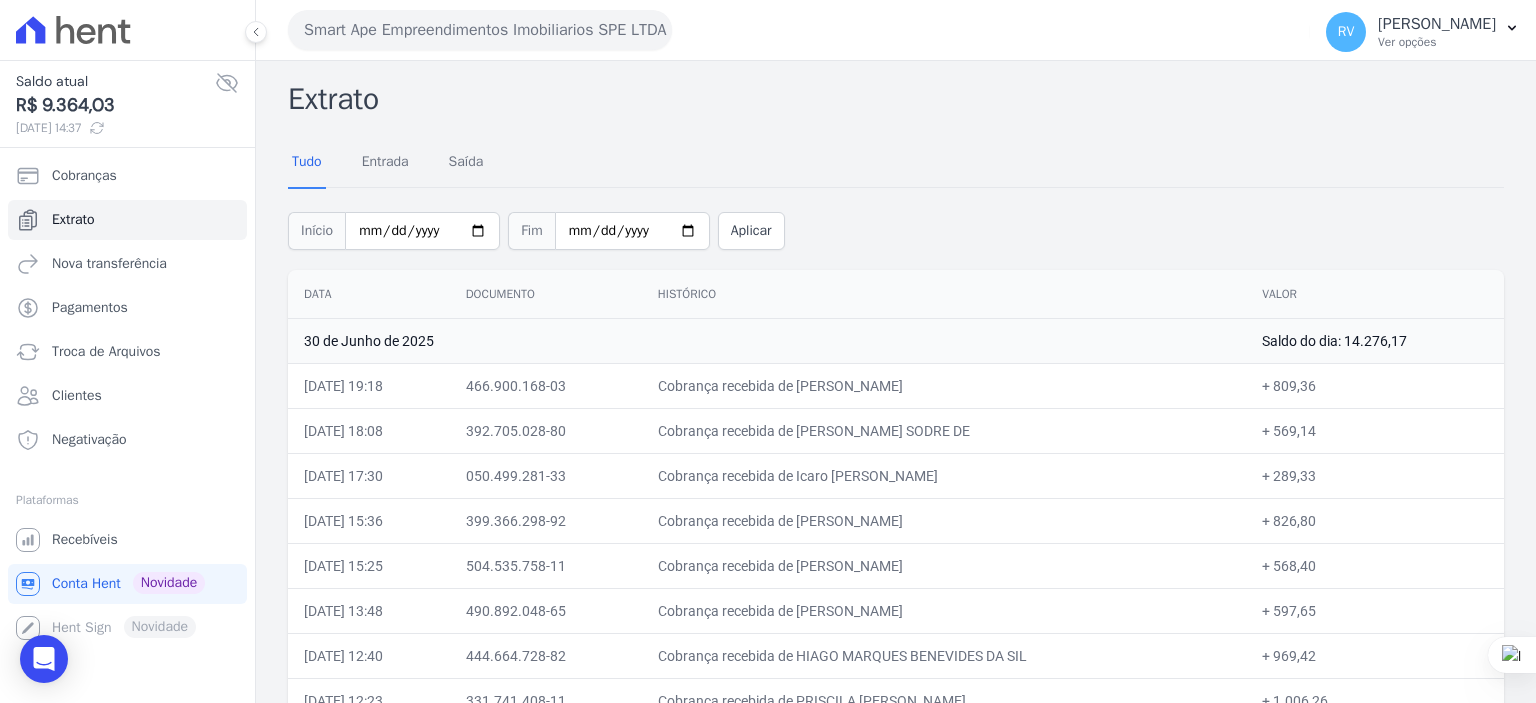 click on "Cobrança recebida de [PERSON_NAME]" at bounding box center (944, 385) 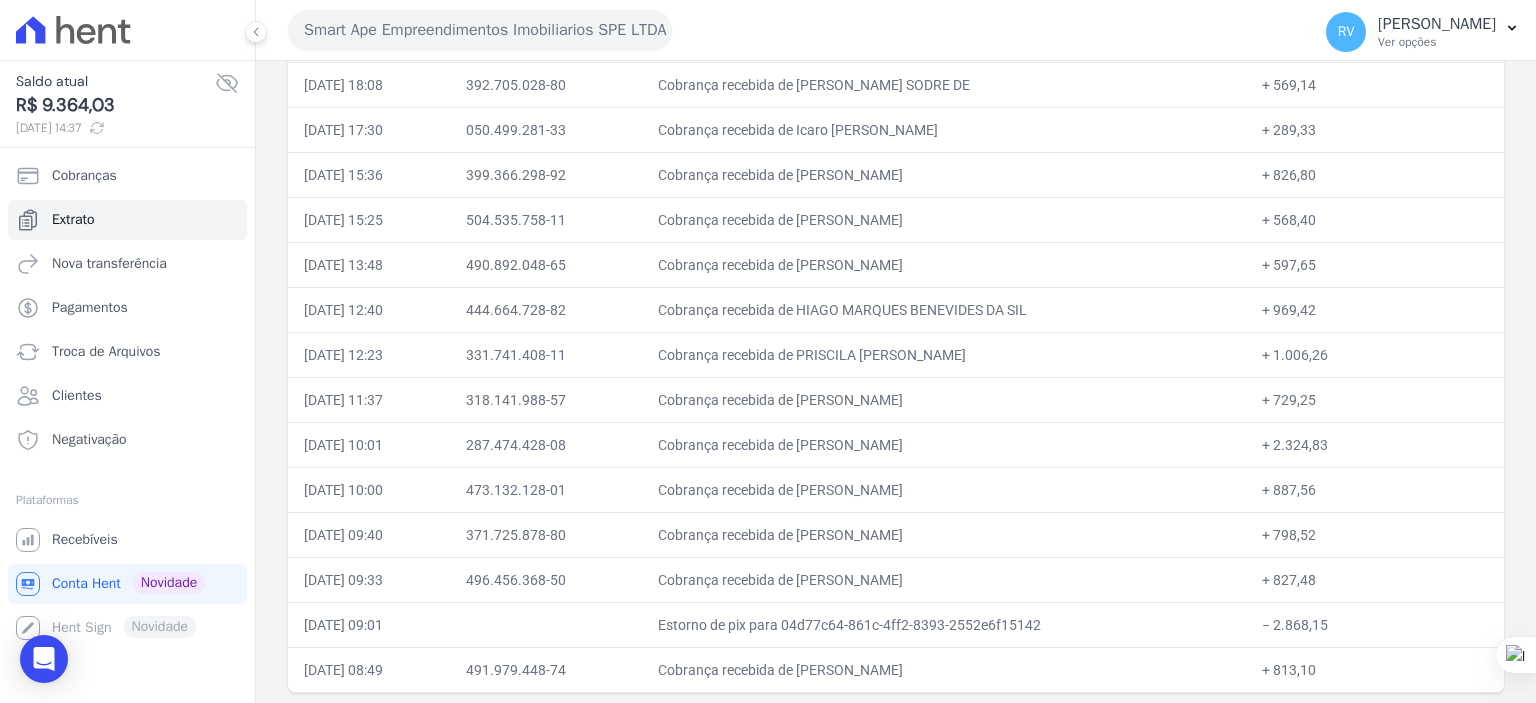 scroll, scrollTop: 0, scrollLeft: 0, axis: both 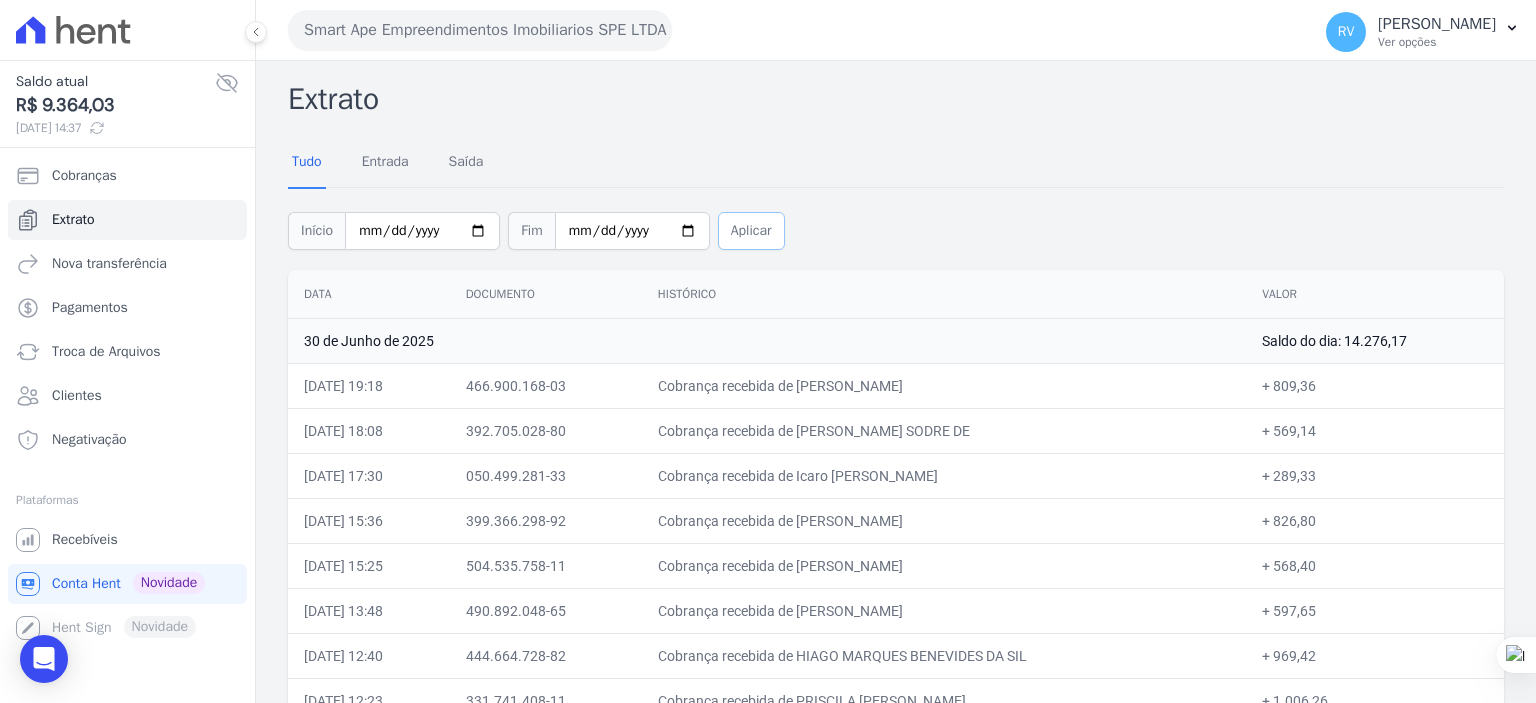 click on "Aplicar" at bounding box center (751, 231) 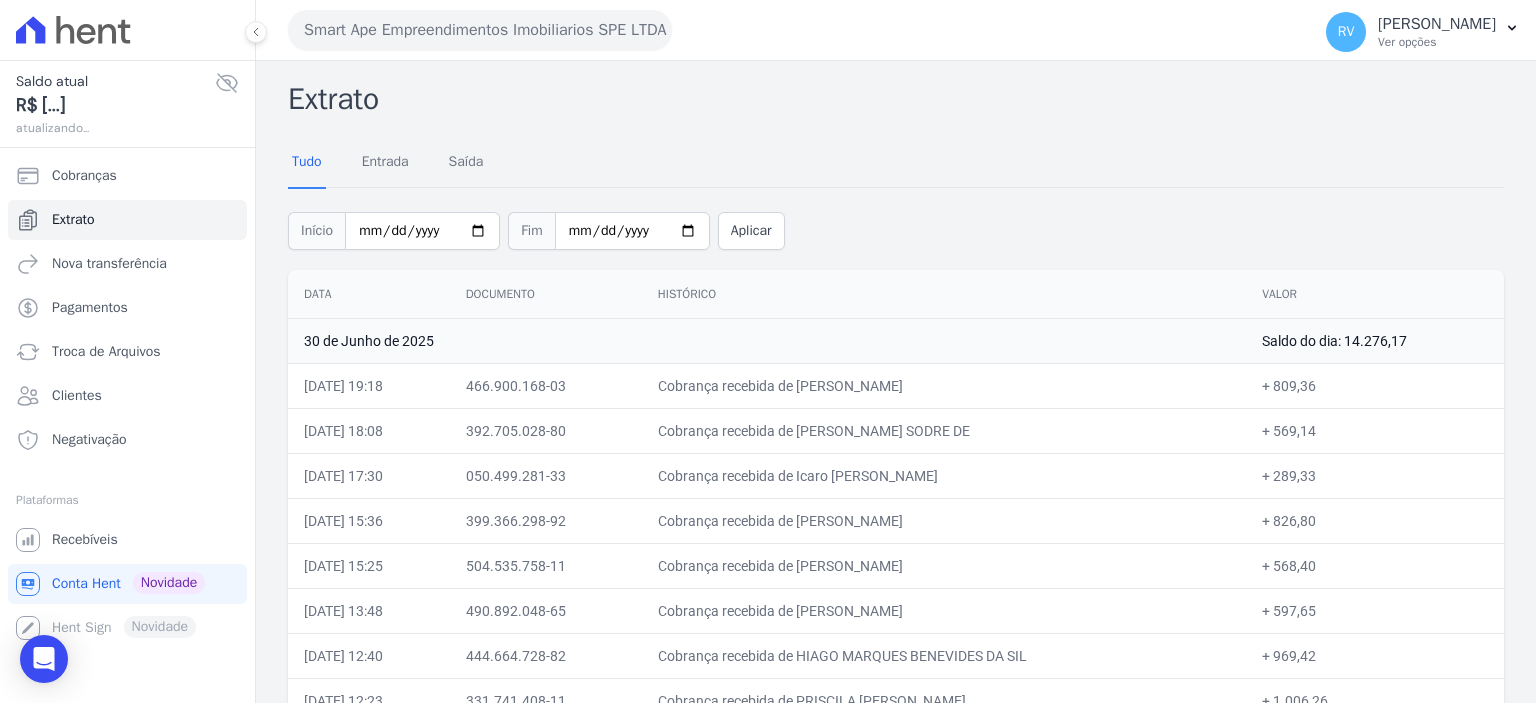 scroll, scrollTop: 0, scrollLeft: 0, axis: both 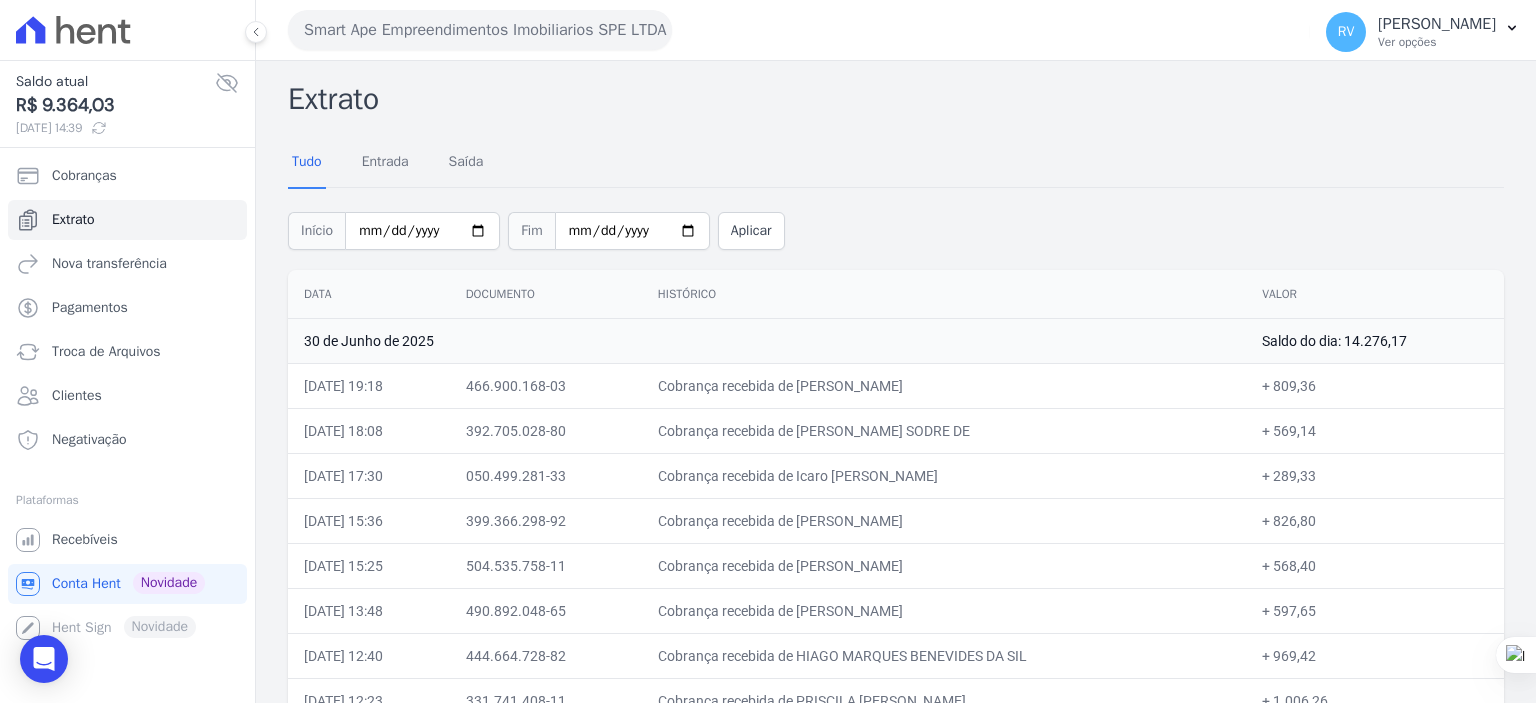 drag, startPoint x: 1255, startPoint y: 342, endPoint x: 1416, endPoint y: 347, distance: 161.07762 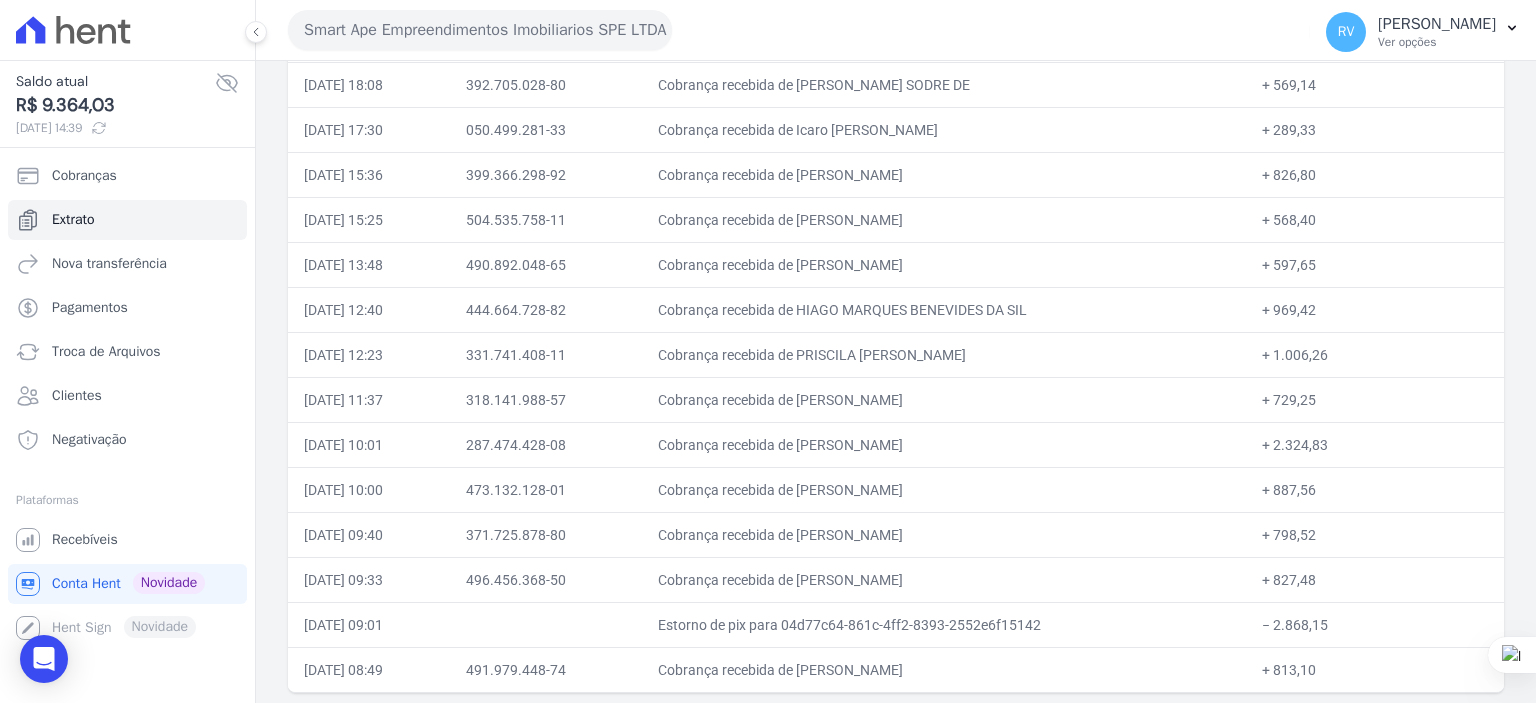 scroll, scrollTop: 0, scrollLeft: 0, axis: both 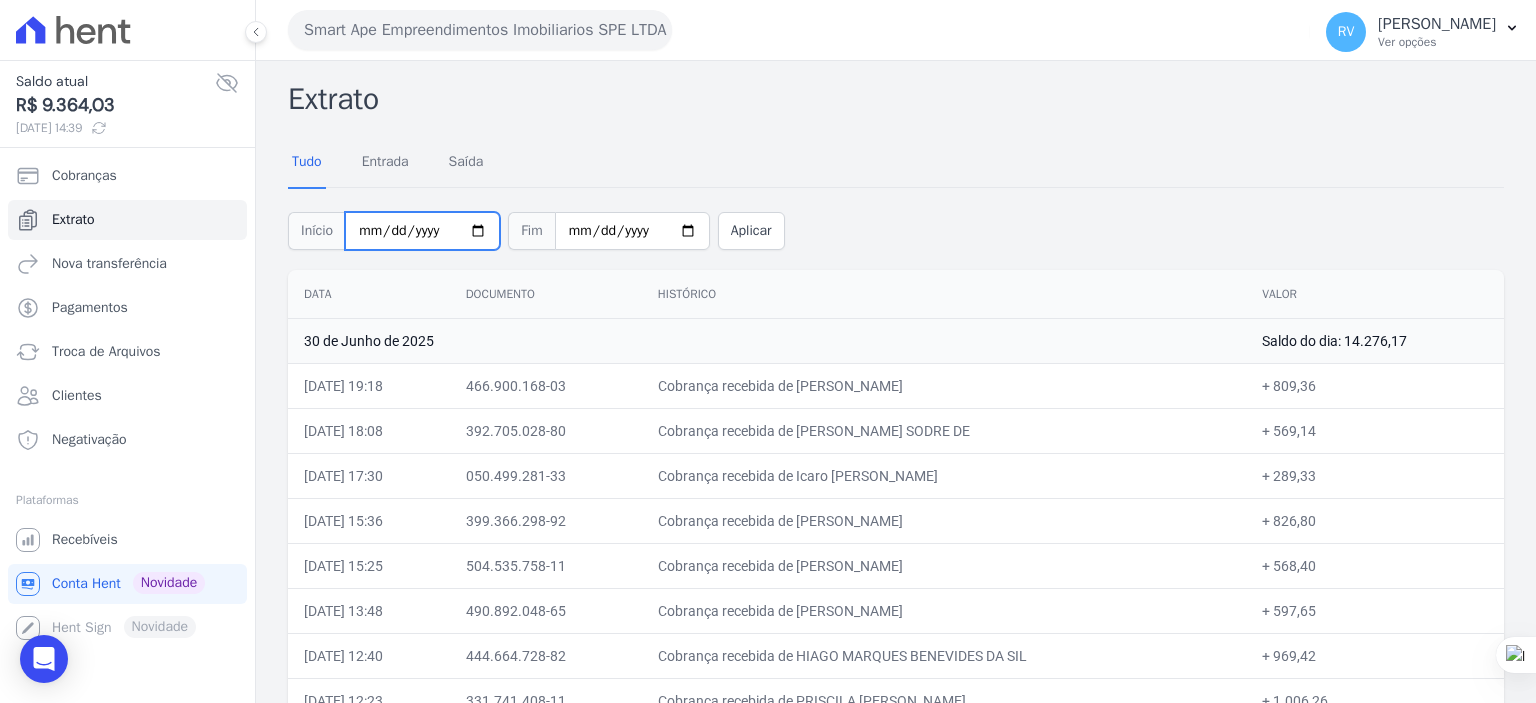 click on "2025-06-30" at bounding box center [422, 231] 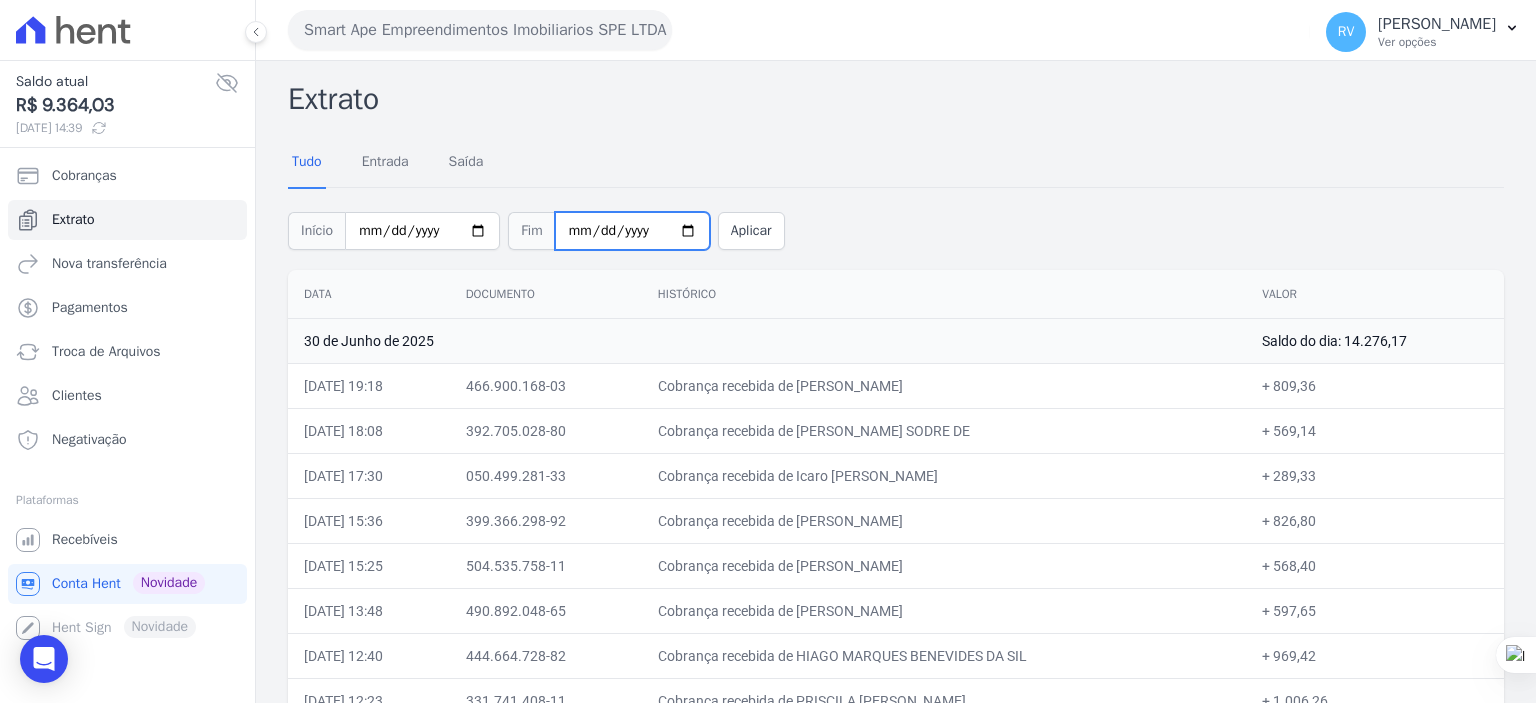click on "2025-06-30" at bounding box center [632, 231] 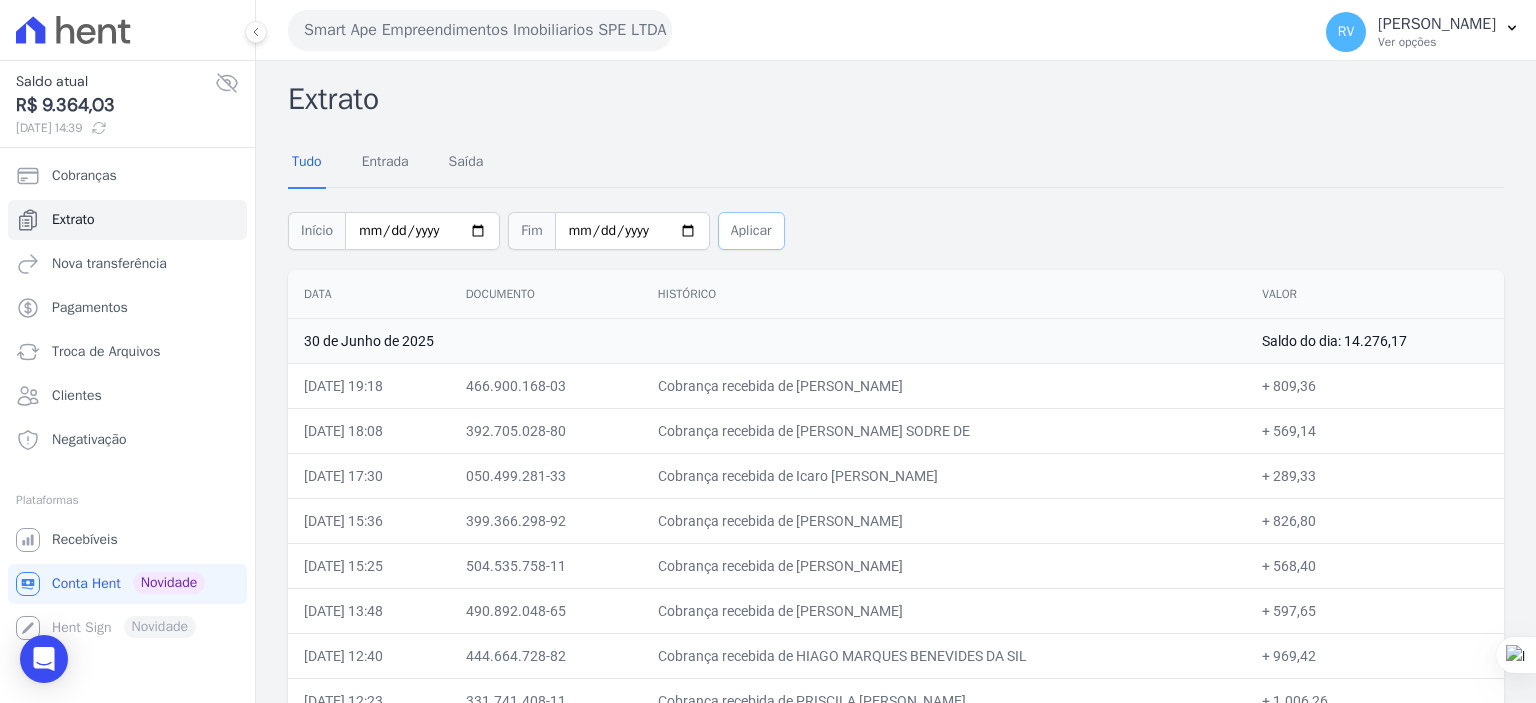 click on "Aplicar" at bounding box center [751, 231] 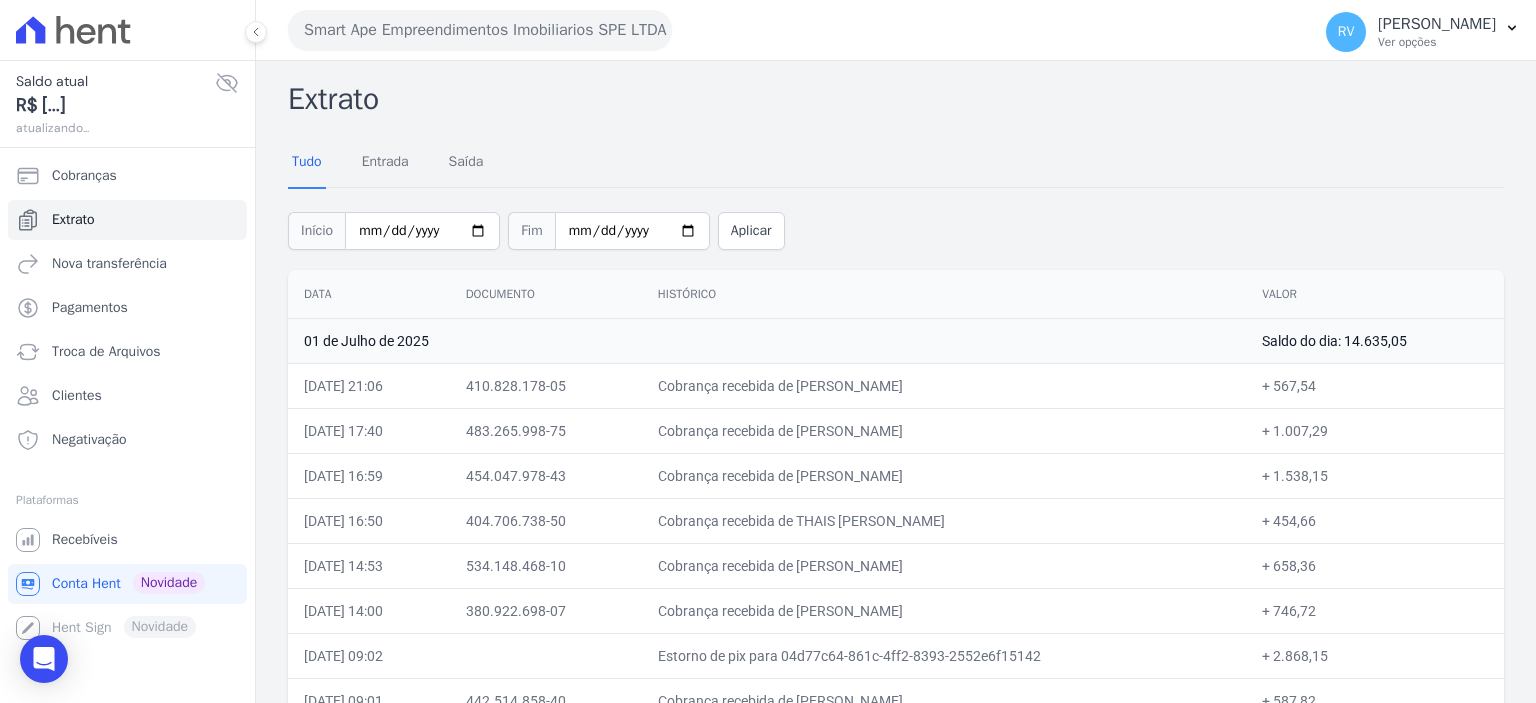 scroll, scrollTop: 0, scrollLeft: 0, axis: both 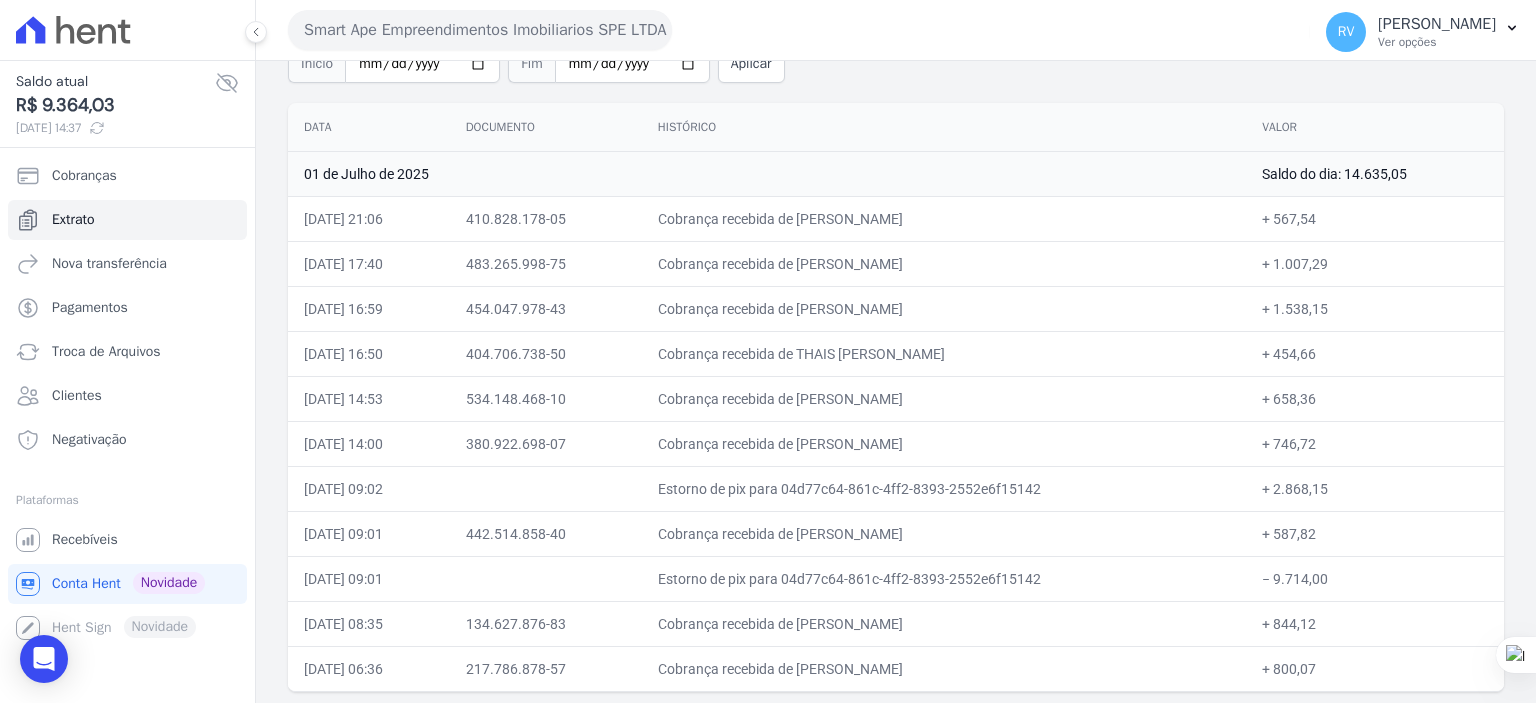 drag, startPoint x: 1260, startPoint y: 480, endPoint x: 1332, endPoint y: 487, distance: 72.33948 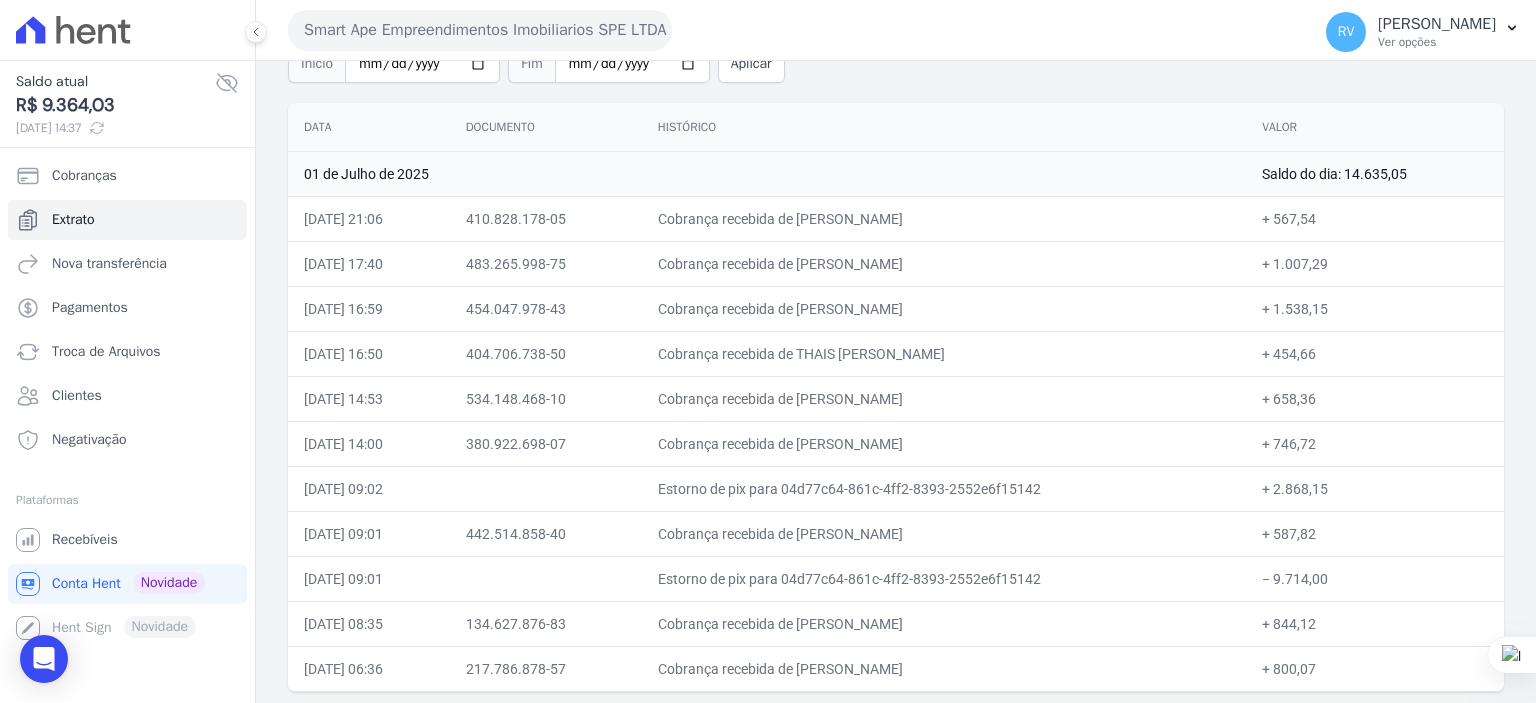 click on "−
9.714,00" at bounding box center (1375, 578) 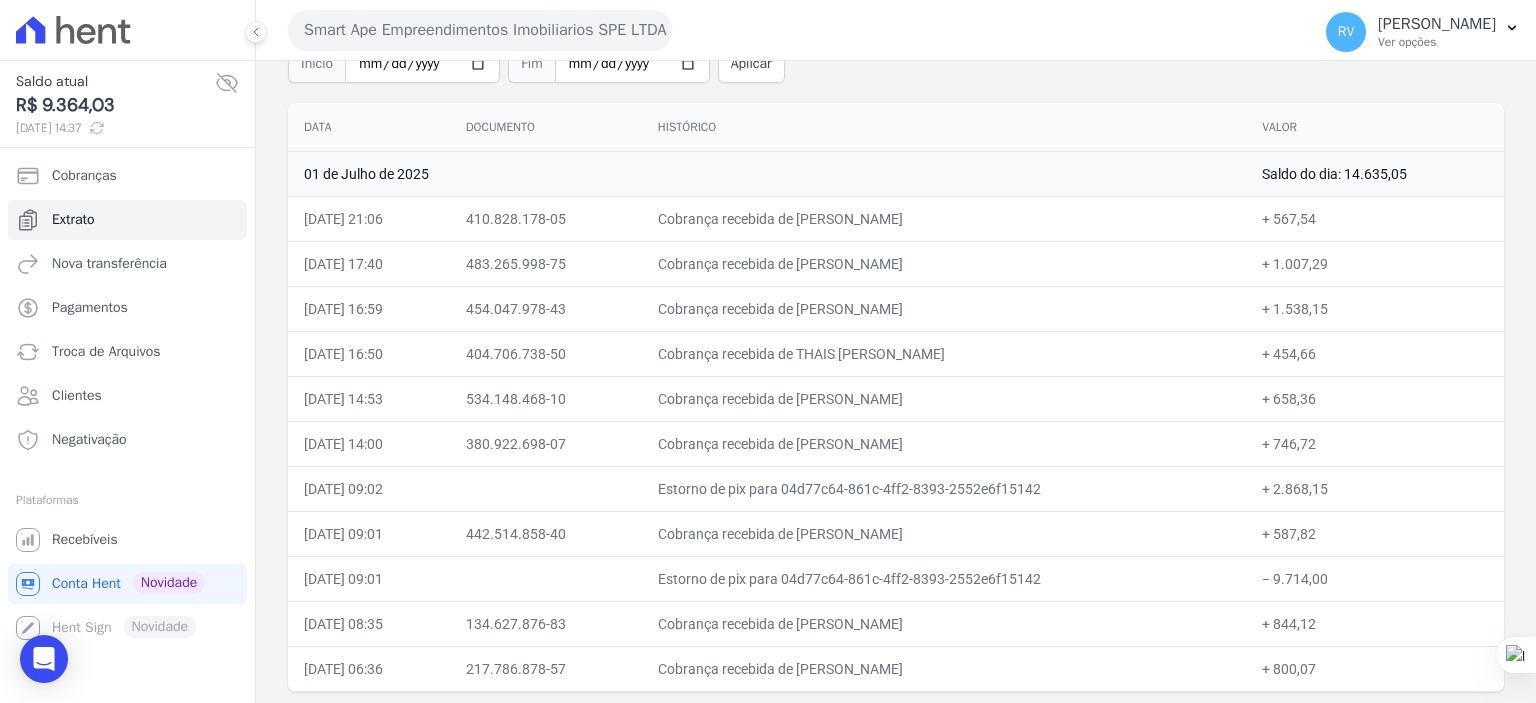 drag, startPoint x: 1252, startPoint y: 578, endPoint x: 1331, endPoint y: 580, distance: 79.025314 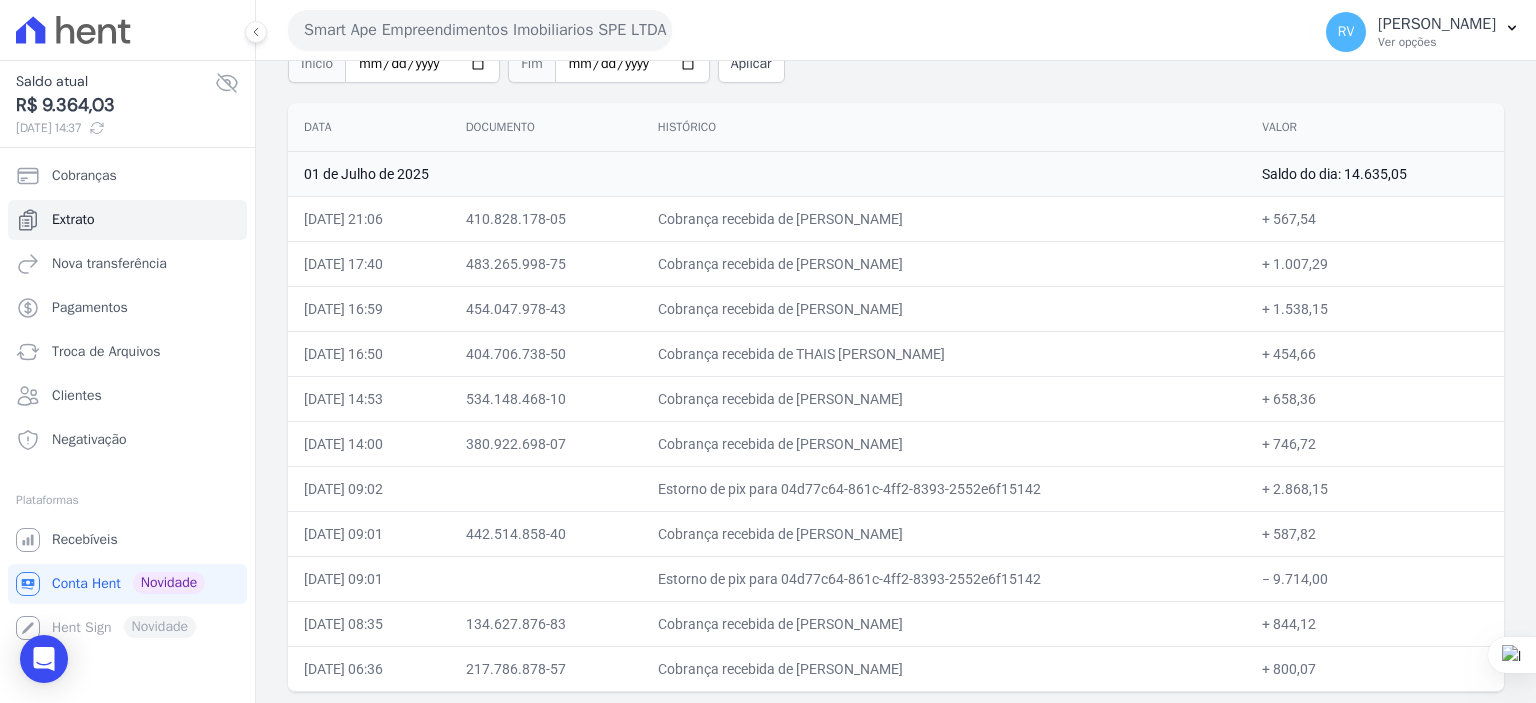 drag, startPoint x: 1247, startPoint y: 487, endPoint x: 1341, endPoint y: 495, distance: 94.33981 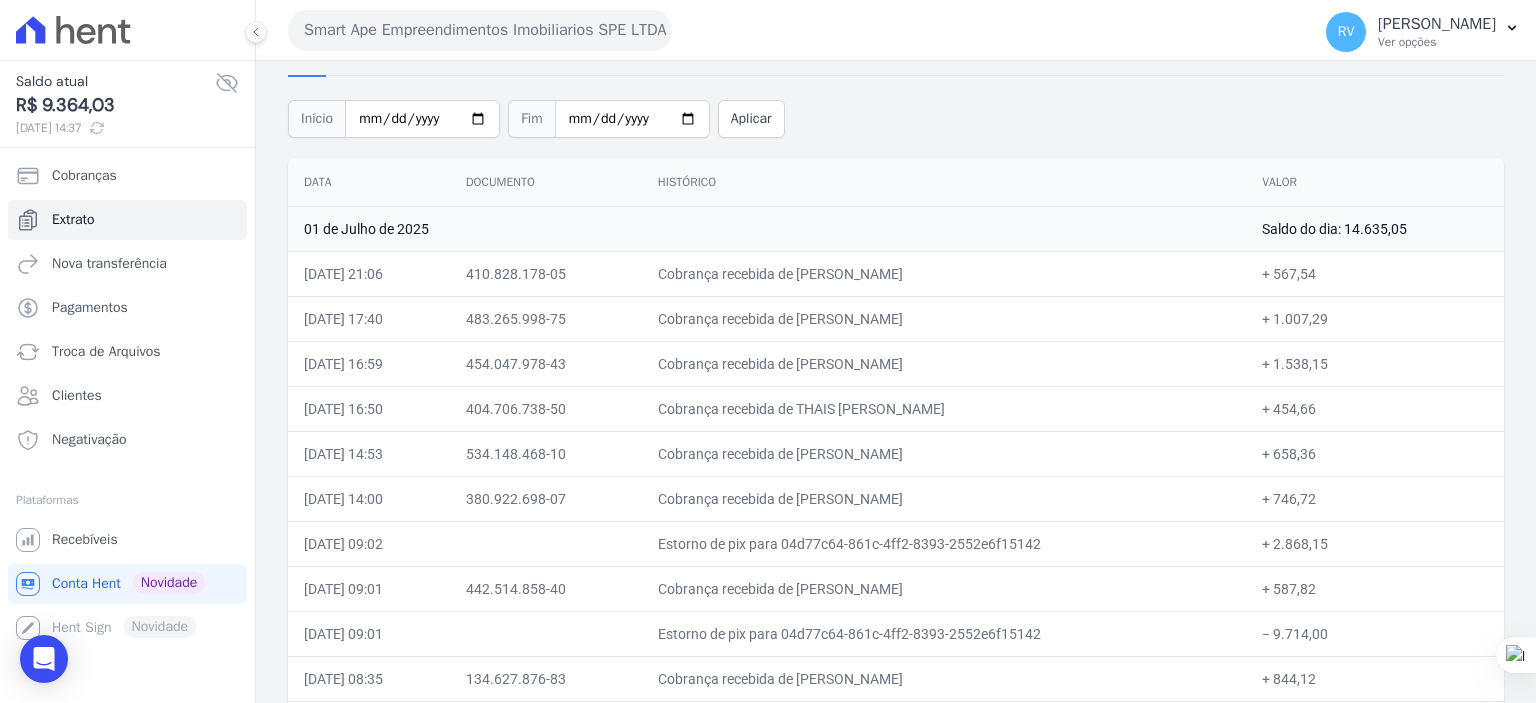 scroll, scrollTop: 67, scrollLeft: 0, axis: vertical 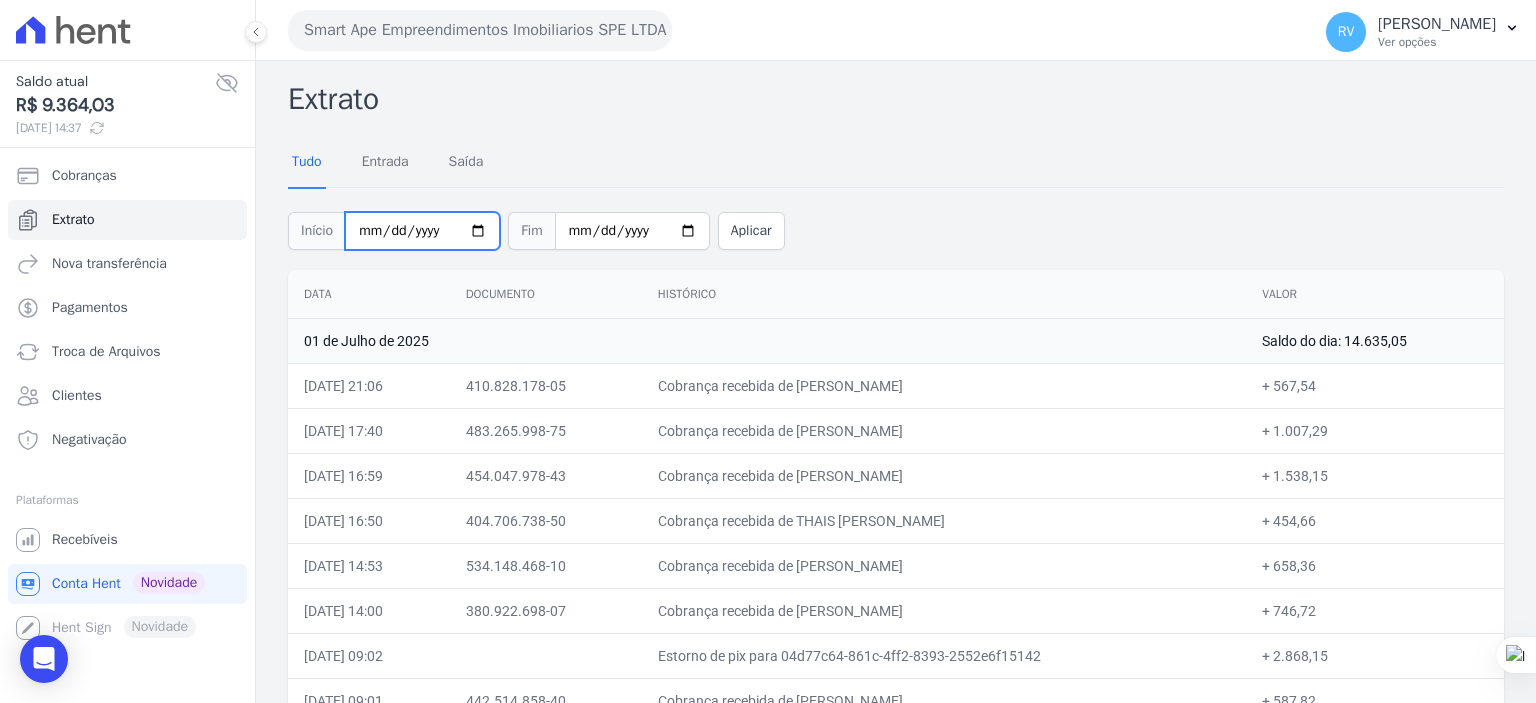 click on "2025-07-01" at bounding box center (422, 231) 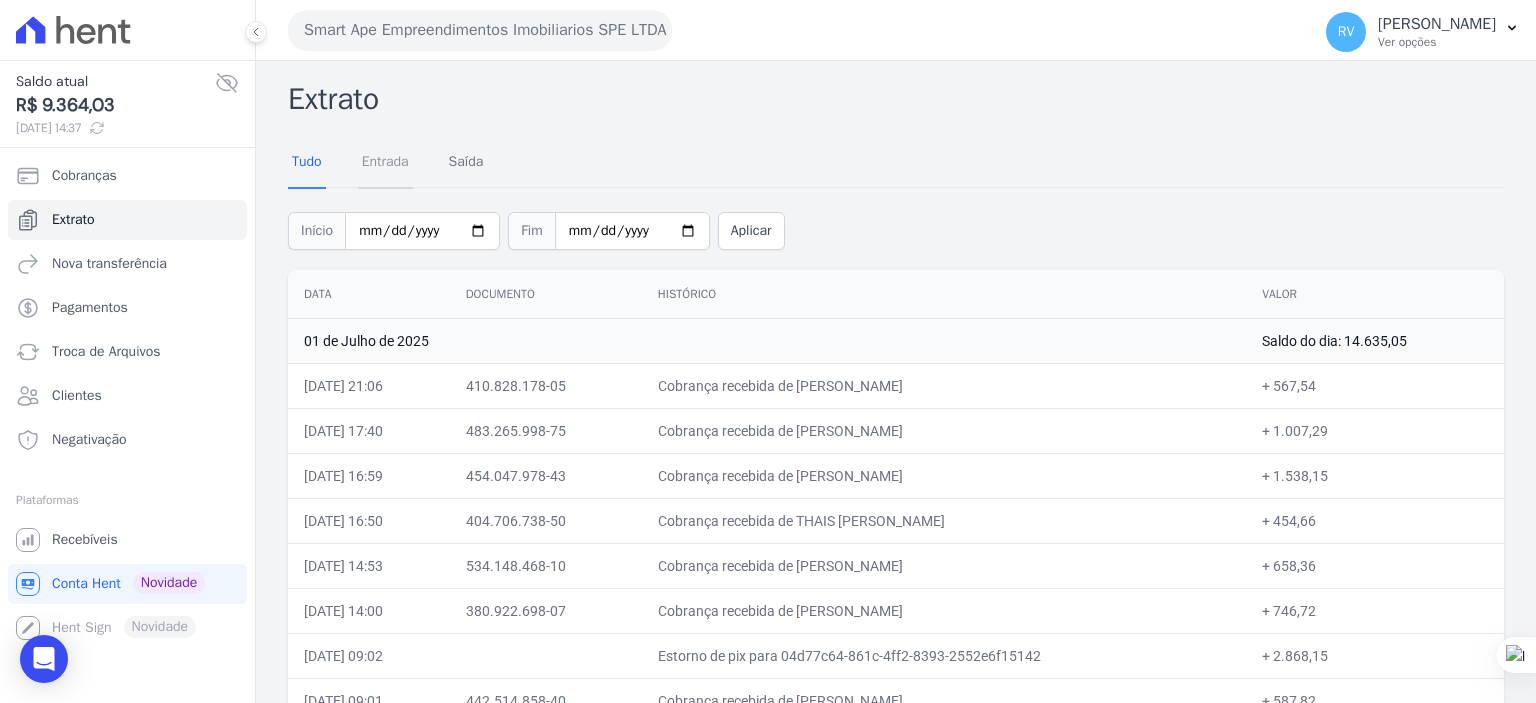 click on "Entrada" at bounding box center (385, 163) 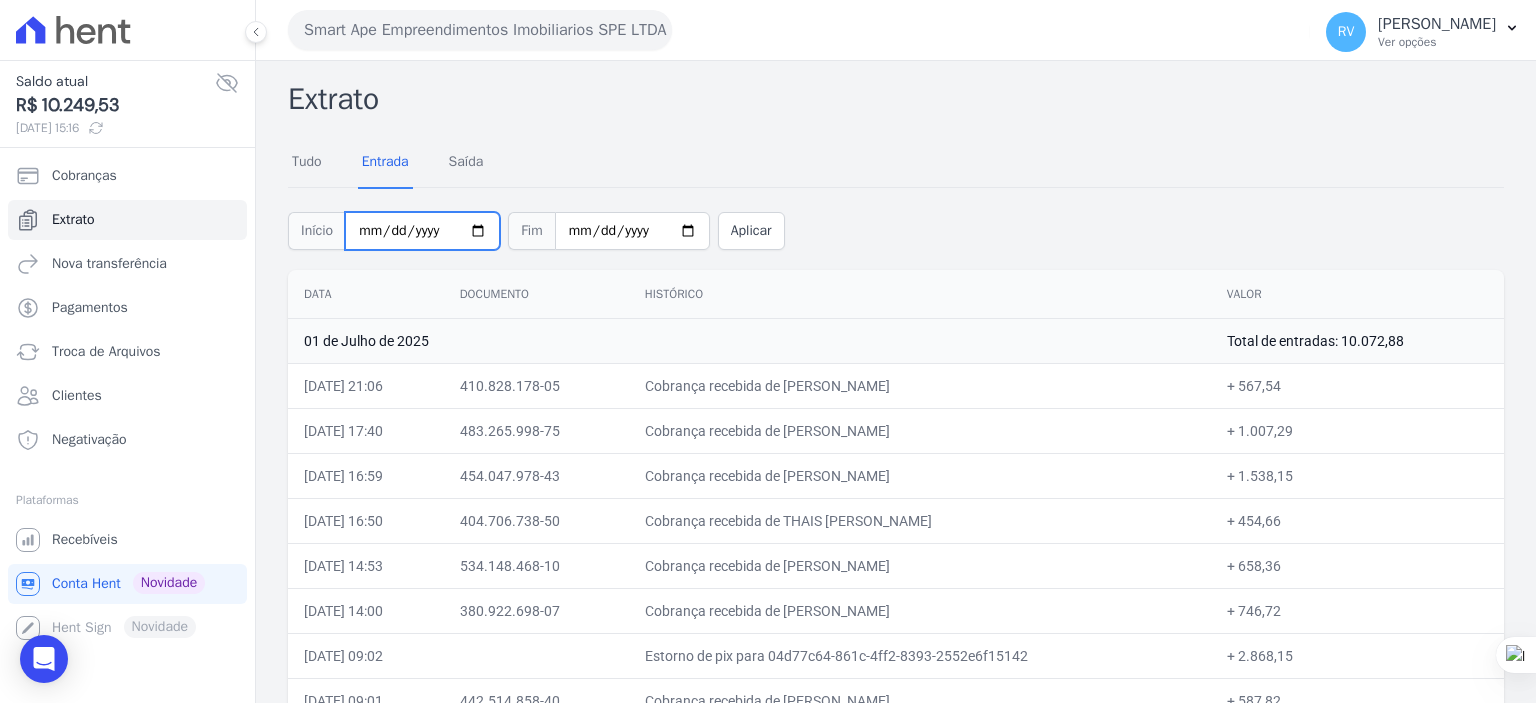 click on "2025-07-01" at bounding box center (422, 231) 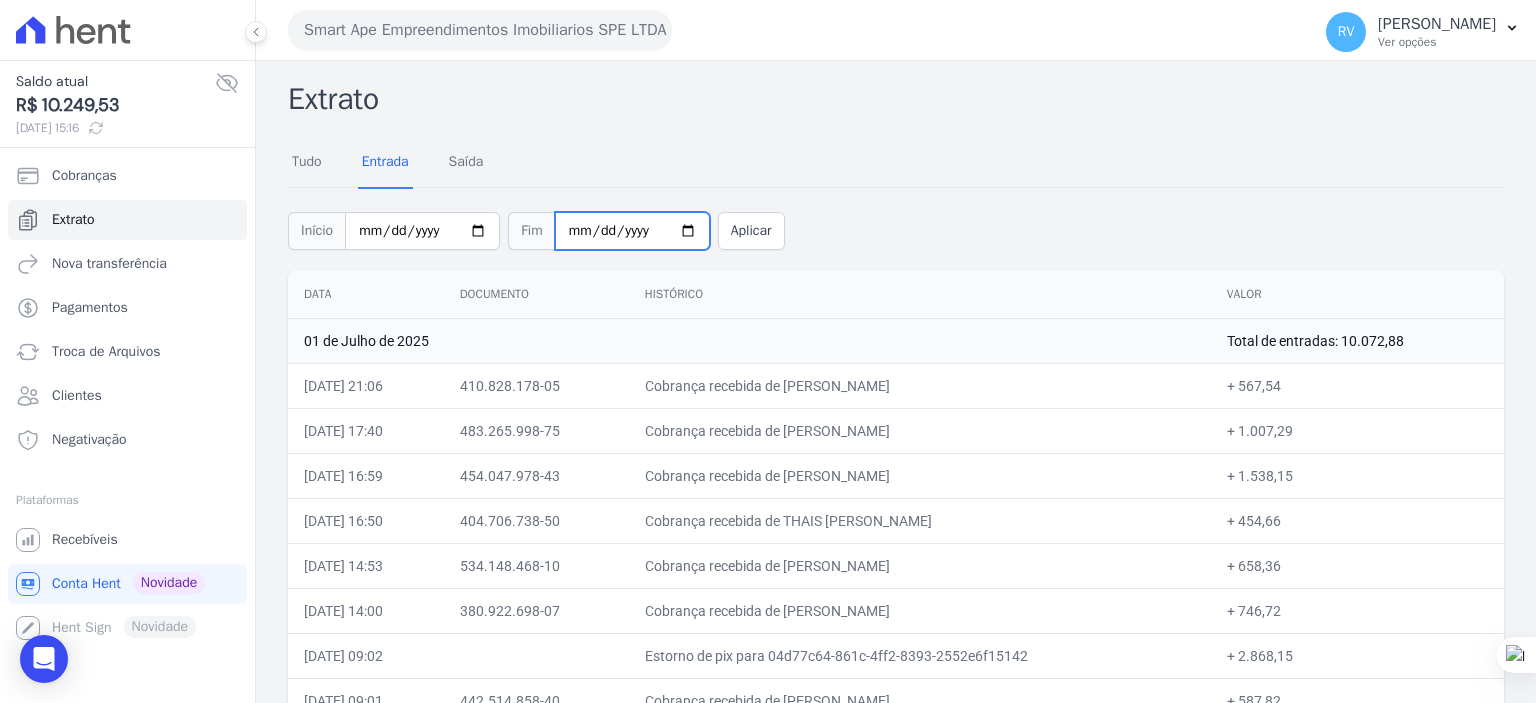 click on "2025-07-01" at bounding box center (632, 231) 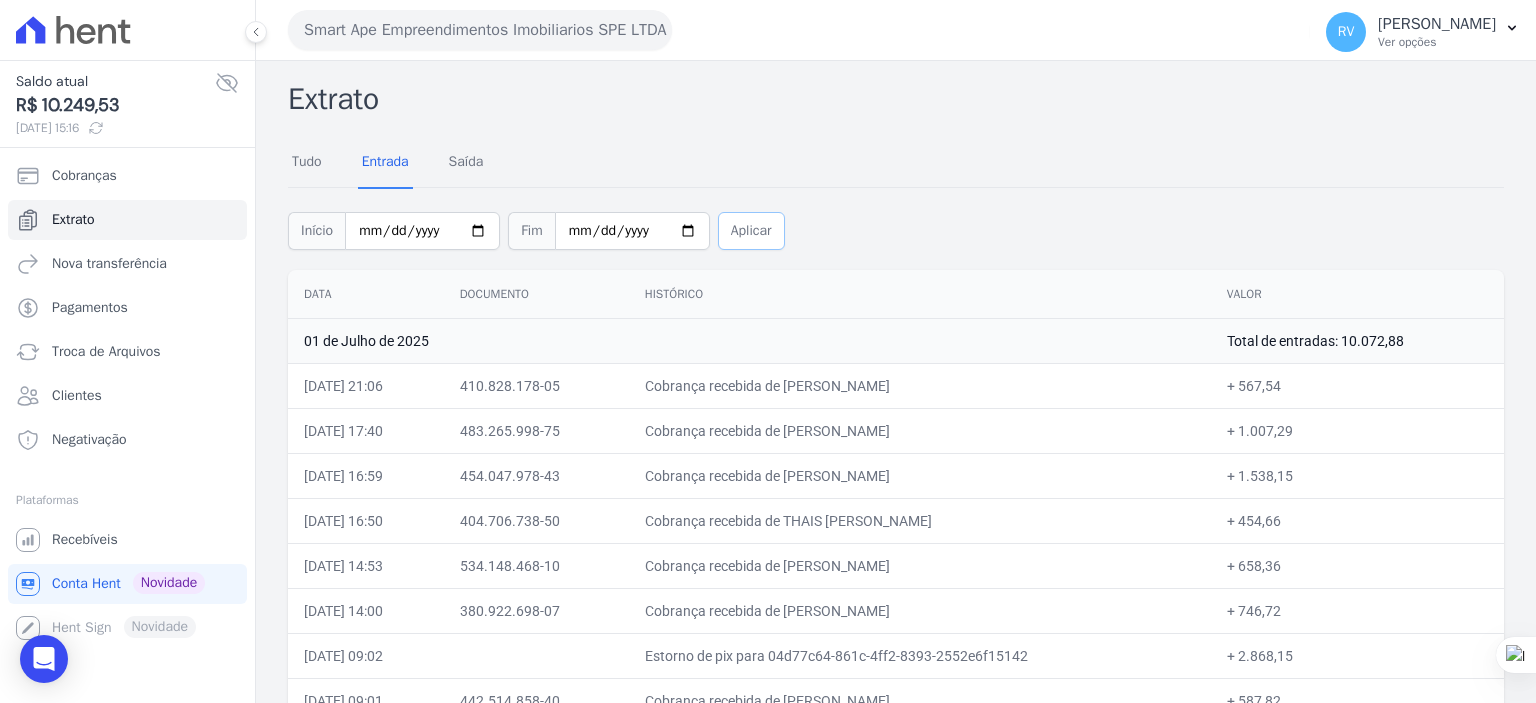 click on "Aplicar" at bounding box center [751, 231] 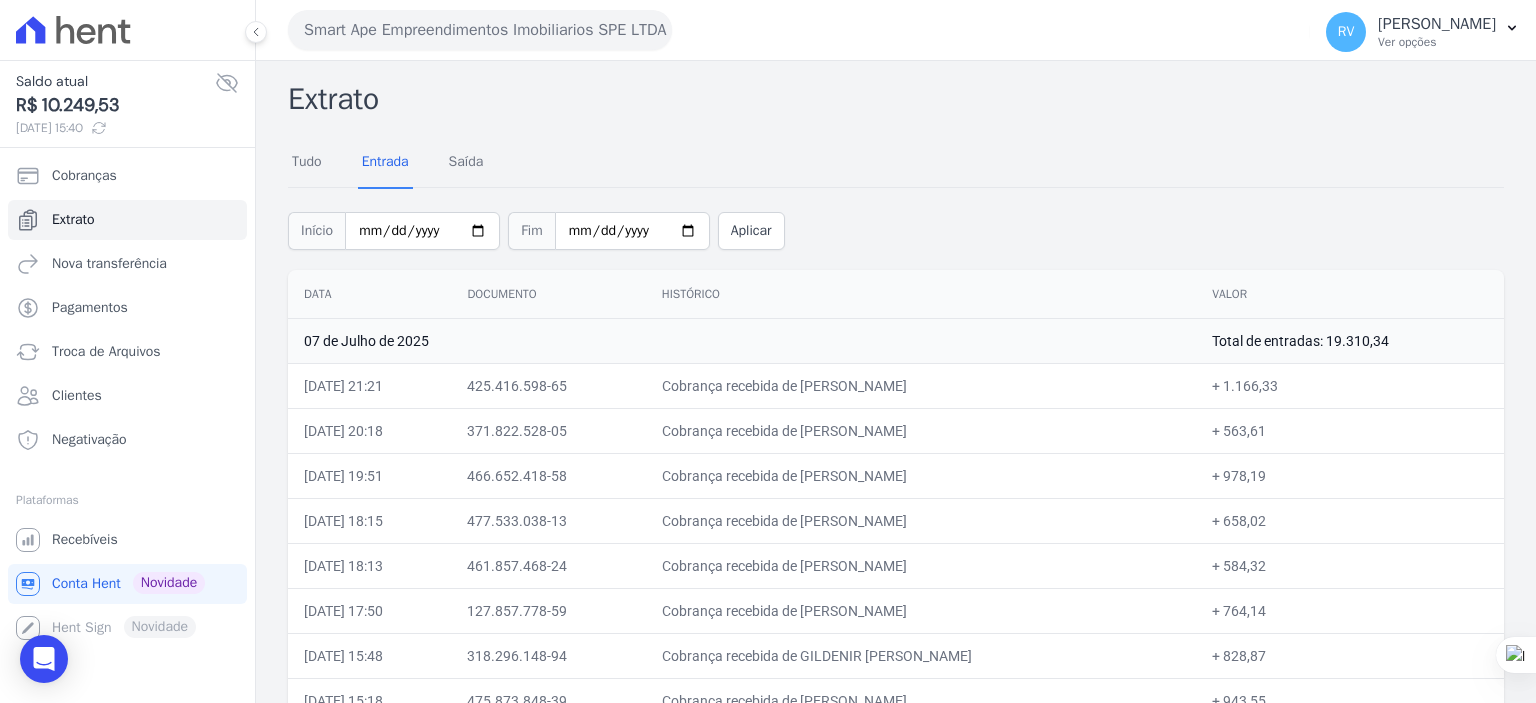 scroll, scrollTop: 0, scrollLeft: 0, axis: both 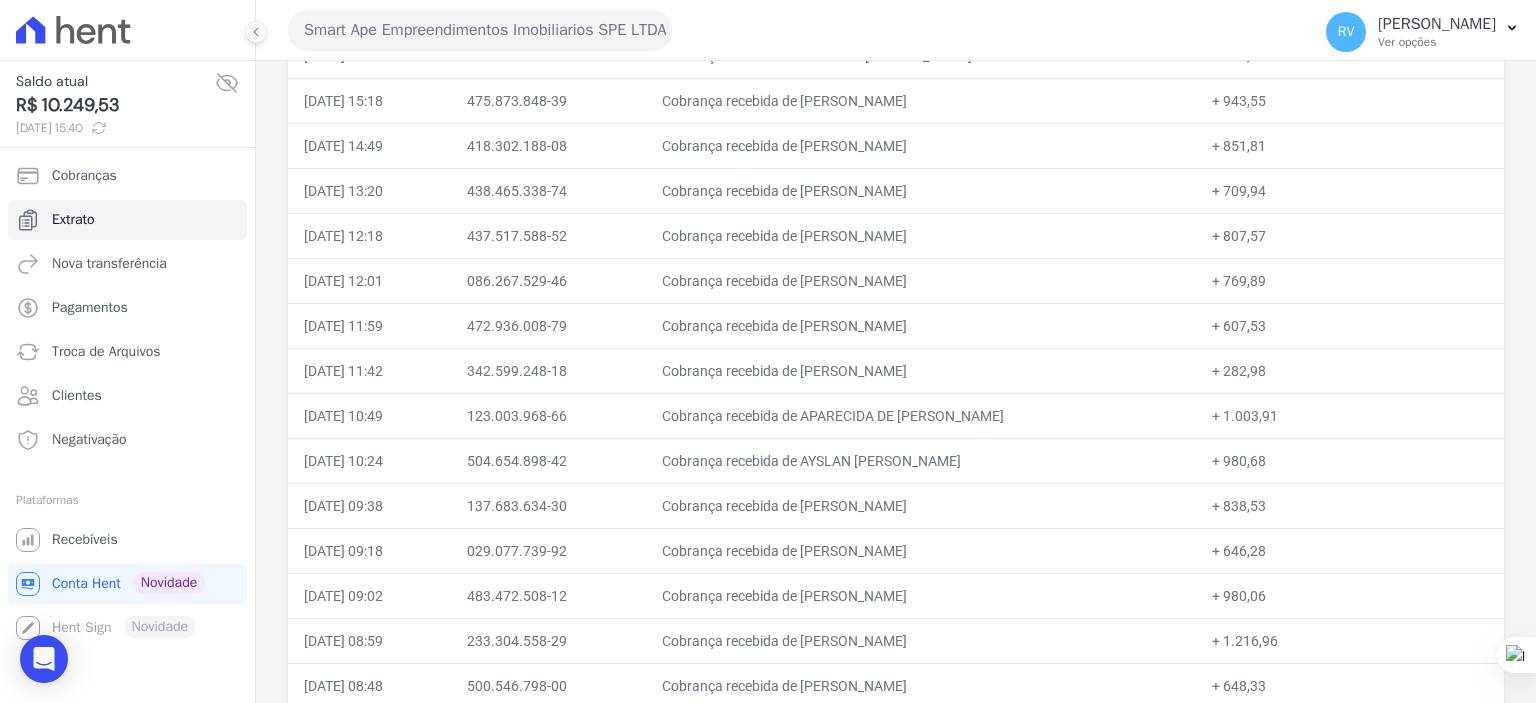 drag, startPoint x: 815, startPoint y: 500, endPoint x: 1000, endPoint y: 511, distance: 185.32674 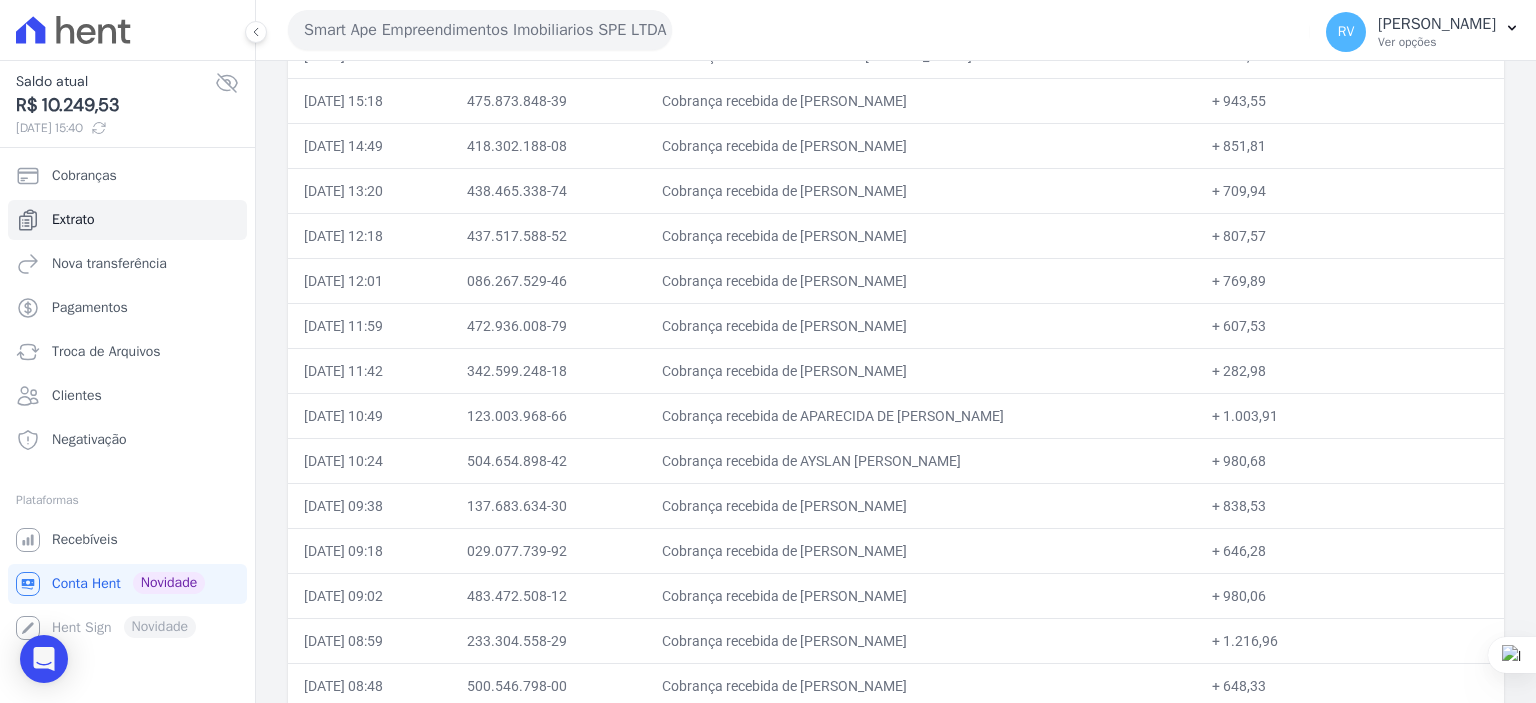 copy on "646,28" 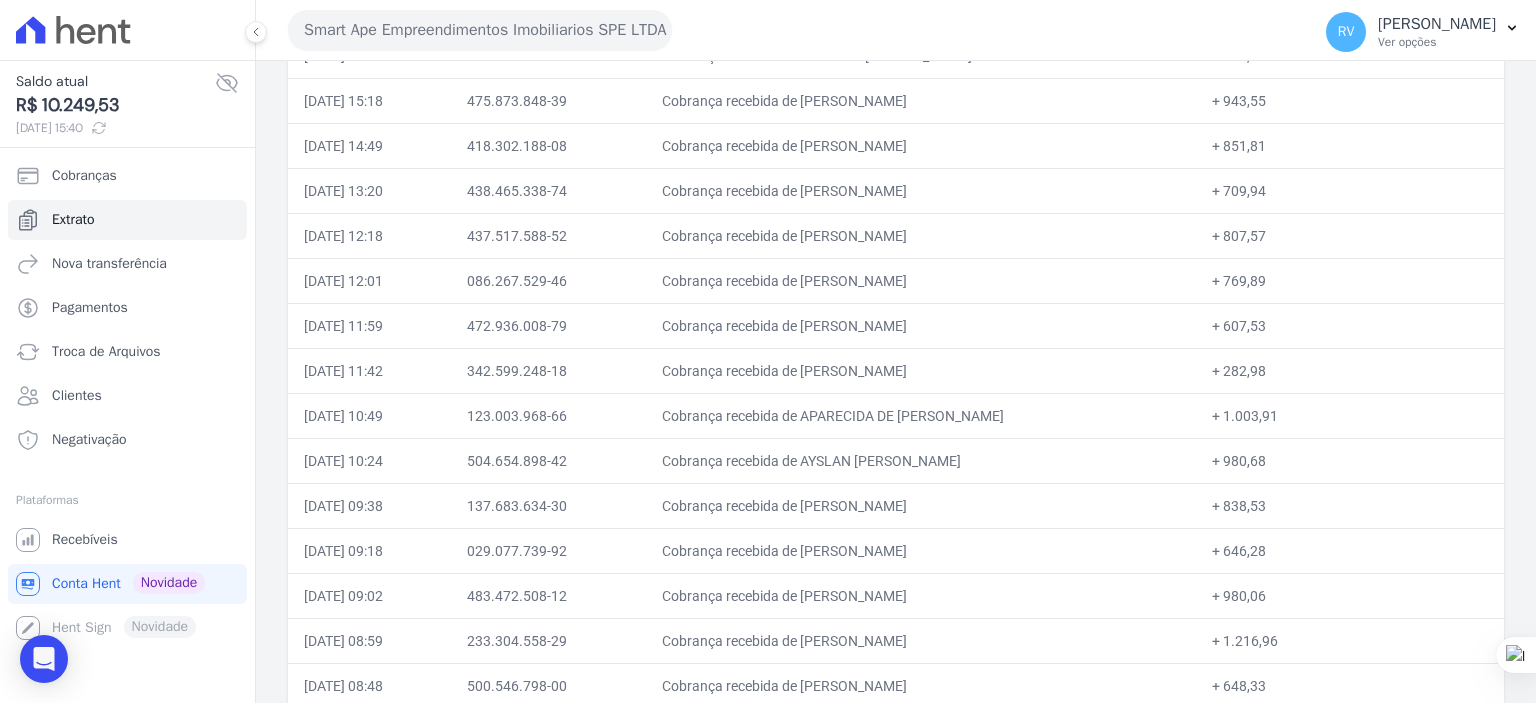 drag, startPoint x: 820, startPoint y: 595, endPoint x: 971, endPoint y: 601, distance: 151.11916 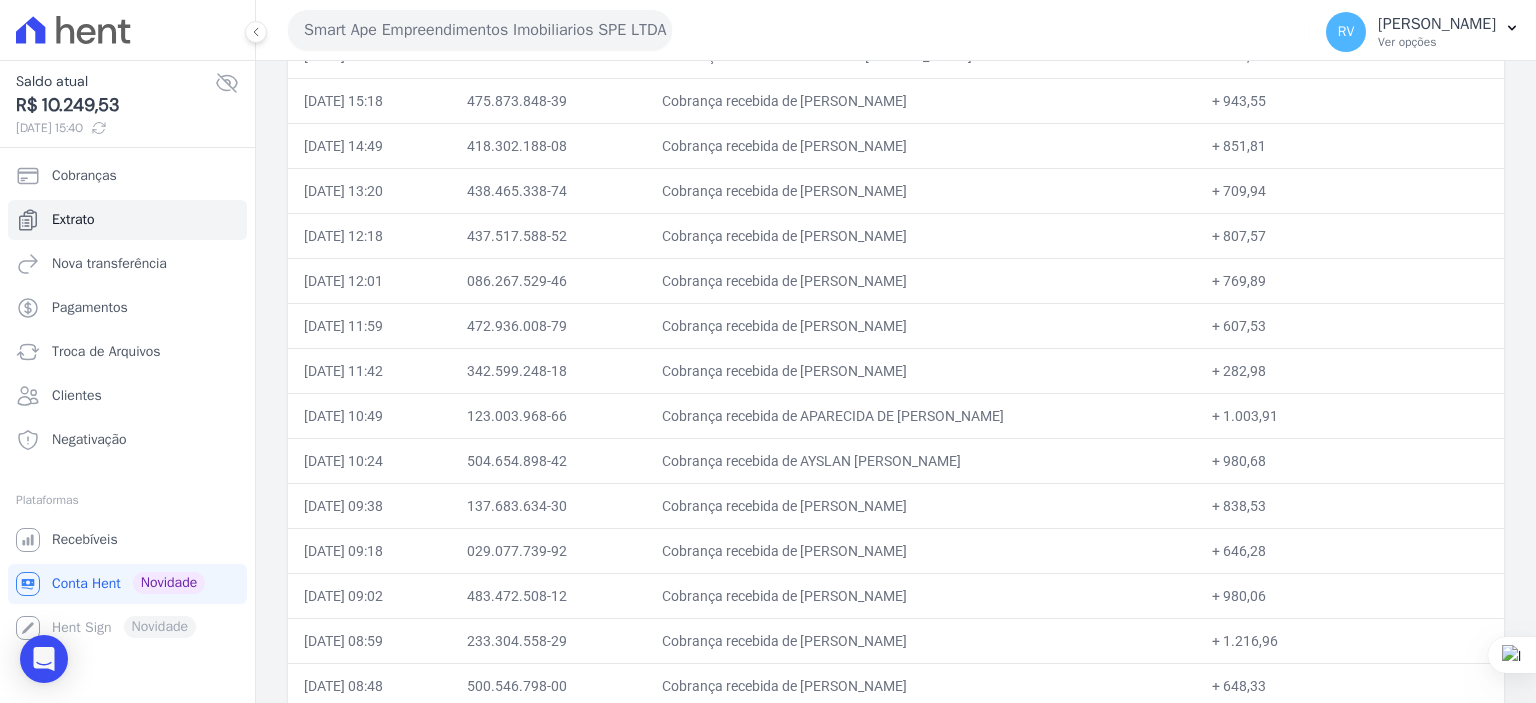 drag, startPoint x: 815, startPoint y: 594, endPoint x: 857, endPoint y: 590, distance: 42.190044 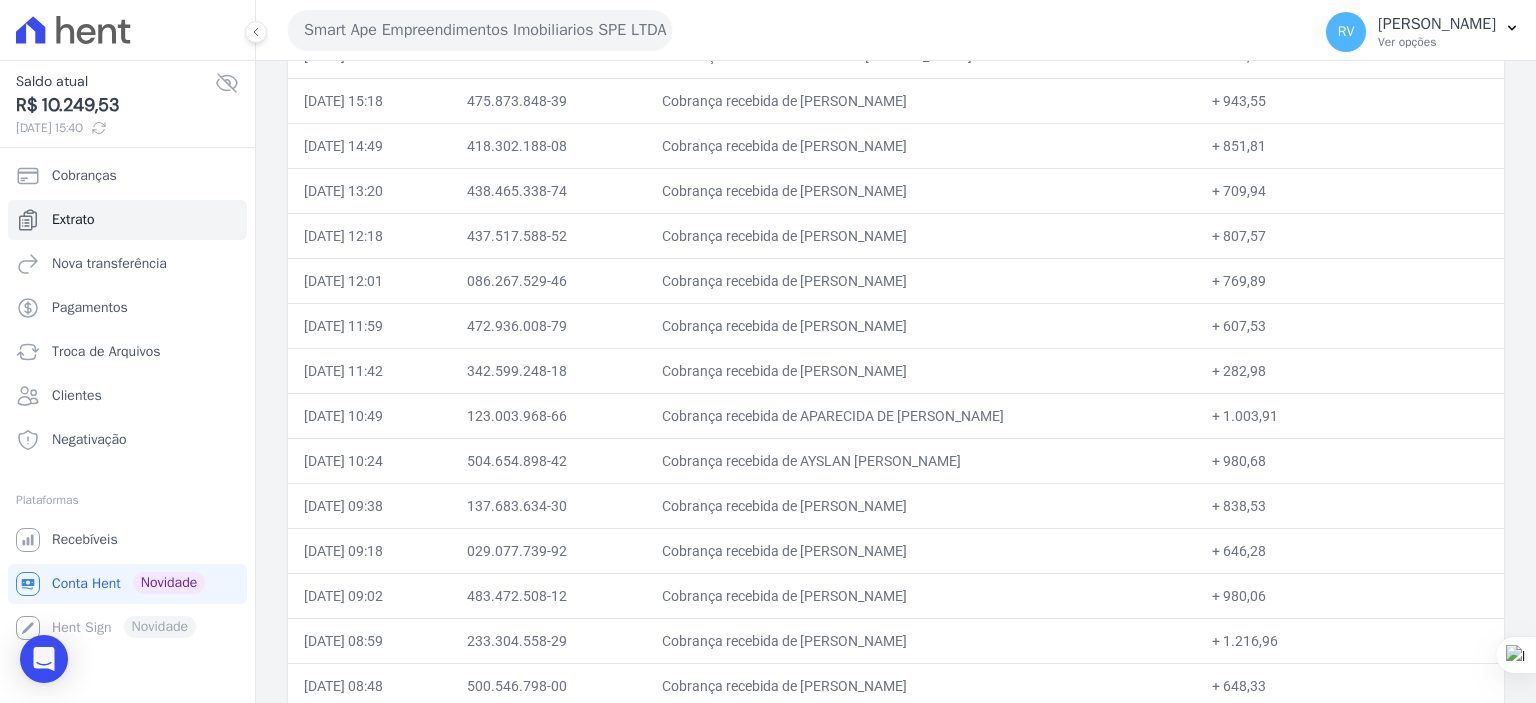 drag, startPoint x: 817, startPoint y: 591, endPoint x: 996, endPoint y: 597, distance: 179.10052 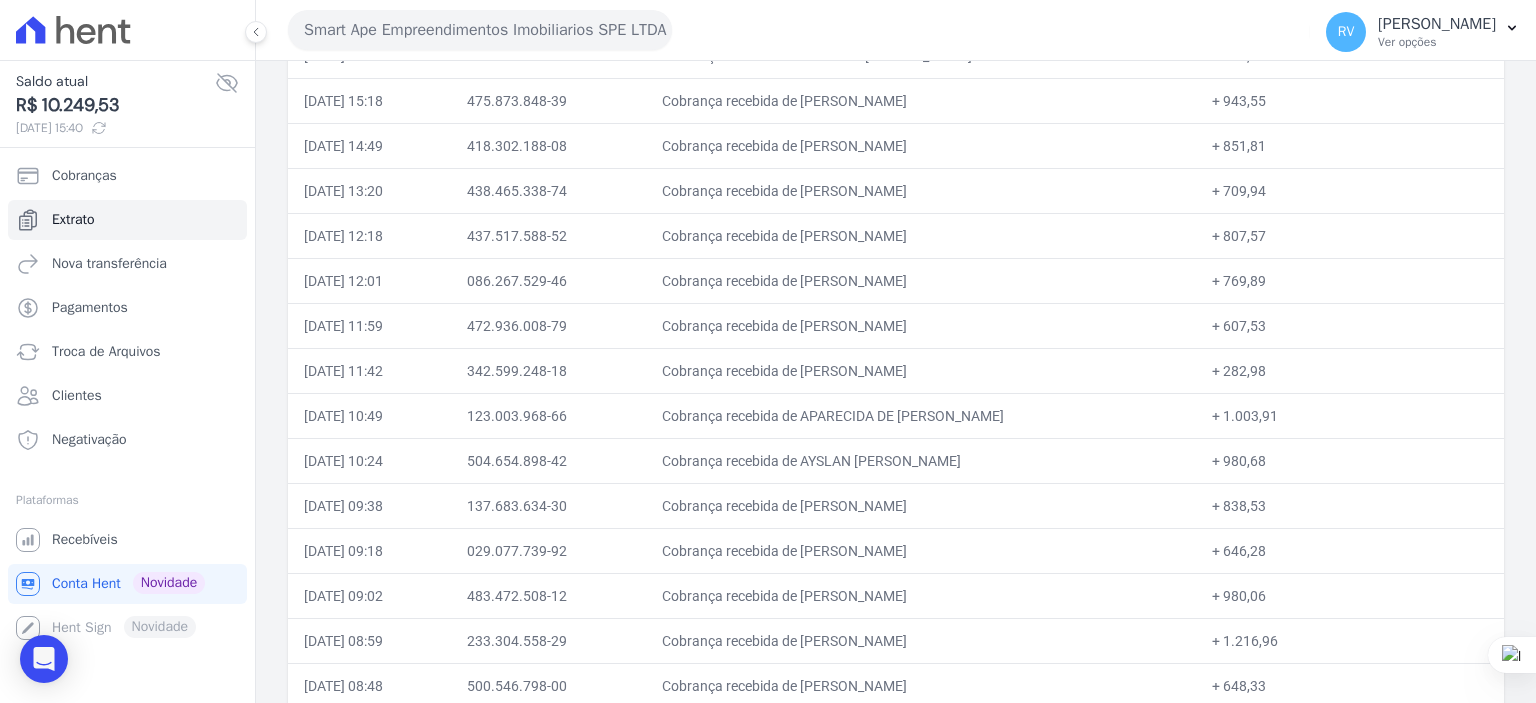 copy on "[PERSON_NAME] DE CARV" 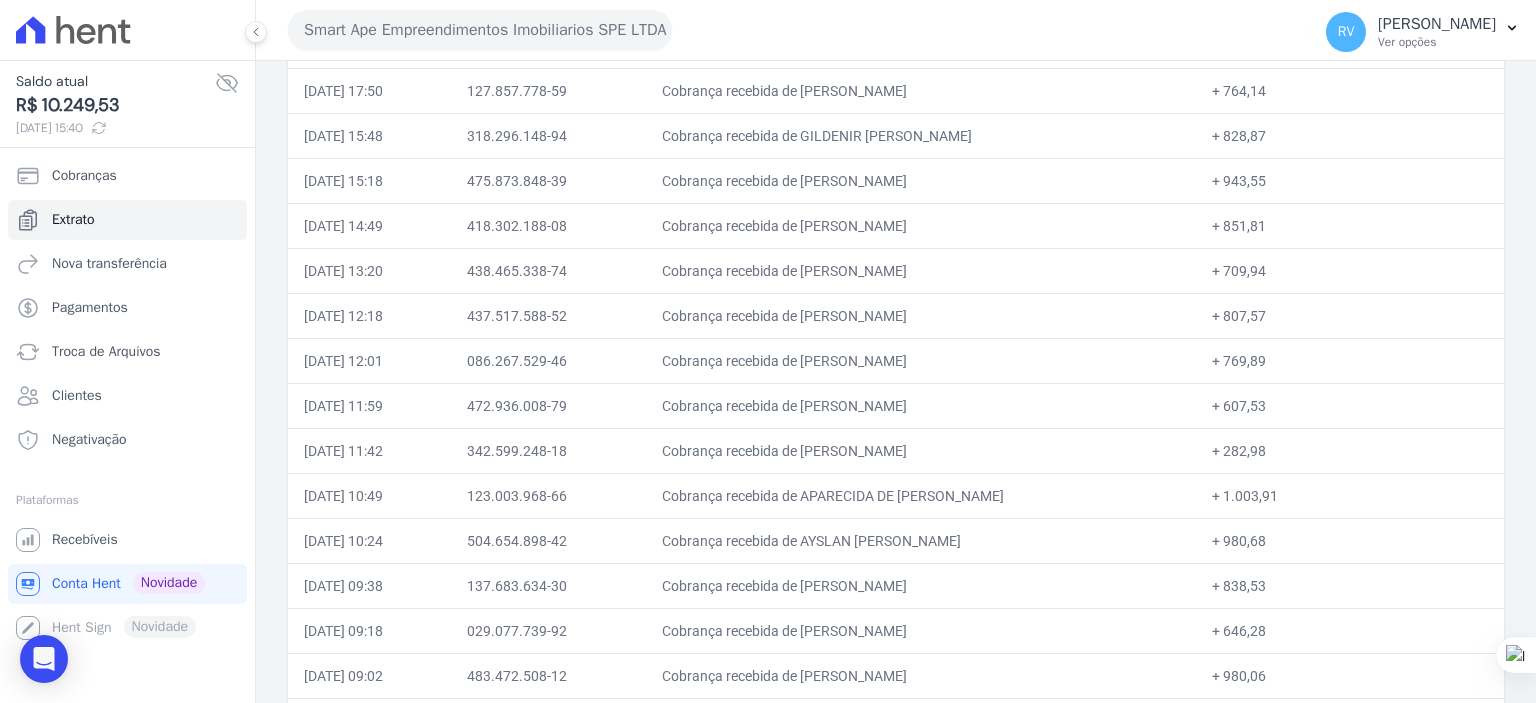 scroll, scrollTop: 600, scrollLeft: 0, axis: vertical 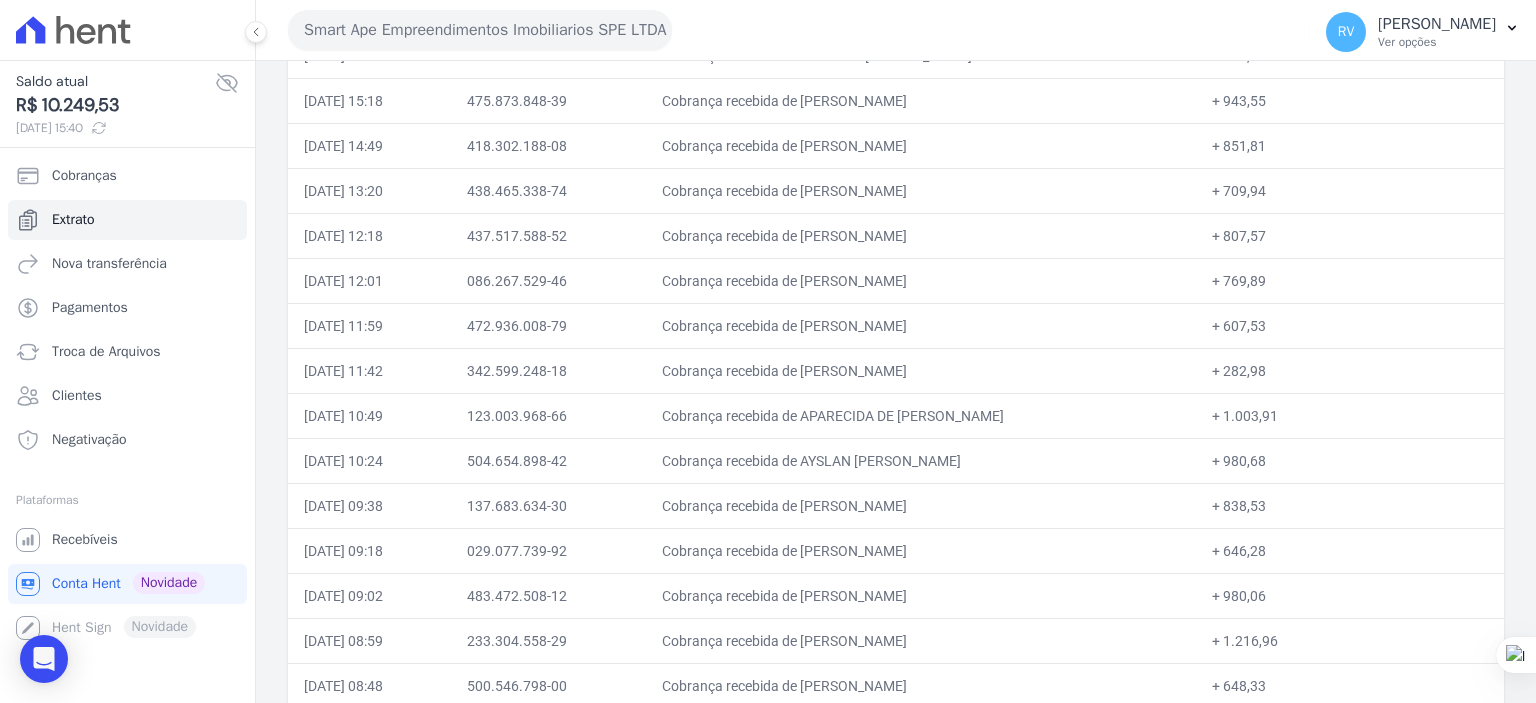 copy on "[PERSON_NAME] DE CARV" 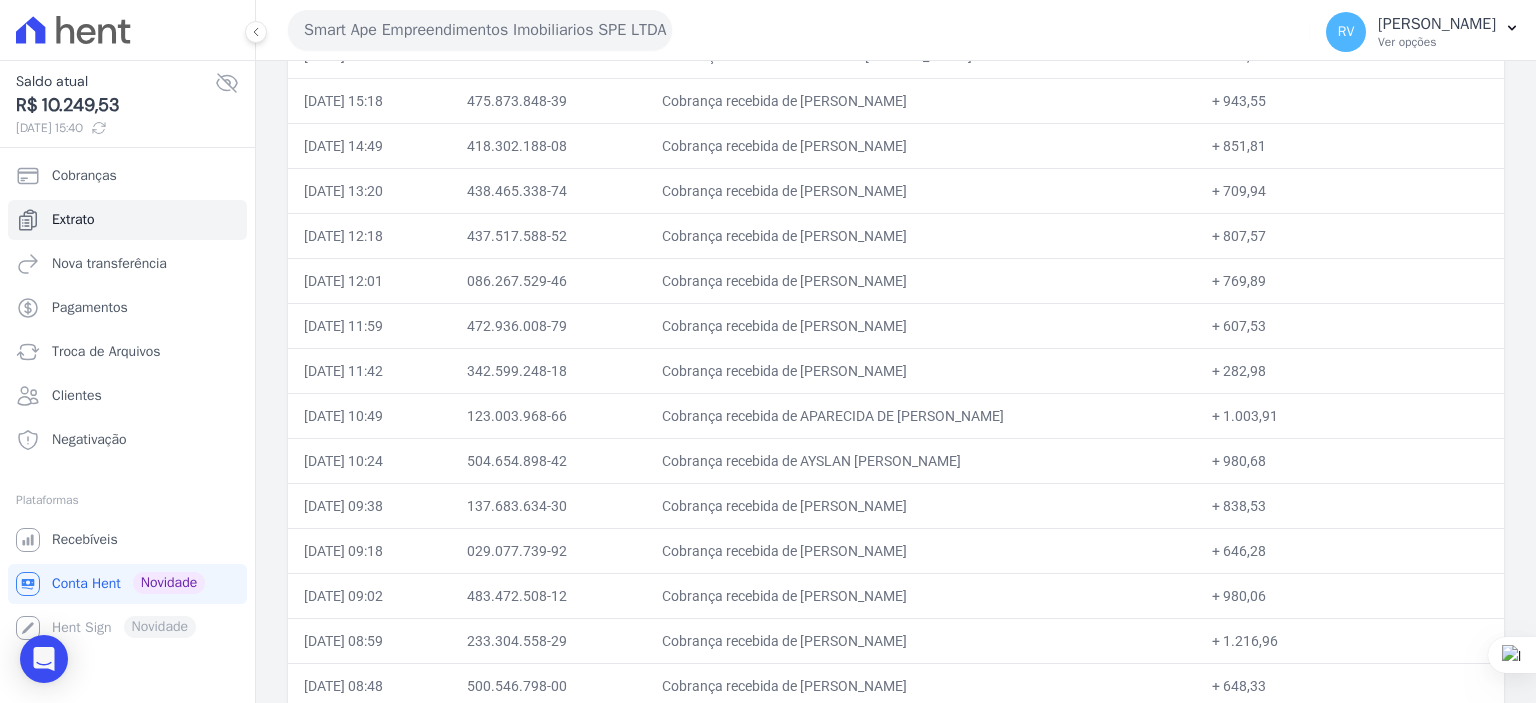 copy on "[PERSON_NAME]" 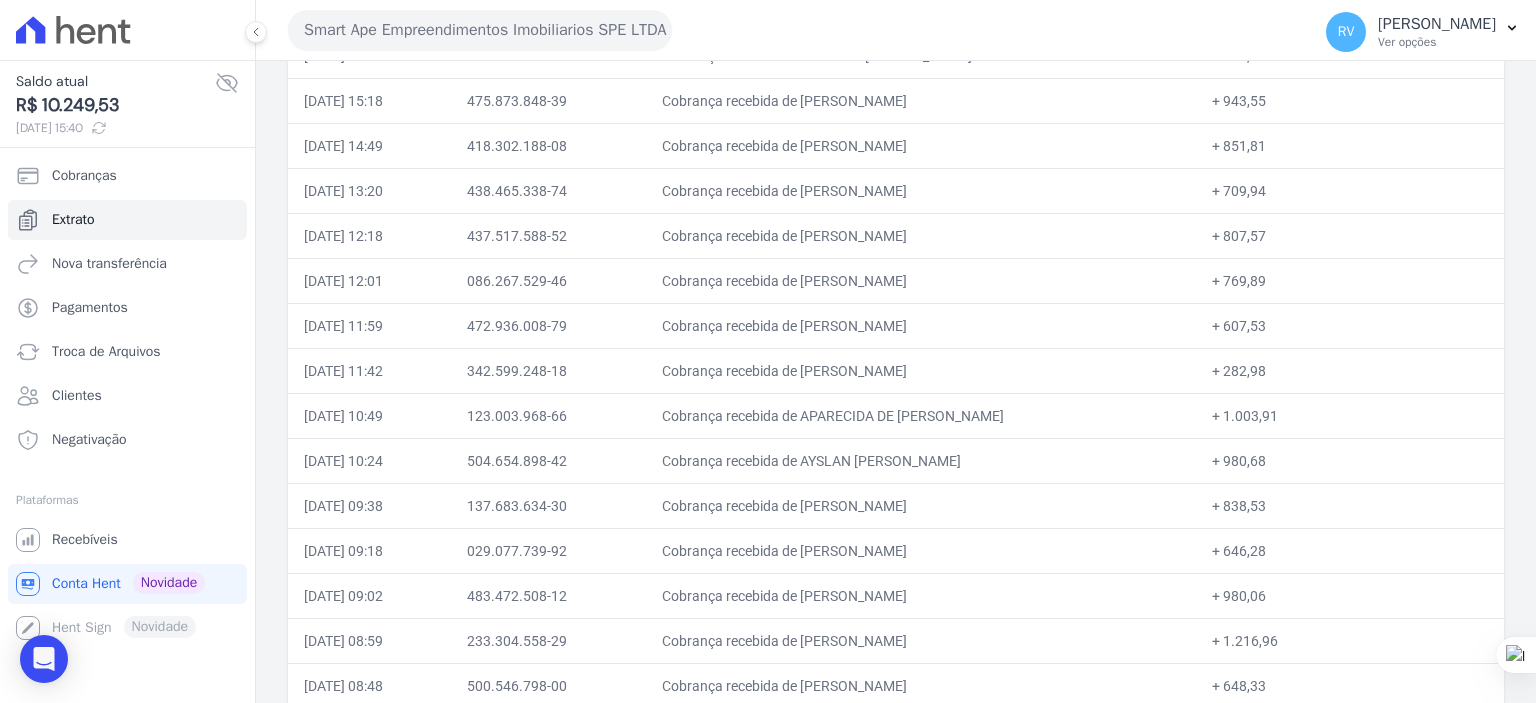 drag, startPoint x: 1239, startPoint y: 639, endPoint x: 1287, endPoint y: 640, distance: 48.010414 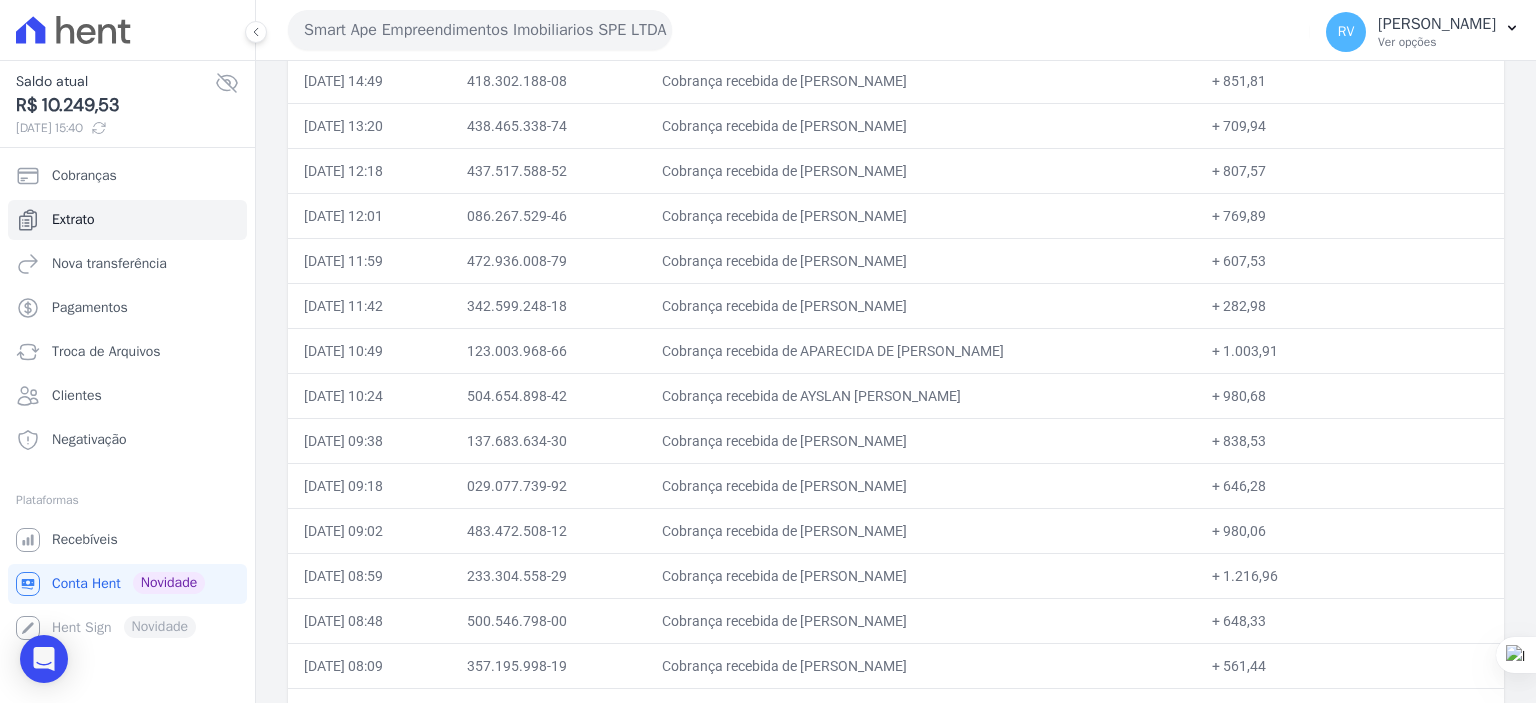 scroll, scrollTop: 700, scrollLeft: 0, axis: vertical 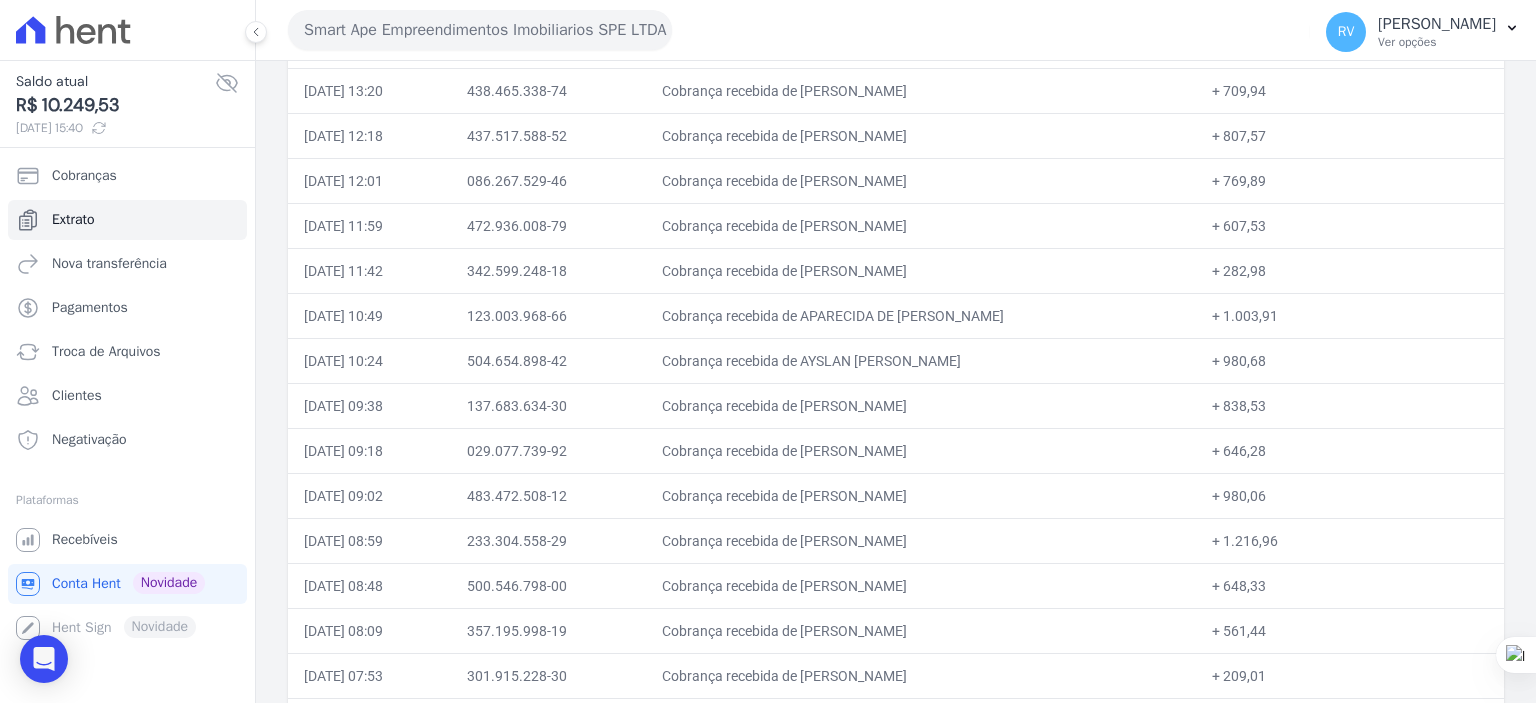 drag, startPoint x: 812, startPoint y: 580, endPoint x: 1016, endPoint y: 587, distance: 204.12006 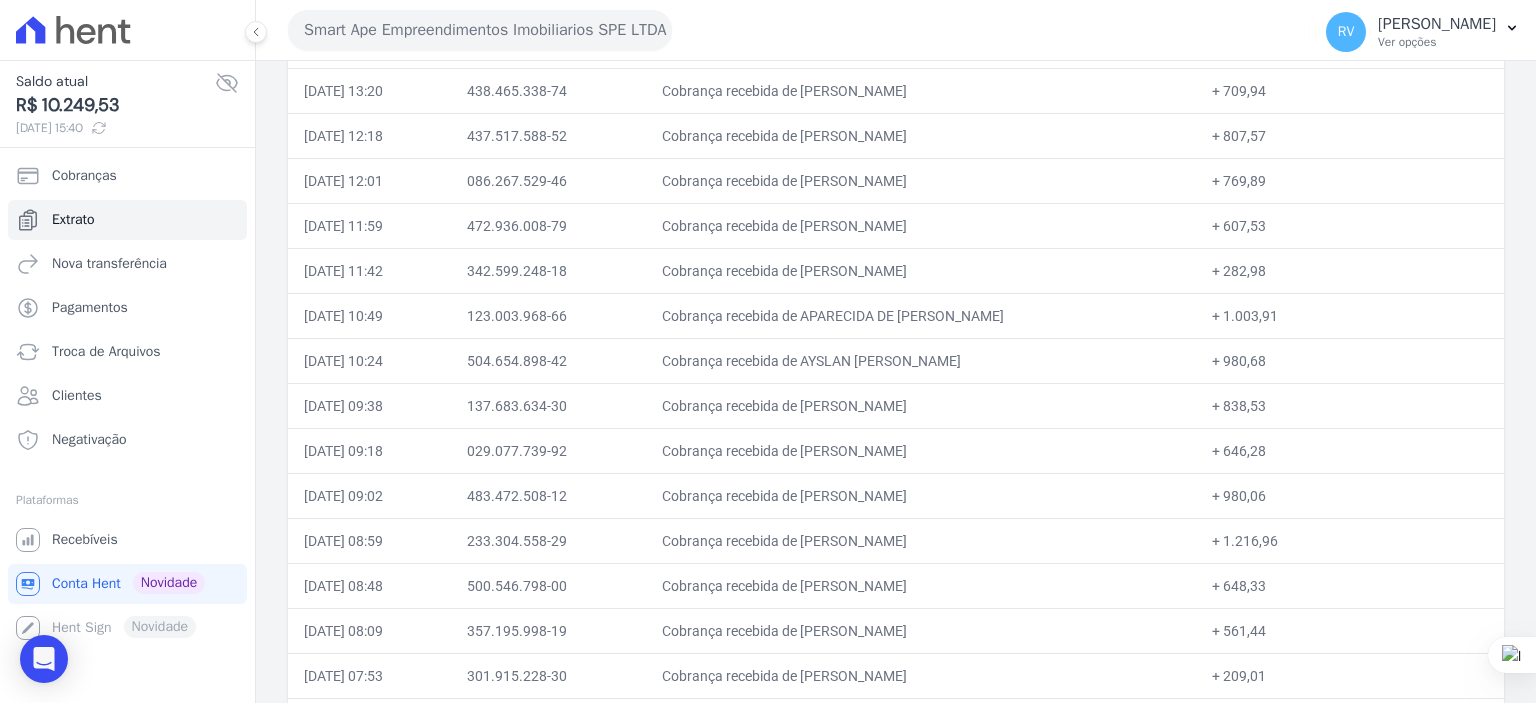 scroll, scrollTop: 794, scrollLeft: 0, axis: vertical 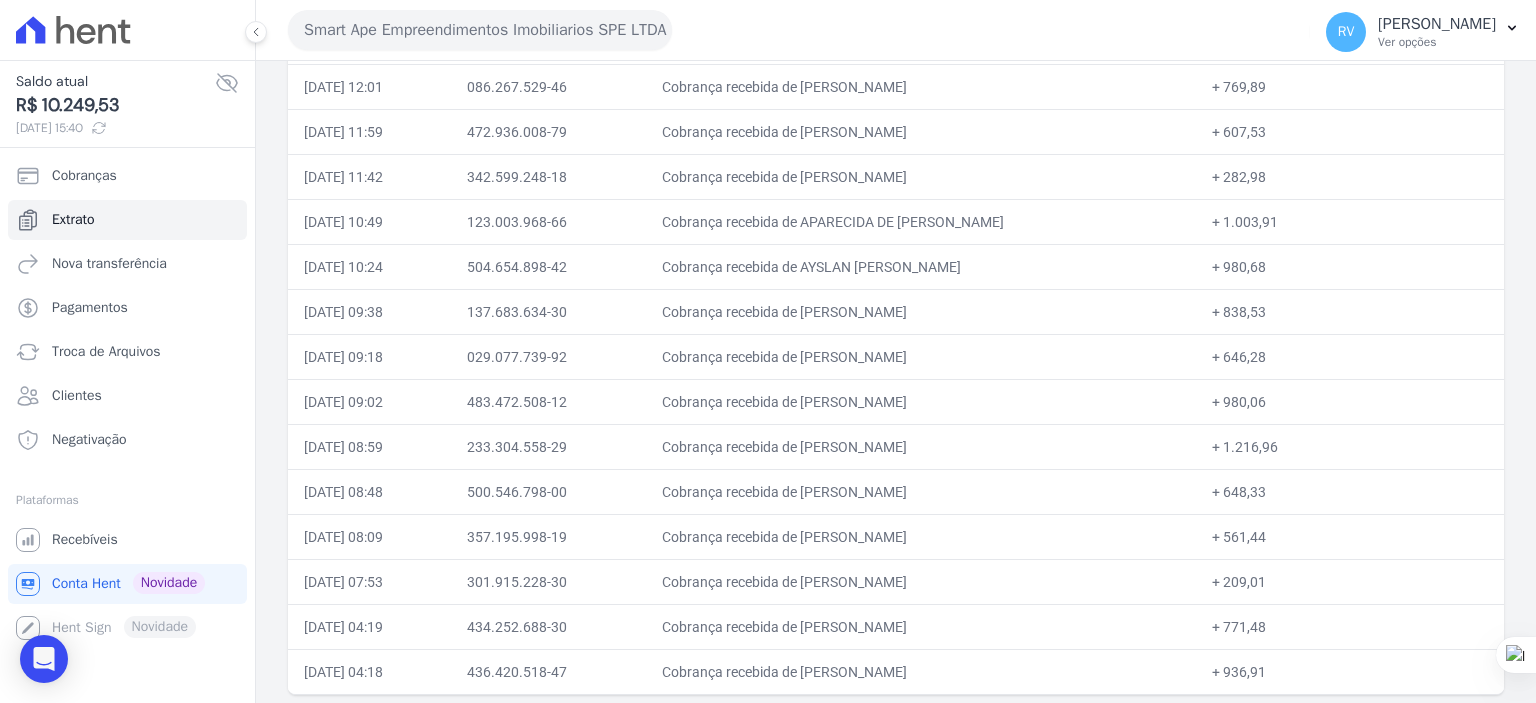 drag, startPoint x: 1236, startPoint y: 489, endPoint x: 1288, endPoint y: 490, distance: 52.009613 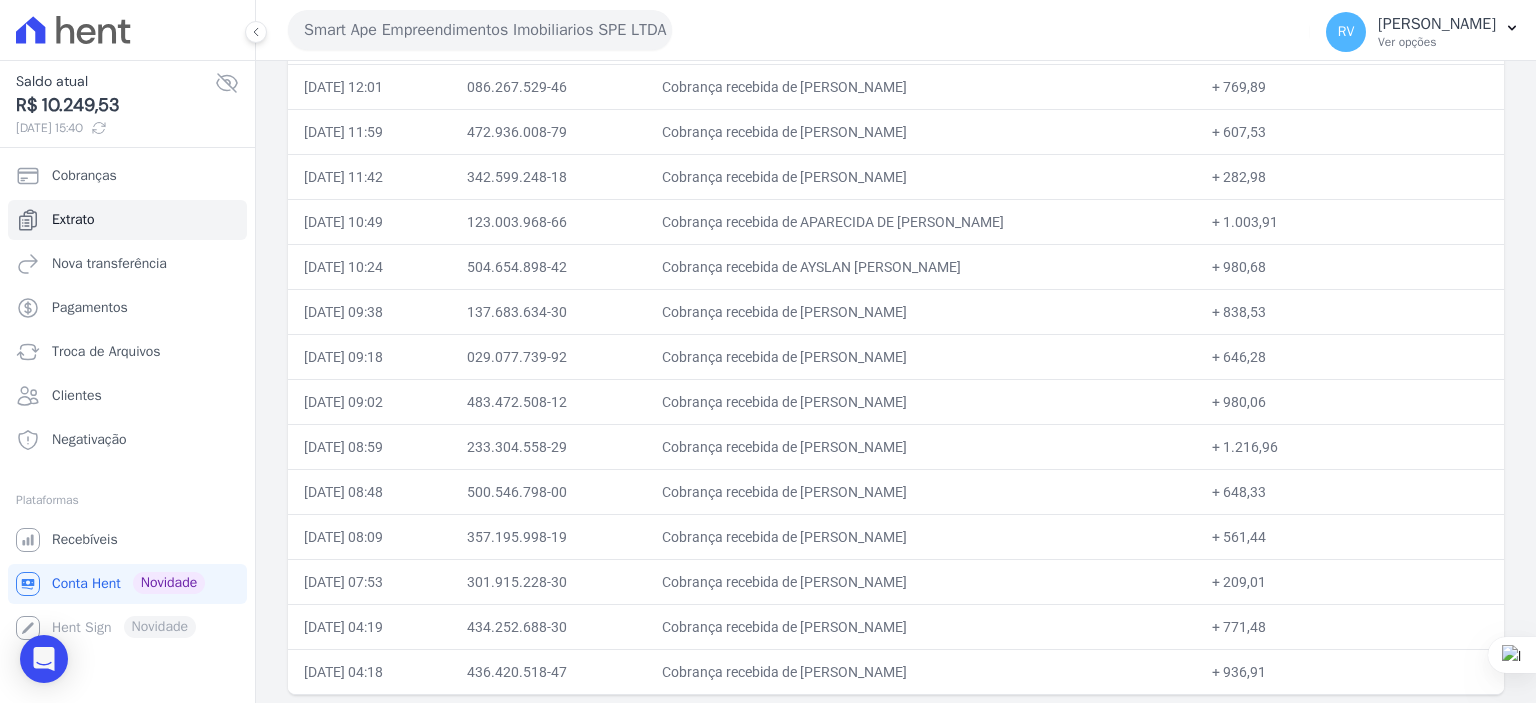 drag, startPoint x: 1280, startPoint y: 623, endPoint x: 1237, endPoint y: 628, distance: 43.289722 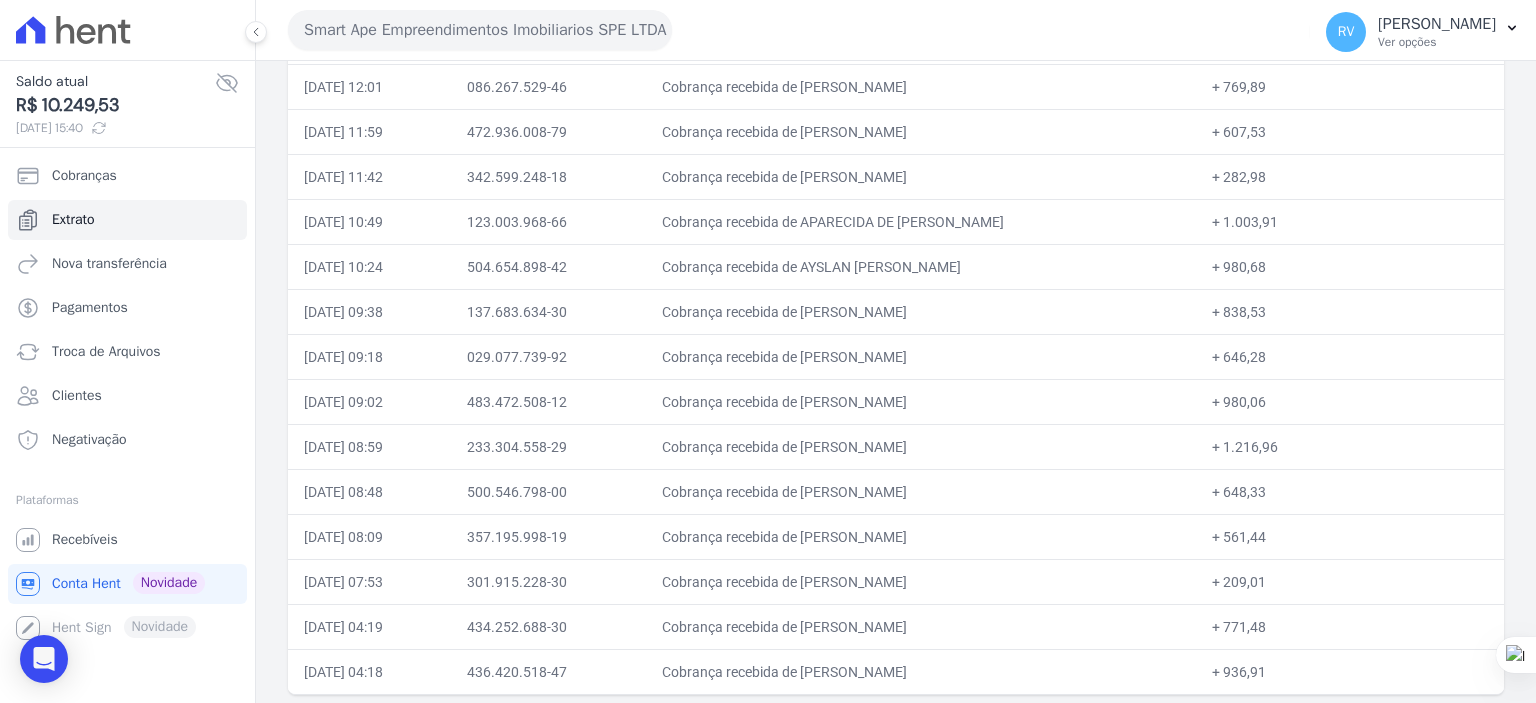 drag, startPoint x: 1310, startPoint y: 299, endPoint x: 1481, endPoint y: 302, distance: 171.0263 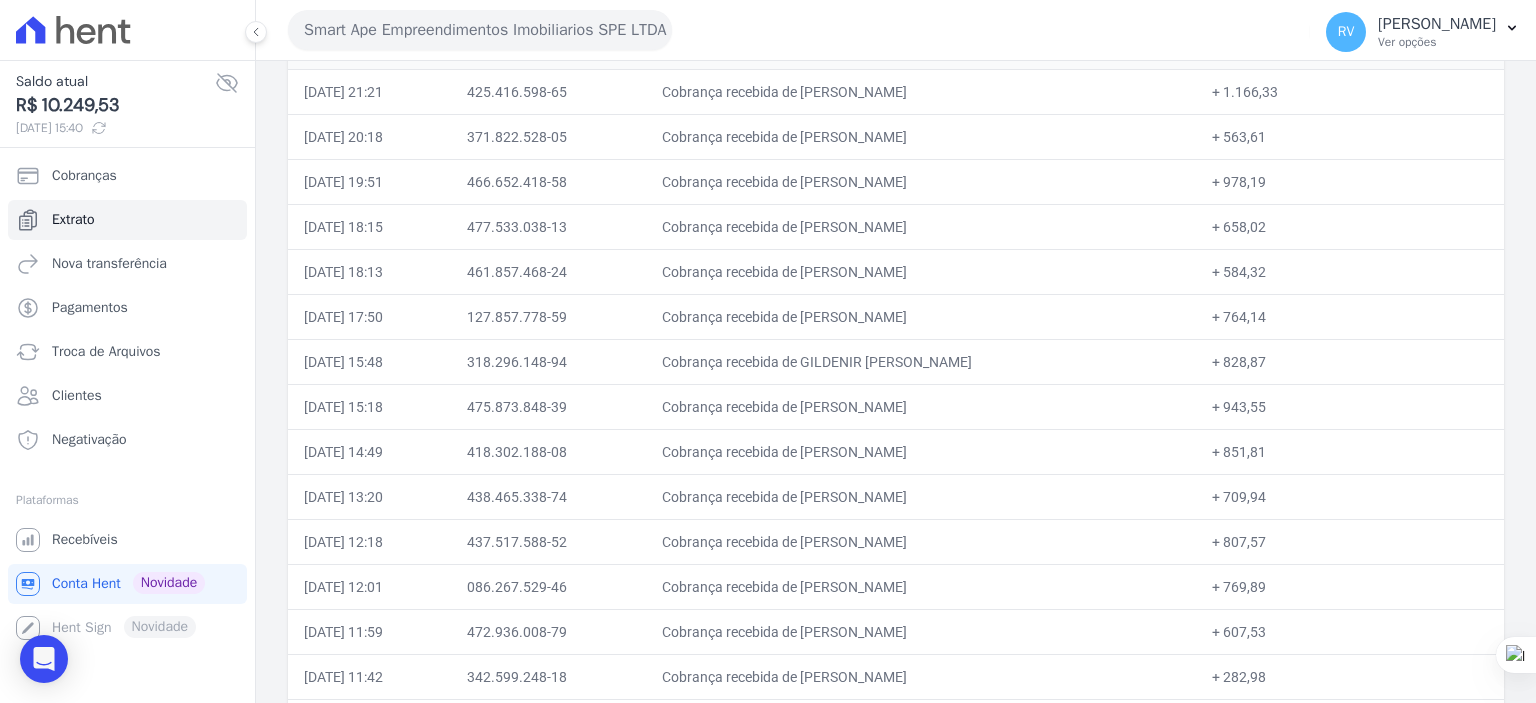 scroll, scrollTop: 0, scrollLeft: 0, axis: both 